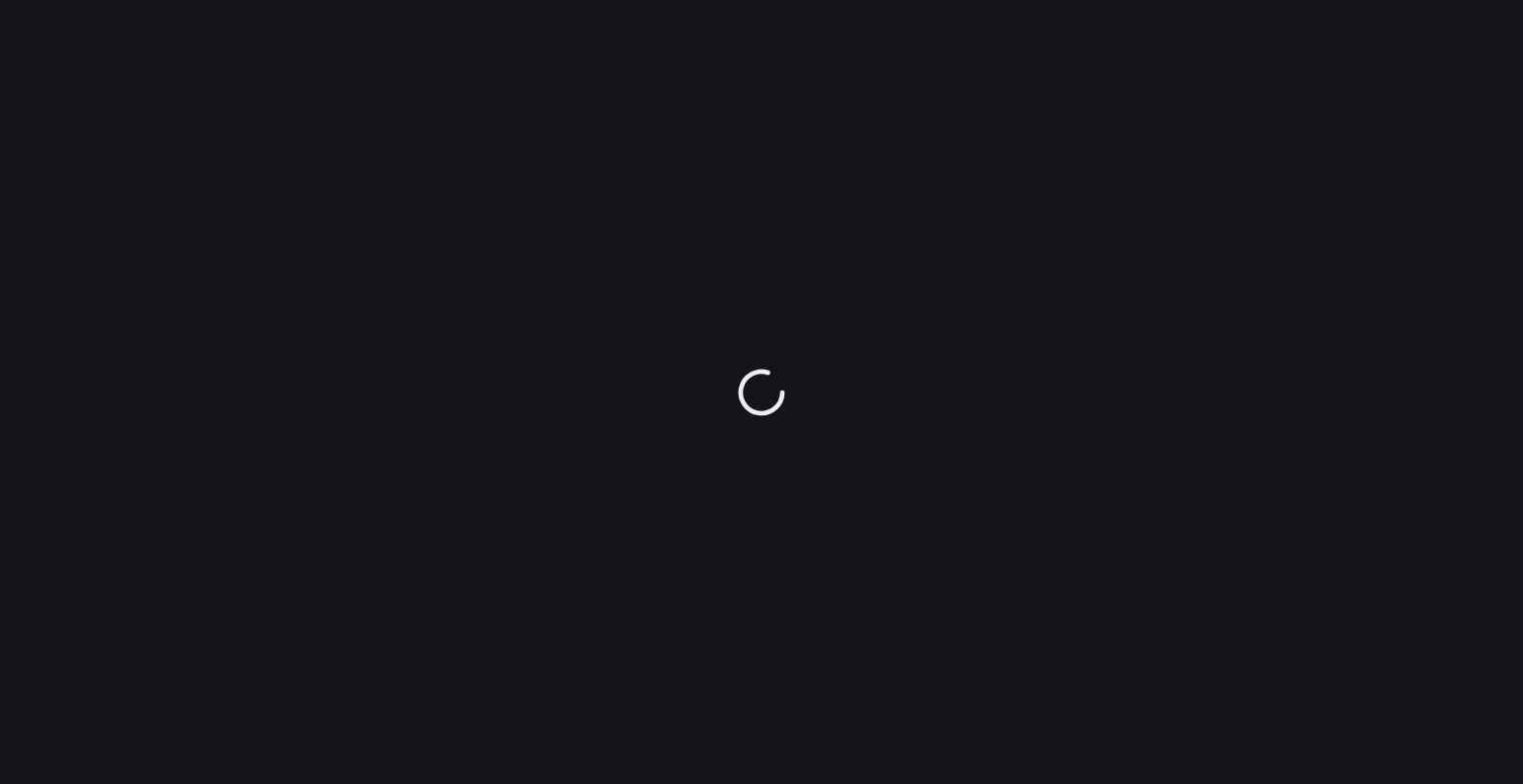 scroll, scrollTop: 0, scrollLeft: 0, axis: both 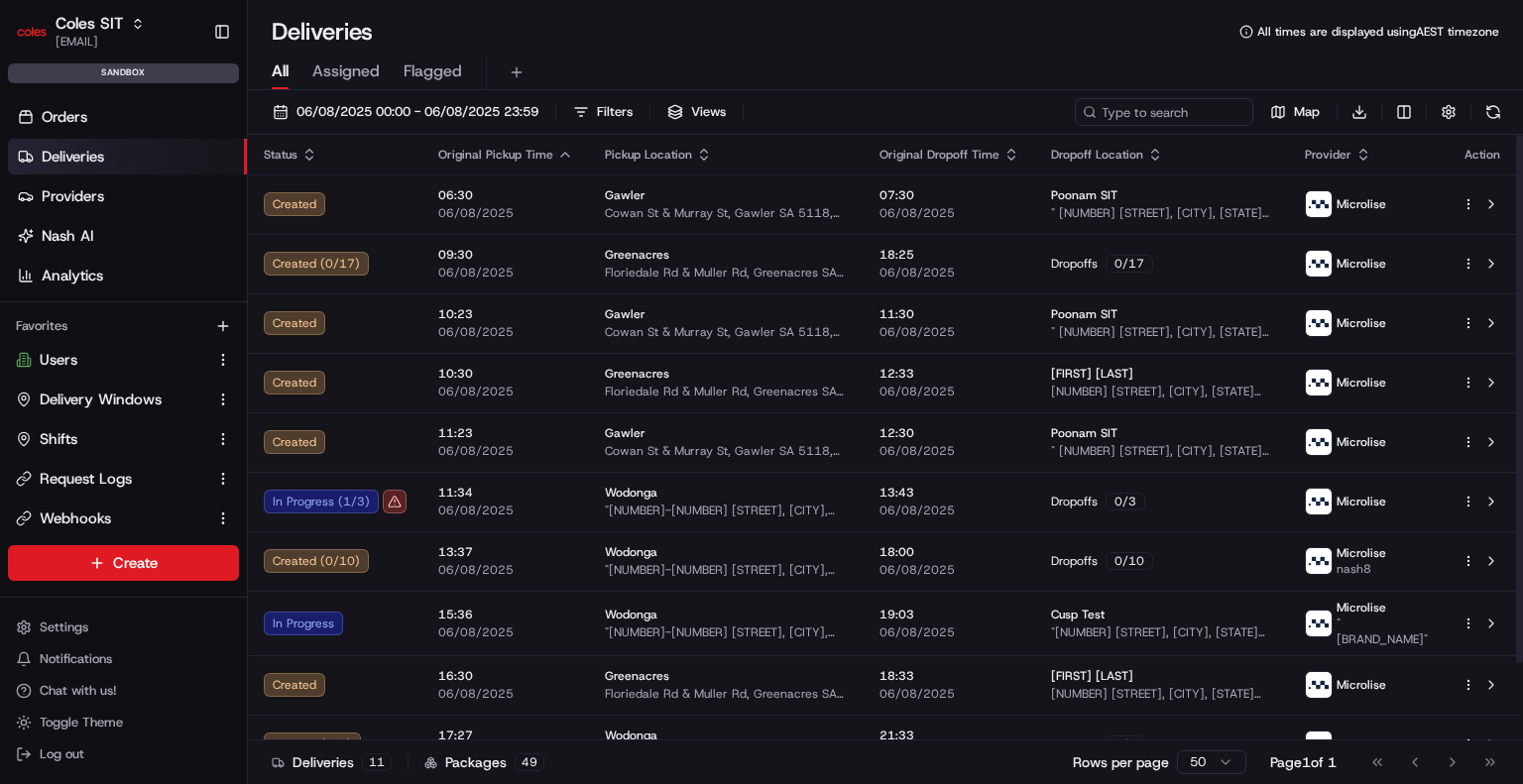click on "Deliveries All times are displayed using  [TIMEZONE]   timezone All Assigned Flagged [DATE] [TIME] - [DATE] [TIME] Filters Views Map Download Status Original Pickup Time Pickup Location Original Dropoff Time Dropoff Location Provider Action Created [TIME] [DATE] [CITY] [STREET_NAME], [CITY] [STATE] [POSTAL_CODE], [COUNTRY] [TIME] [DATE] [FIRST] [LAST] [STREET_NAME], [CITY], [STATE] [POSTAL_CODE], [COUNTRY] [PROVIDER] Created ( 0 / 17 ) [TIME] [DATE] [CITY] [STREET_NAME], [CITY] [STATE] [POSTAL_CODE], [COUNTRY] [TIME] [DATE] [FIRST] [LAST] [STREET_NAME], [CITY], [STATE] [POSTAL_CODE], [COUNTRY] [PROVIDER] Created [TIME] [DATE] [CITY] [STREET_NAME], [CITY] [STATE] [POSTAL_CODE], [COUNTRY] [TIME] [DATE] [FIRST] [LAST] [STREET_NAME], [CITY], [STATE] [POSTAL_CODE], [COUNTRY] [PROVIDER] Created ( 1 /" at bounding box center (885, 392) 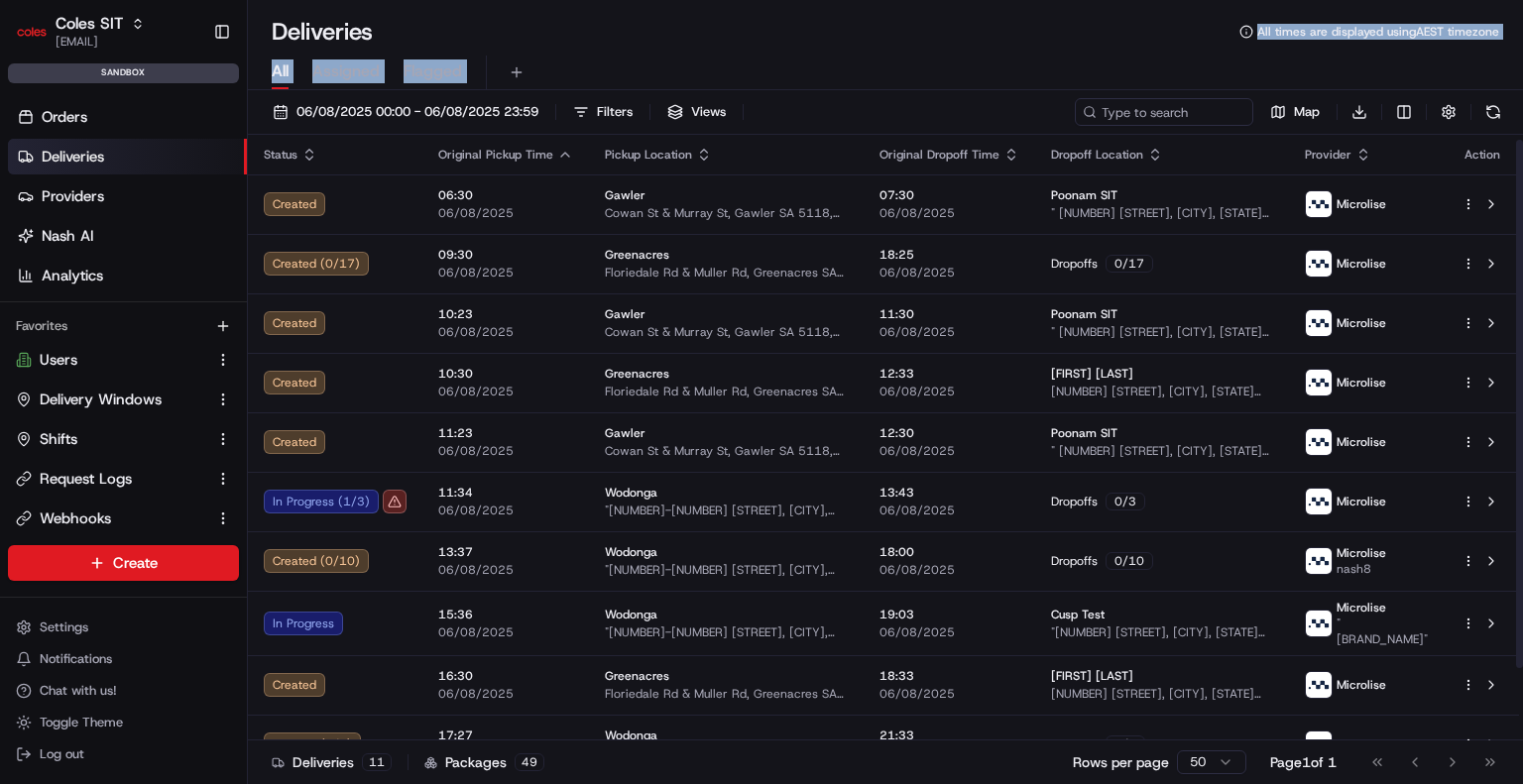 scroll, scrollTop: 87, scrollLeft: 0, axis: vertical 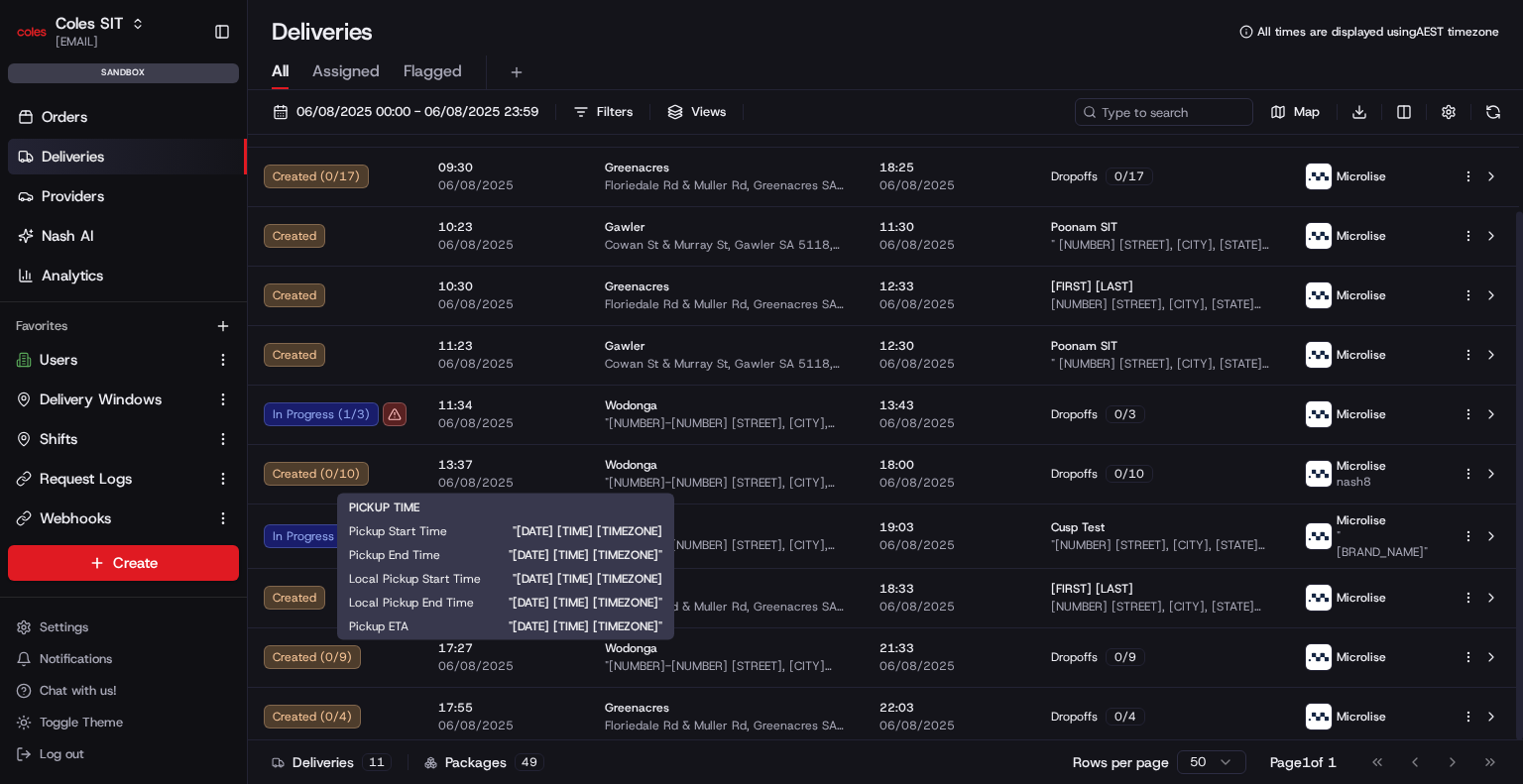 click on "[TIME] [DATE]" at bounding box center [506, 474] 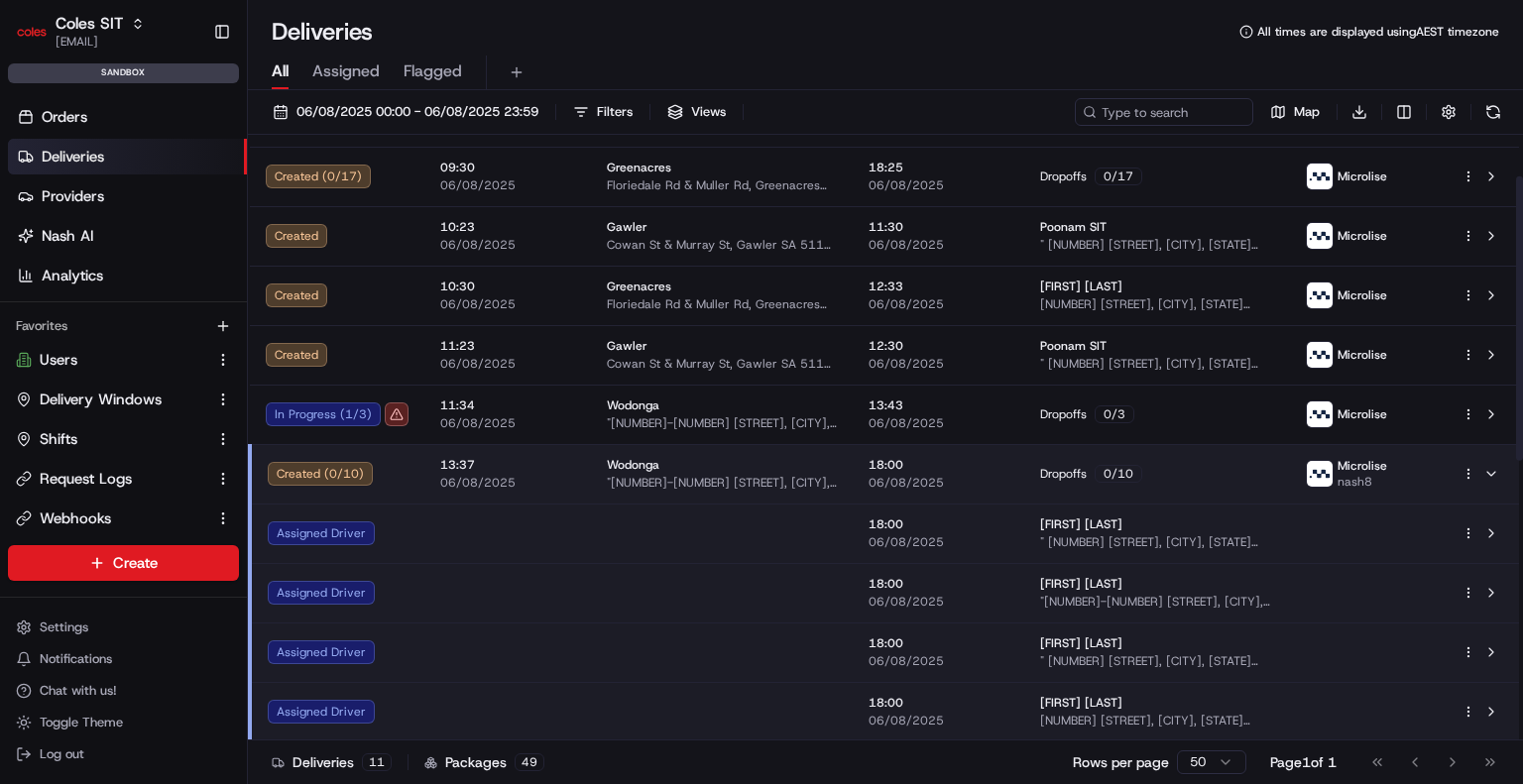 click on "06/08/2025" at bounding box center [508, 483] 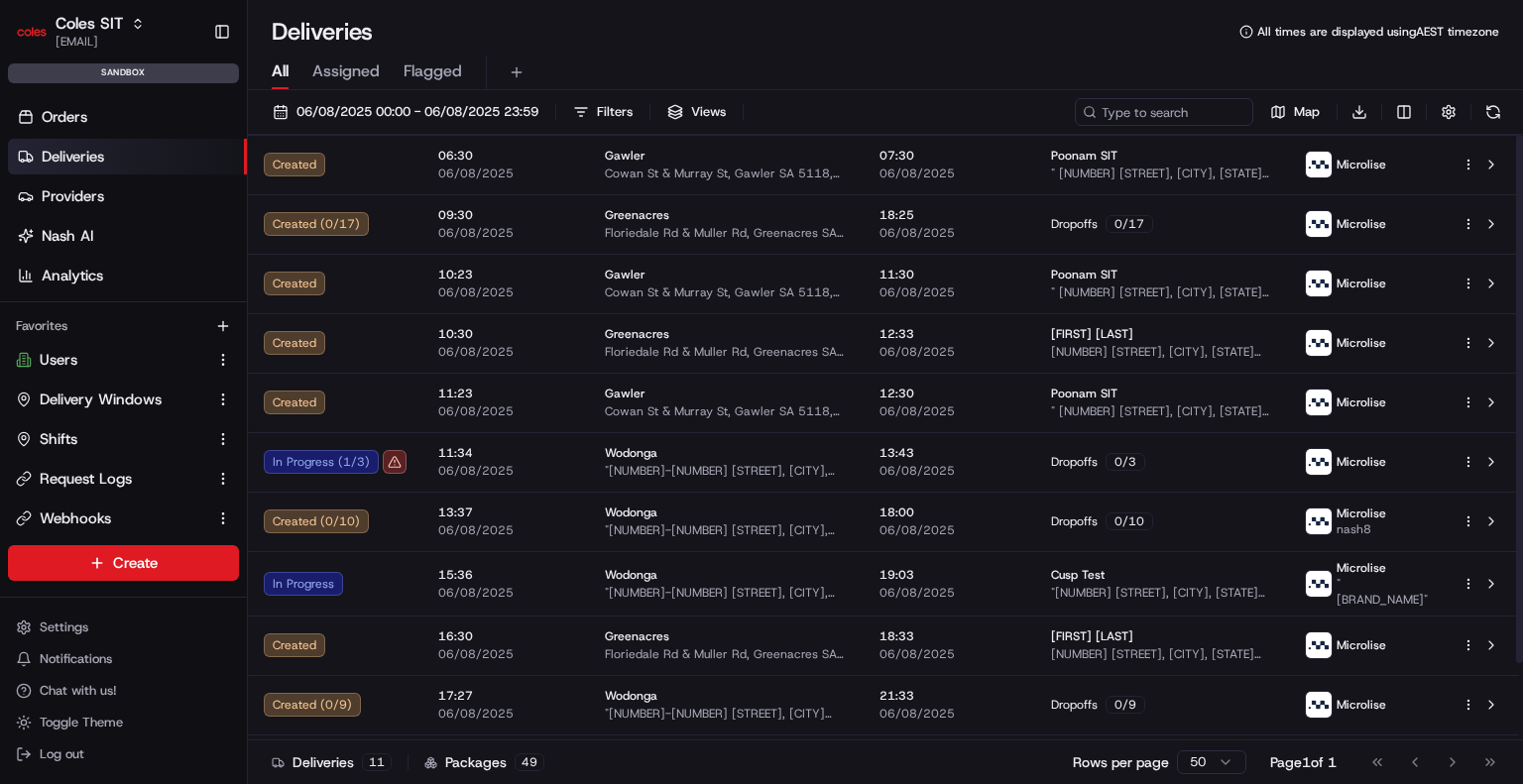 scroll, scrollTop: 0, scrollLeft: 0, axis: both 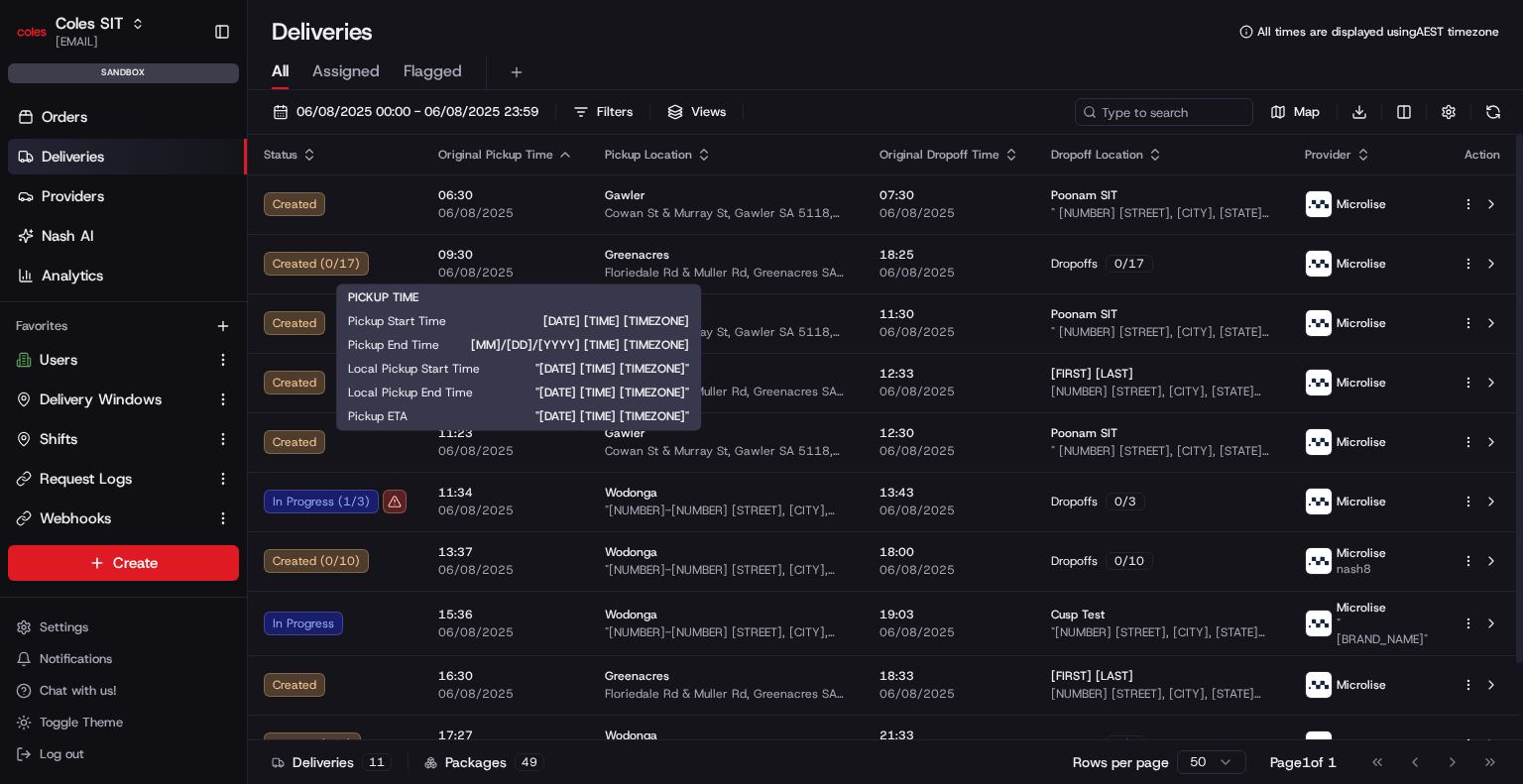 click on "06/08/2025" at bounding box center (506, 273) 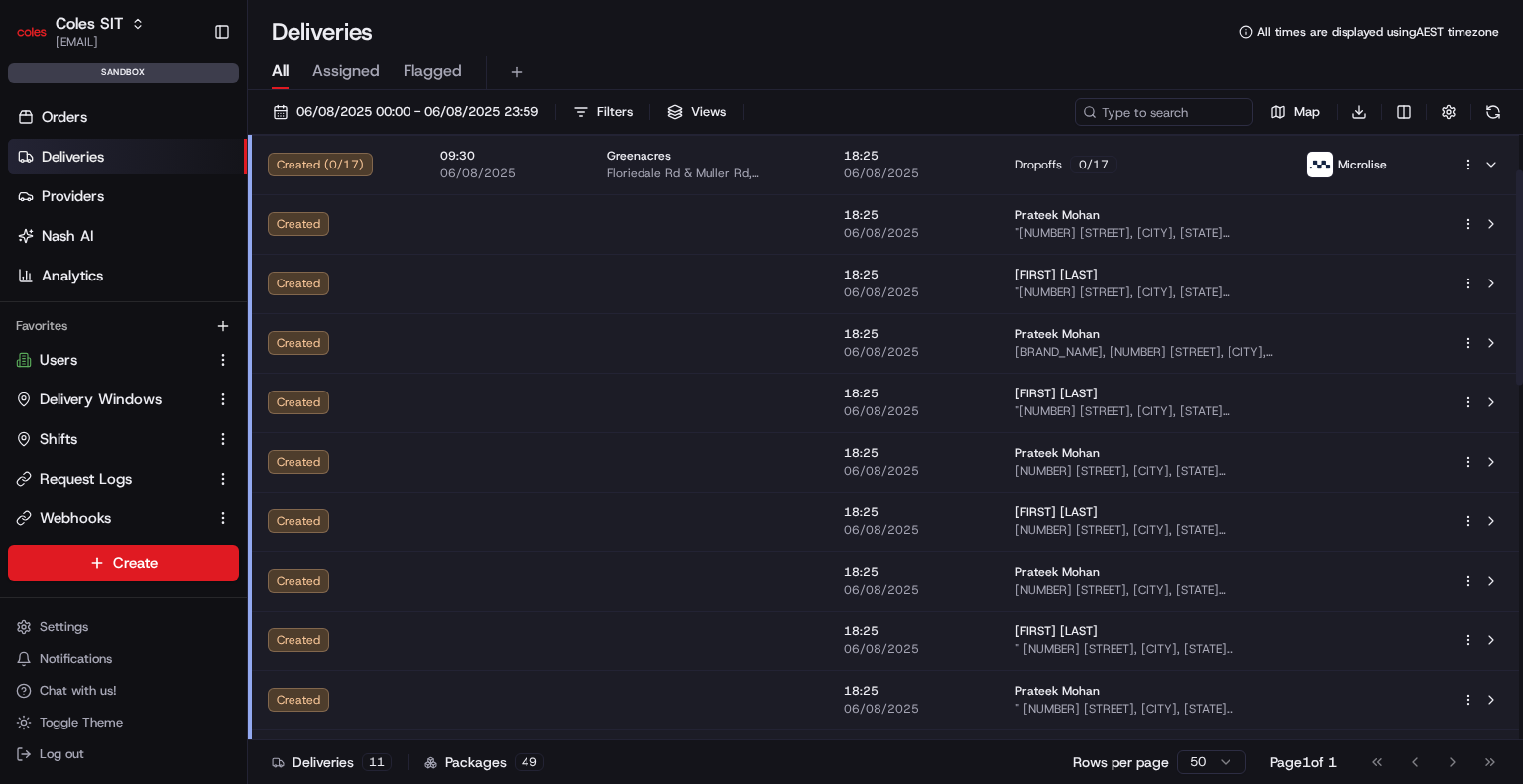 scroll, scrollTop: 0, scrollLeft: 0, axis: both 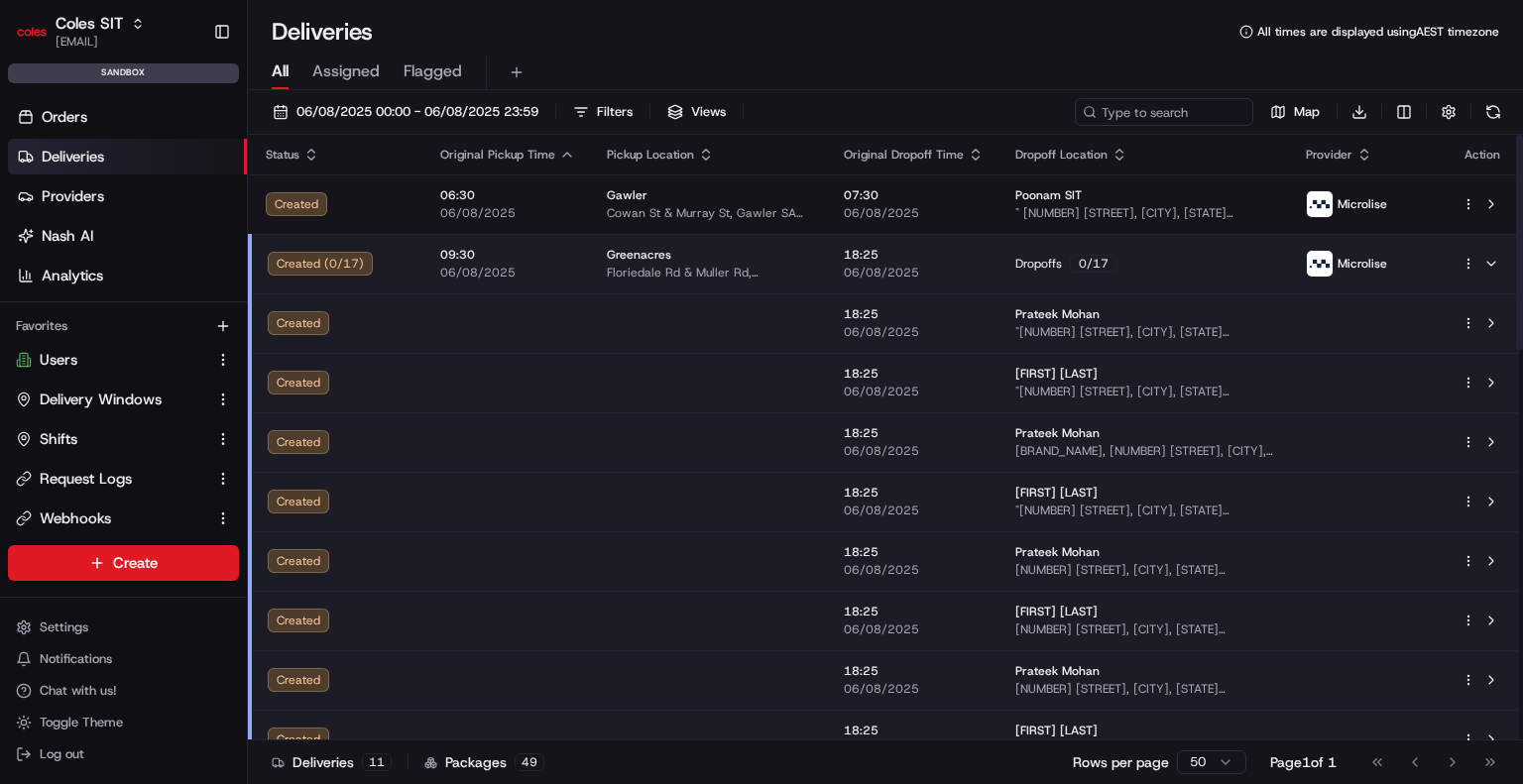 click on "06/08/2025 00:00 - 06/08/2025 23:59" at bounding box center (417, 112) 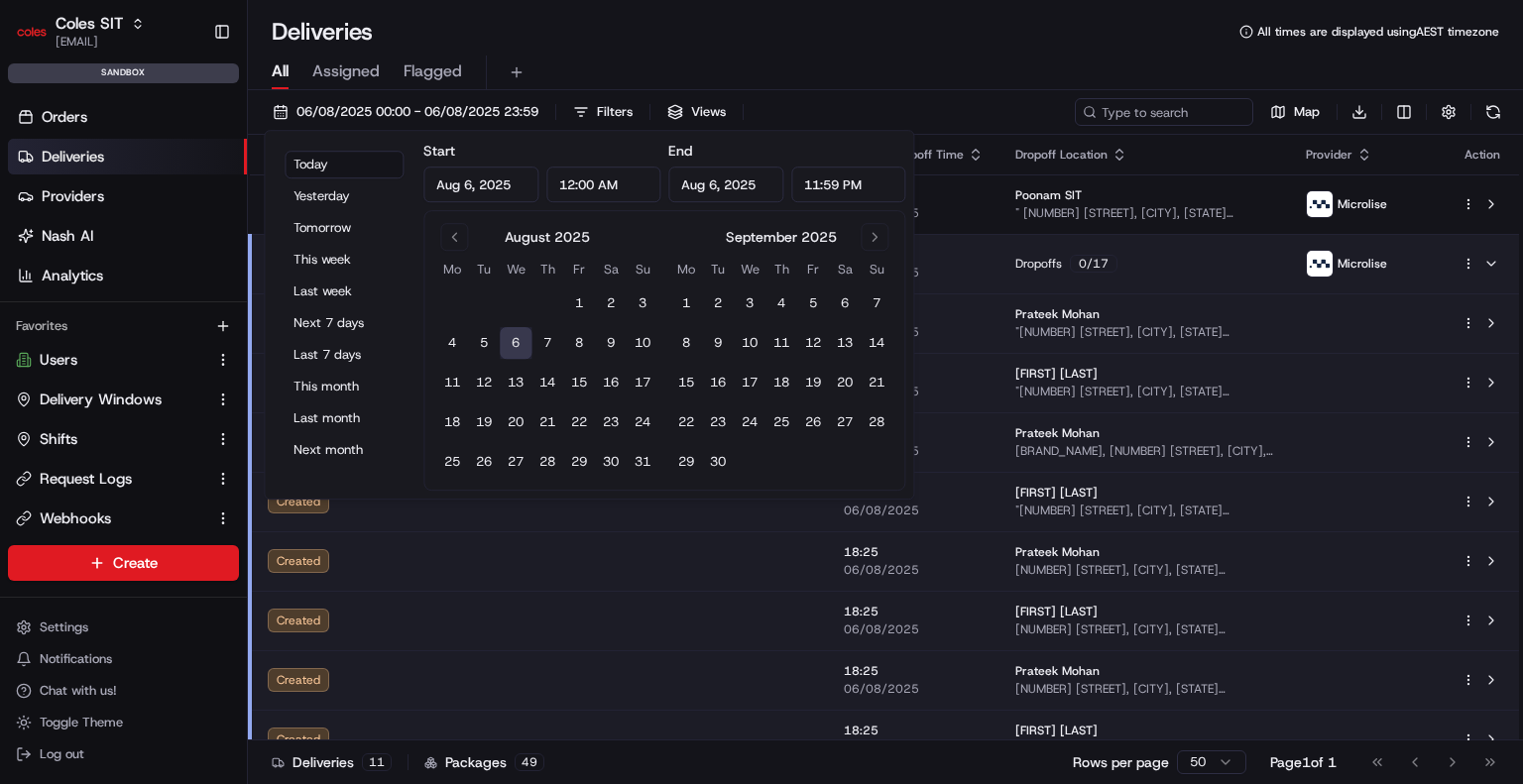 click on "5" at bounding box center [484, 343] 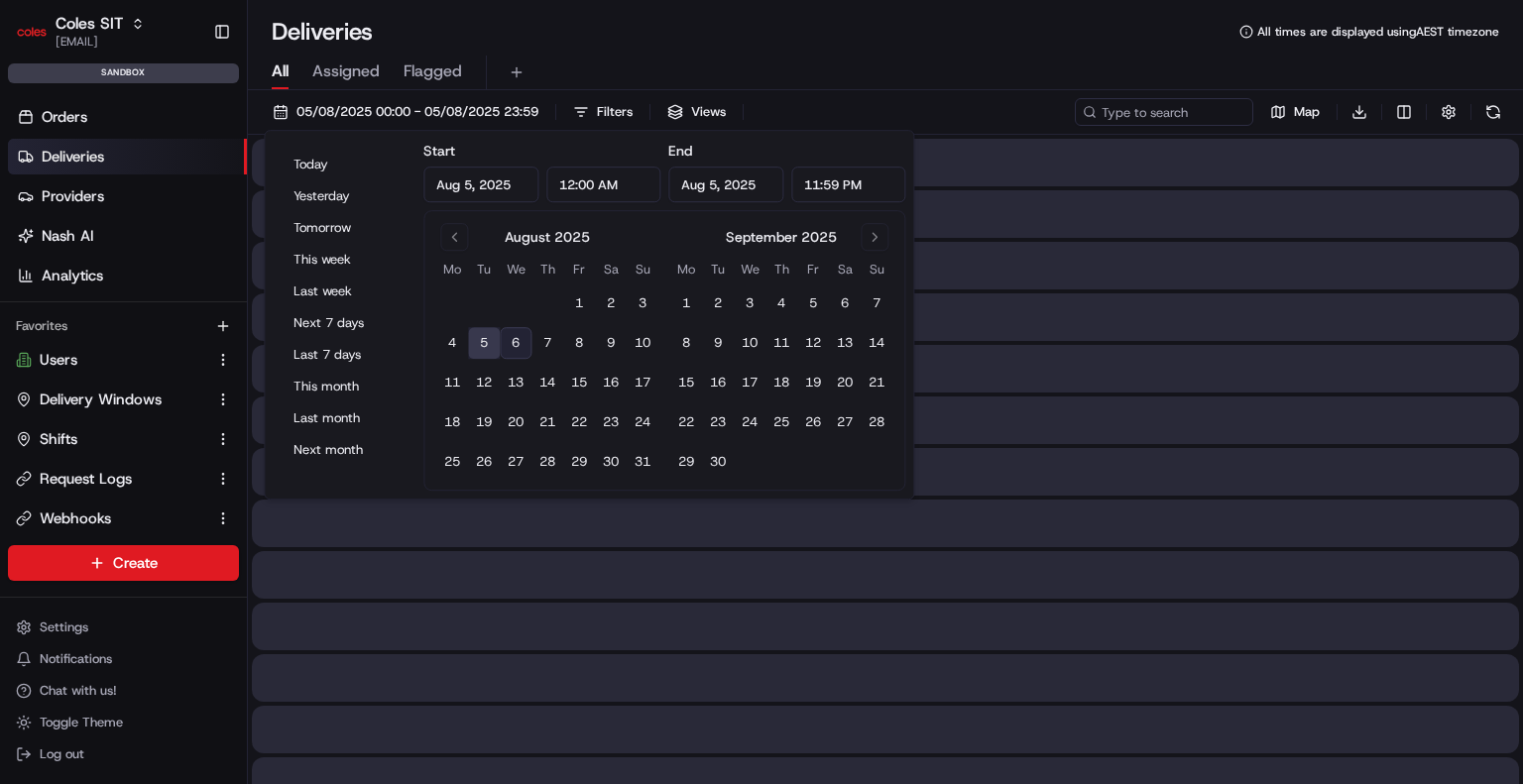 click on "5" at bounding box center (484, 343) 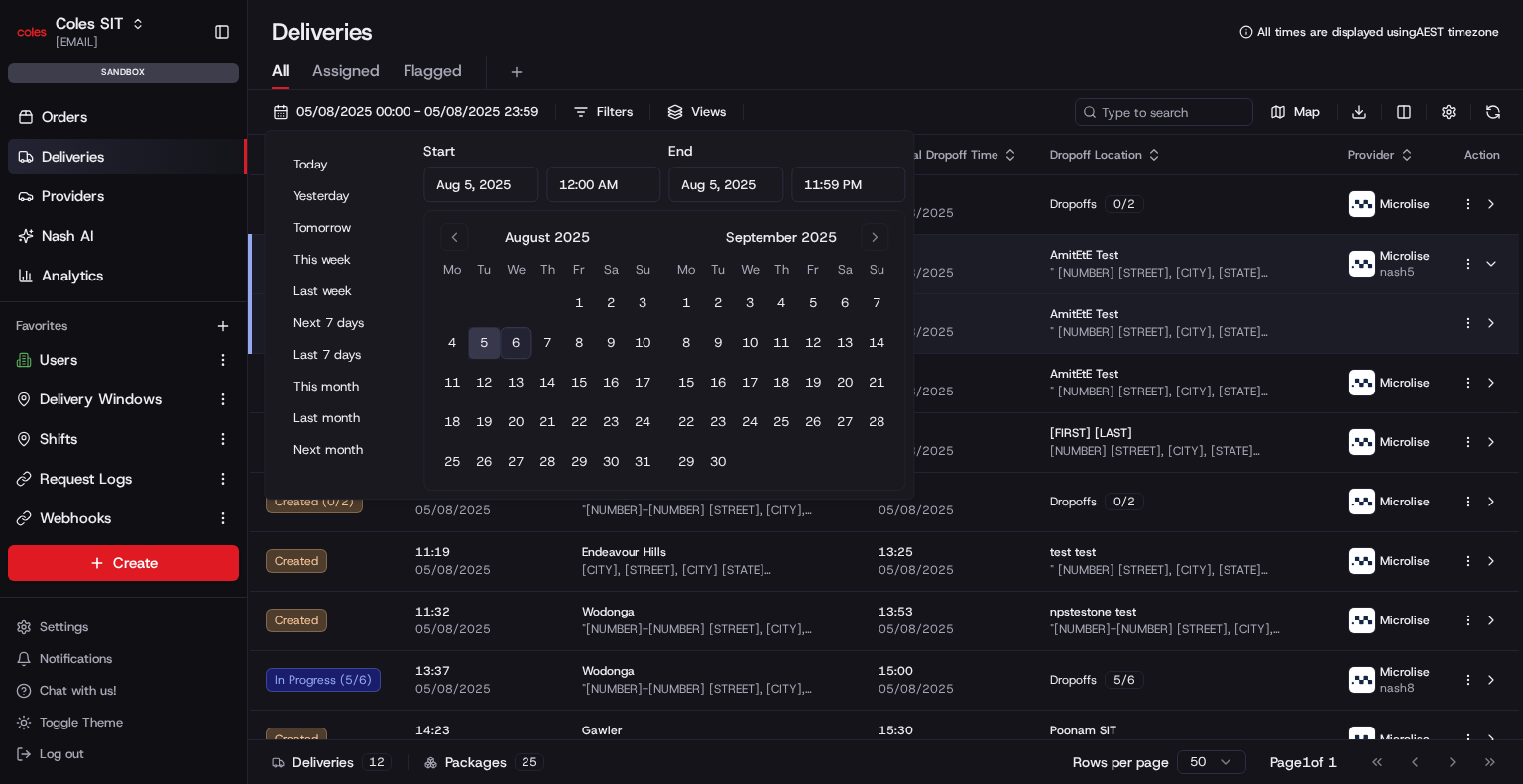 click on "Deliveries All times are displayed using  AEST   timezone" at bounding box center [885, 32] 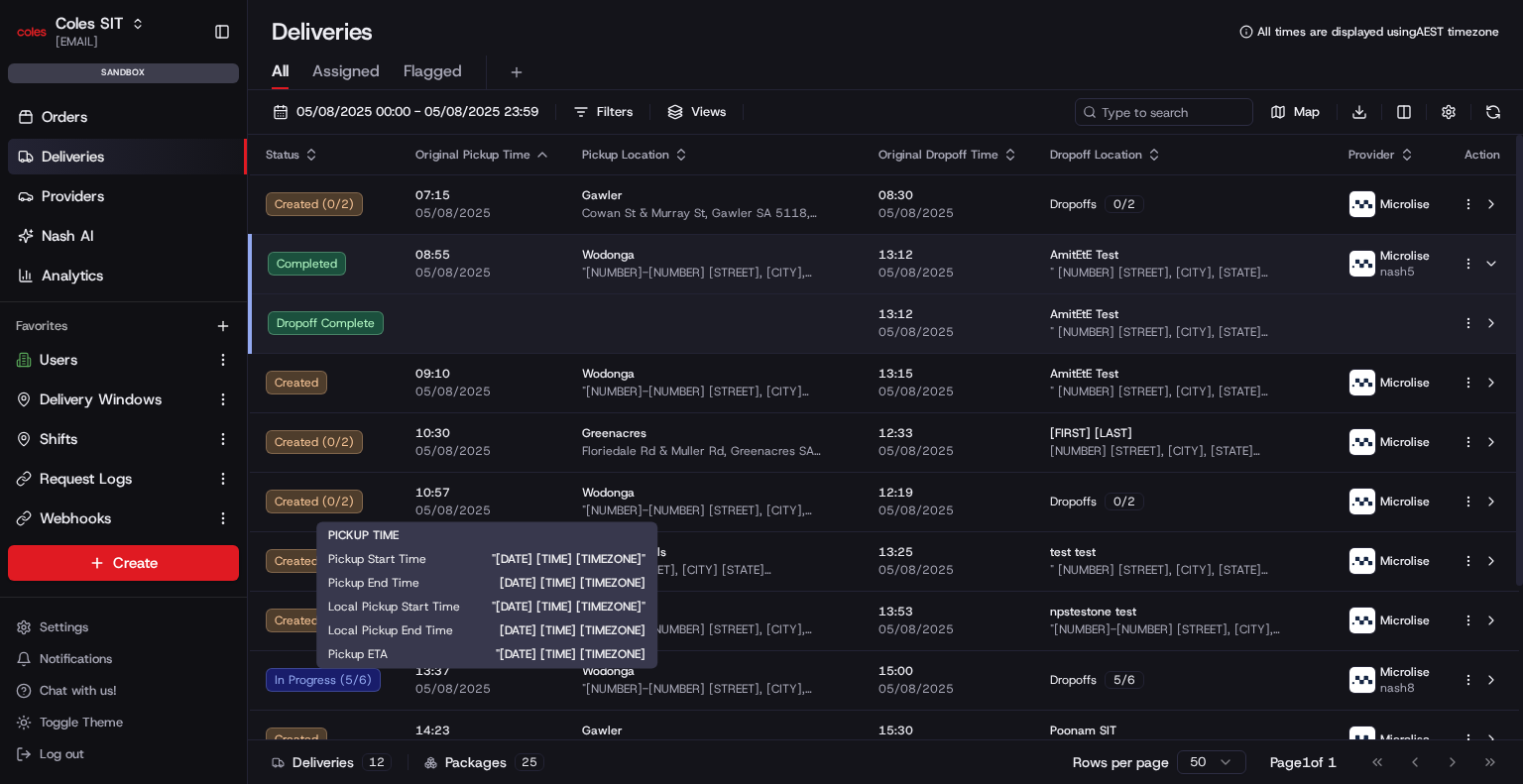 click on "05/08/2025" at bounding box center (483, 510) 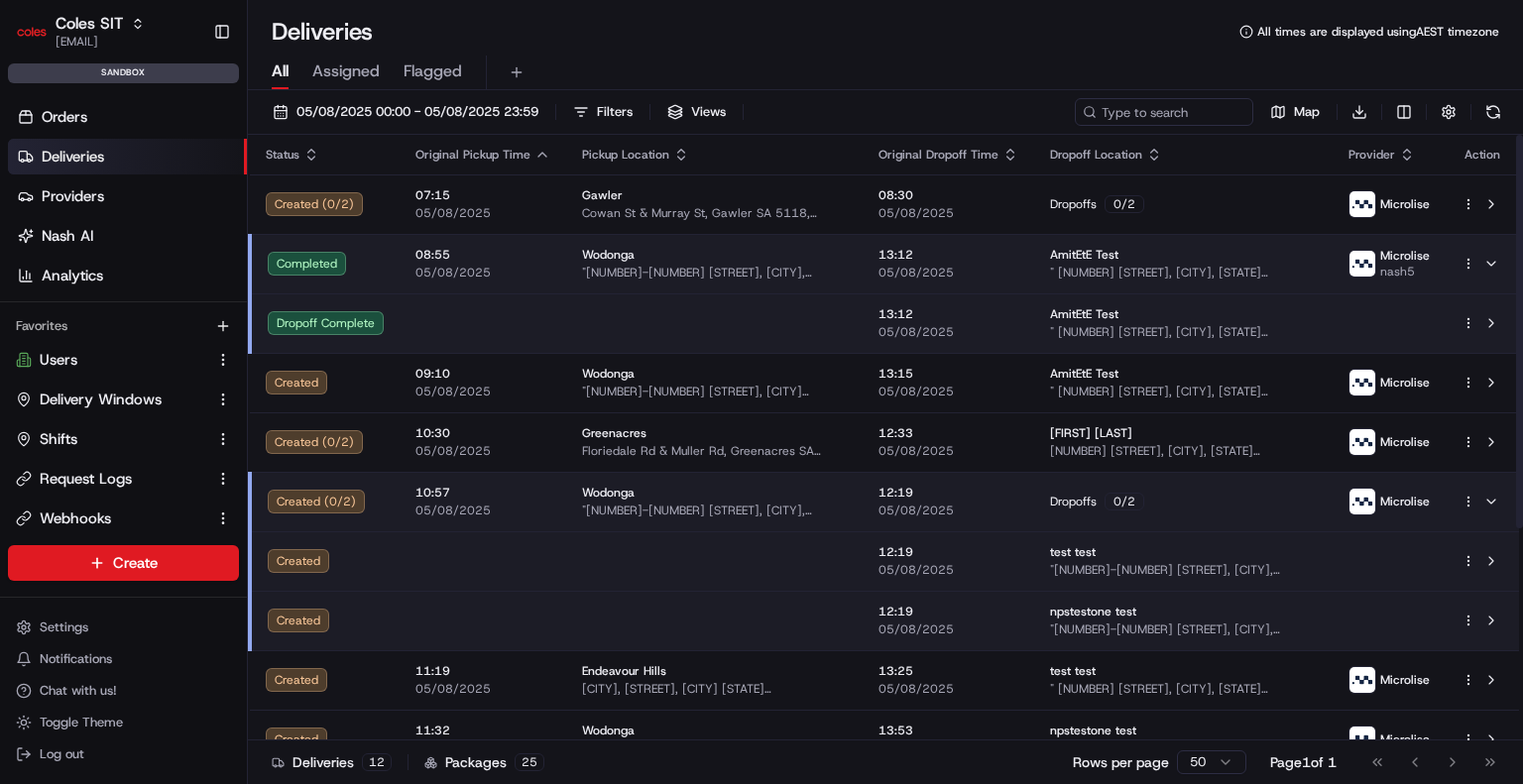 click on "05/08/2025" at bounding box center [483, 510] 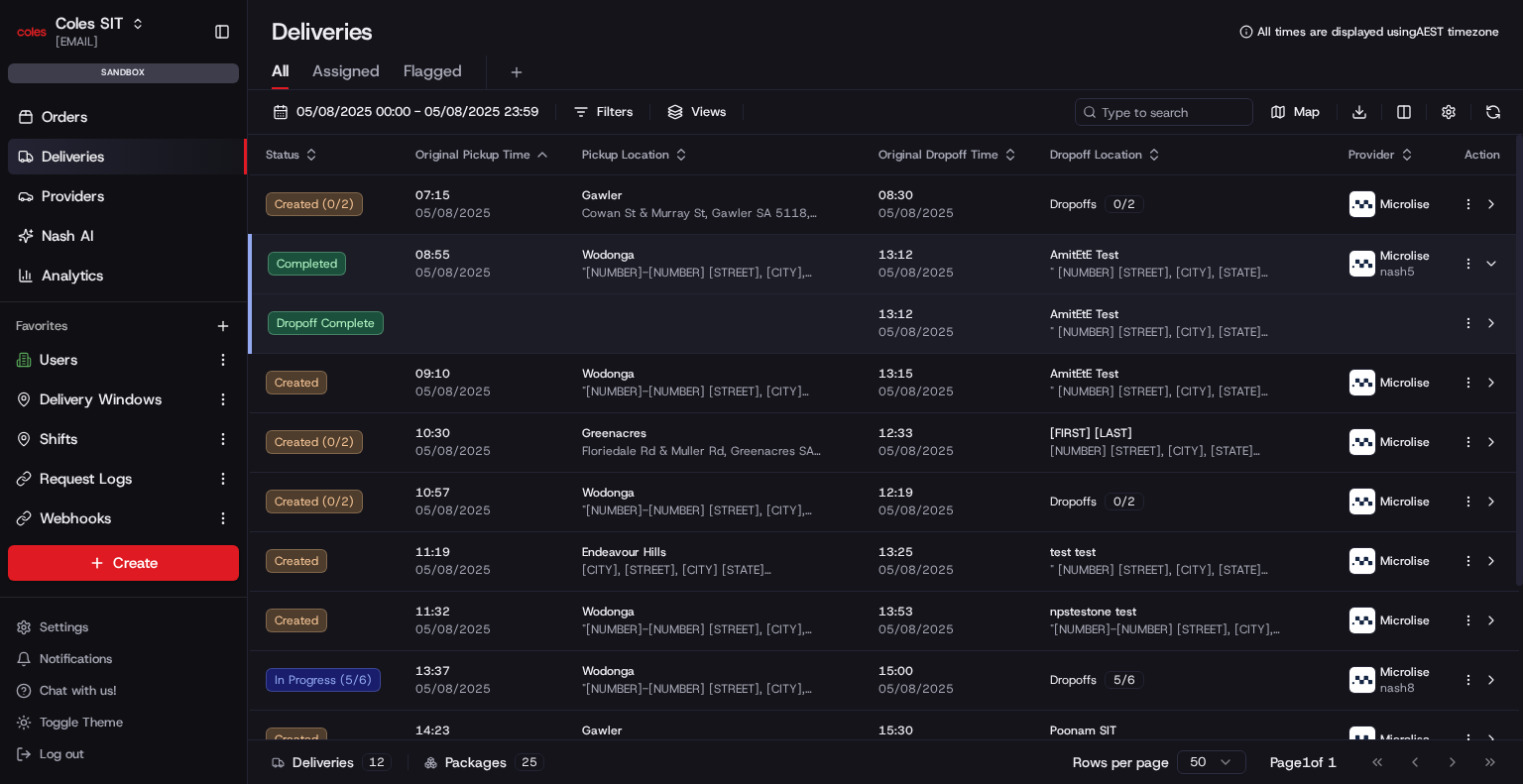 click on "05/08/2025" at bounding box center (483, 451) 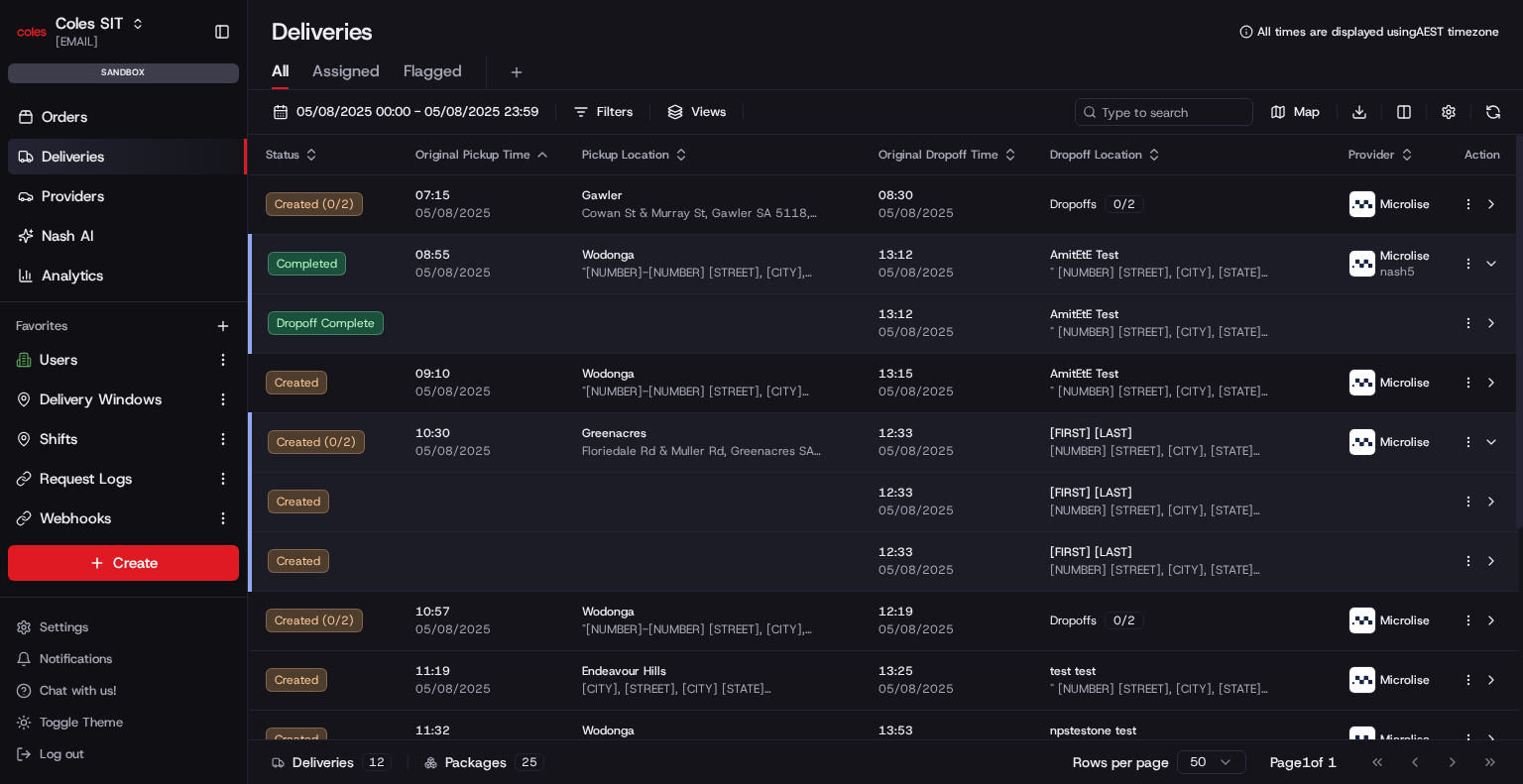 click on "Coles SIT [EMAIL] Toggle Sidebar sandbox Orders Deliveries Providers Nash AI Analytics Favorites Users Delivery Windows Shifts Request Logs Webhooks Main Menu Members & Organization Organization Users Roles Preferences Customization Tracking Orchestration Automations Dispatch Strategy Optimization Strategy Locations Pickup Locations Dropoff Locations Zones Shifts Delivery Windows Billing Billing Integrations Notification Triggers Webhooks API Keys Request Logs Create Settings Notifications Chat with us! Toggle Theme Log out Deliveries All times are displayed using AEST timezone All Assigned Flagged [DATE] [TIME] - [DATE] [TIME] Filters Views Map Download Status Original Pickup Time Pickup Location Original Dropoff Time Dropoff Location Provider Action Created ( 0 / 2 ) [TIME] [DATE] [CITY] [STREET], [CITY], [STATE] [POSTAL_CODE], [COUNTRY] [TIME] [DATE] Dropoffs 0 / 2 Microlise Completed [TIME] [DATE] [CITY] [NUMBER]-[NUMBER] [STREET], [CITY], [STATE] [POSTAL_CODE], [COUNTRY] [TIME] [DATE]" at bounding box center [762, 392] 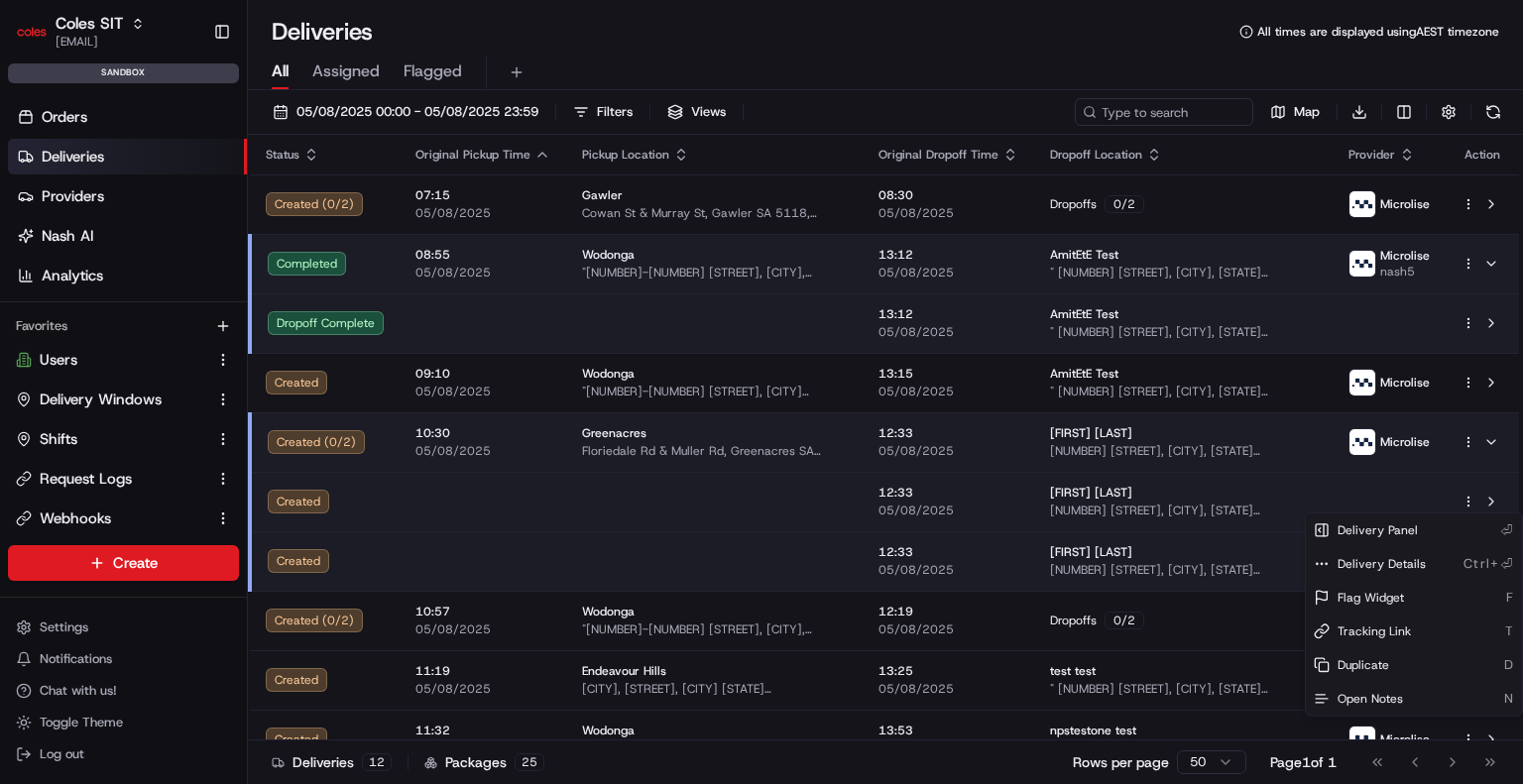 click on "Coles SIT ben.ellis@coles.com.au Toggle Sidebar sandbox Orders Deliveries Providers Nash AI Analytics Favorites Users Delivery Windows Shifts Request Logs Webhooks Main Menu Members & Organization Organization Users Roles Preferences Customization Tracking Orchestration Automations Dispatch Strategy Optimization Strategy Locations Pickup Locations Dropoff Locations Zones Shifts Delivery Windows Billing Billing Integrations Notification Triggers Webhooks API Keys Request Logs Create Settings Notifications Chat with us! Toggle Theme Log out Deliveries All times are displayed using  AEST   timezone All Assigned Flagged 05/08/2025 00:00 - 05/08/2025 23:59 Filters Views Map Download Status Original Pickup Time Pickup Location Original Dropoff Time Dropoff Location Provider Action Created ( 0 / 2 ) 07:15 05/08/2025 Gawler Cowan St & Murray St, Gawler SA 5118, Australia 08:30 05/08/2025 Dropoffs 0  /  2 Microlise Completed 08:55 05/08/2025 Wodonga 1-13 South St, Wodonga, VIC 3690, AU 13:12 05/08/2025" at bounding box center [762, 392] 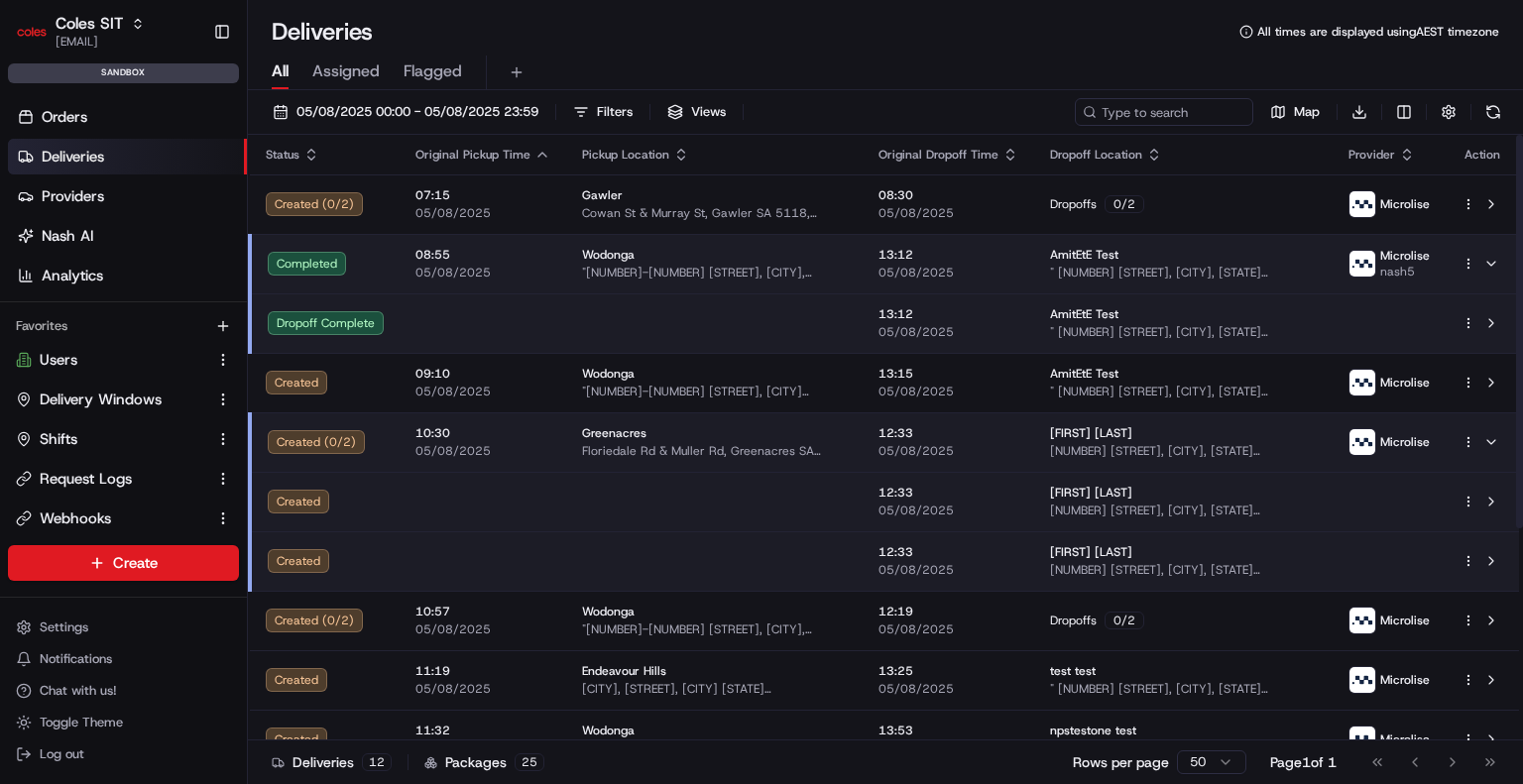 click on "Coles SIT ben.ellis@coles.com.au Toggle Sidebar sandbox Orders Deliveries Providers Nash AI Analytics Favorites Users Delivery Windows Shifts Request Logs Webhooks Main Menu Members & Organization Organization Users Roles Preferences Customization Tracking Orchestration Automations Dispatch Strategy Optimization Strategy Locations Pickup Locations Dropoff Locations Zones Shifts Delivery Windows Billing Billing Integrations Notification Triggers Webhooks API Keys Request Logs Create Settings Notifications Chat with us! Toggle Theme Log out Deliveries All times are displayed using  AEST   timezone All Assigned Flagged 05/08/2025 00:00 - 05/08/2025 23:59 Filters Views Map Download Status Original Pickup Time Pickup Location Original Dropoff Time Dropoff Location Provider Action Created ( 0 / 2 ) 07:15 05/08/2025 Gawler Cowan St & Murray St, Gawler SA 5118, Australia 08:30 05/08/2025 Dropoffs 0  /  2 Microlise Completed 08:55 05/08/2025 Wodonga 1-13 South St, Wodonga, VIC 3690, AU 13:12 05/08/2025" at bounding box center (762, 392) 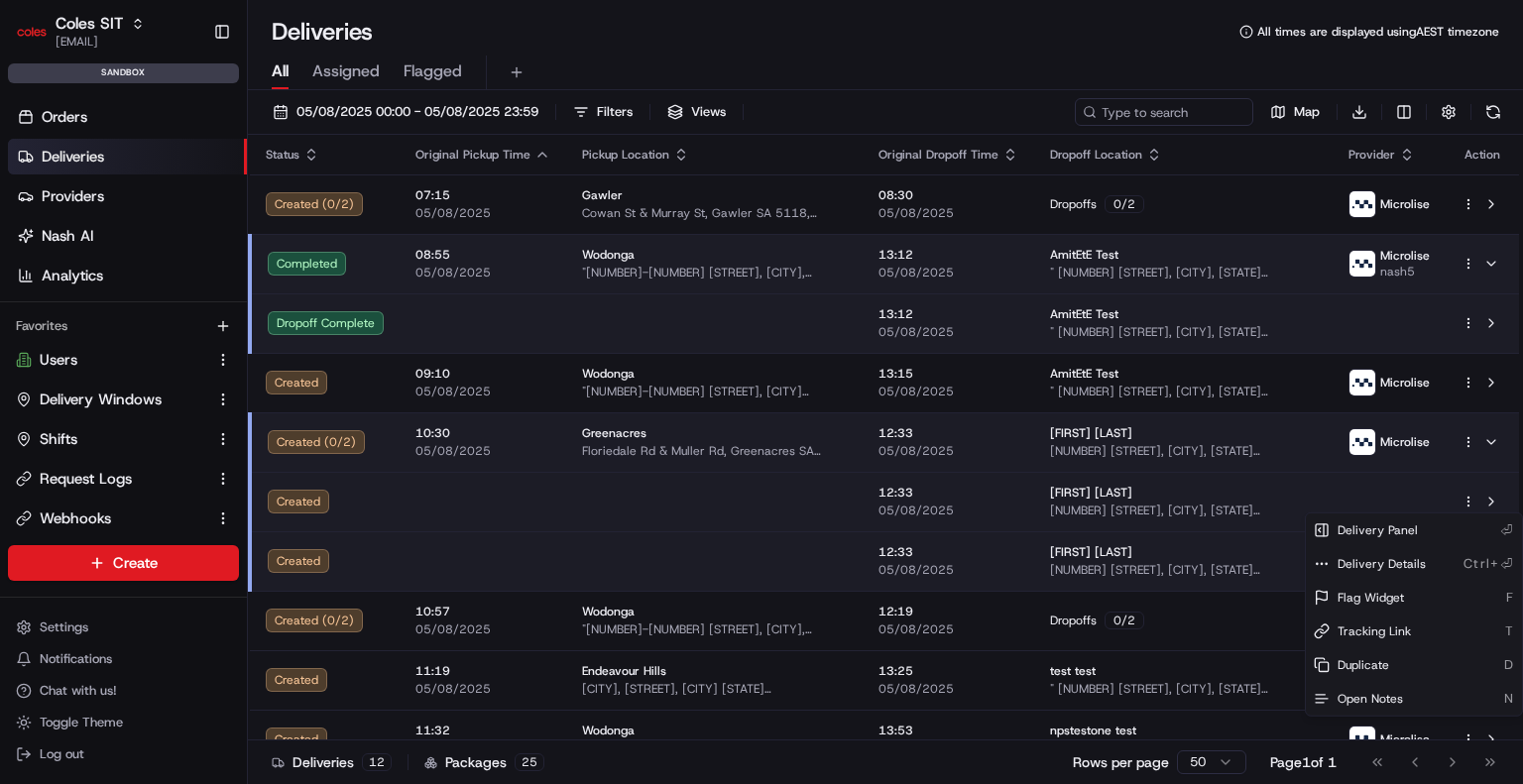 click on "Coles SIT ben.ellis@coles.com.au Toggle Sidebar sandbox Orders Deliveries Providers Nash AI Analytics Favorites Users Delivery Windows Shifts Request Logs Webhooks Main Menu Members & Organization Organization Users Roles Preferences Customization Tracking Orchestration Automations Dispatch Strategy Optimization Strategy Locations Pickup Locations Dropoff Locations Zones Shifts Delivery Windows Billing Billing Integrations Notification Triggers Webhooks API Keys Request Logs Create Settings Notifications Chat with us! Toggle Theme Log out Deliveries All times are displayed using  AEST   timezone All Assigned Flagged 05/08/2025 00:00 - 05/08/2025 23:59 Filters Views Map Download Status Original Pickup Time Pickup Location Original Dropoff Time Dropoff Location Provider Action Created ( 0 / 2 ) 07:15 05/08/2025 Gawler Cowan St & Murray St, Gawler SA 5118, Australia 08:30 05/08/2025 Dropoffs 0  /  2 Microlise Completed 08:55 05/08/2025 Wodonga 1-13 South St, Wodonga, VIC 3690, AU 13:12 05/08/2025" at bounding box center [762, 392] 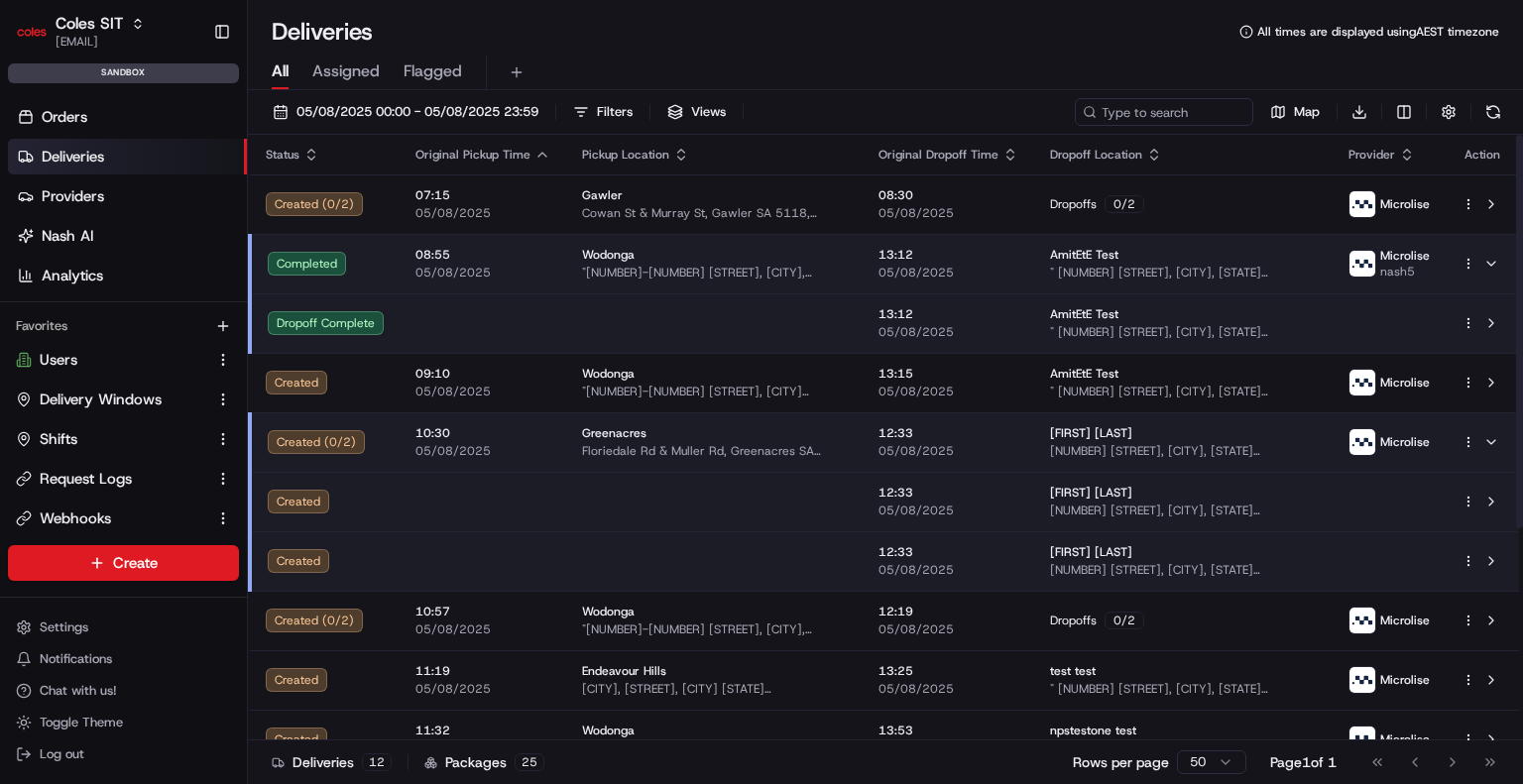 click at bounding box center [1482, 502] 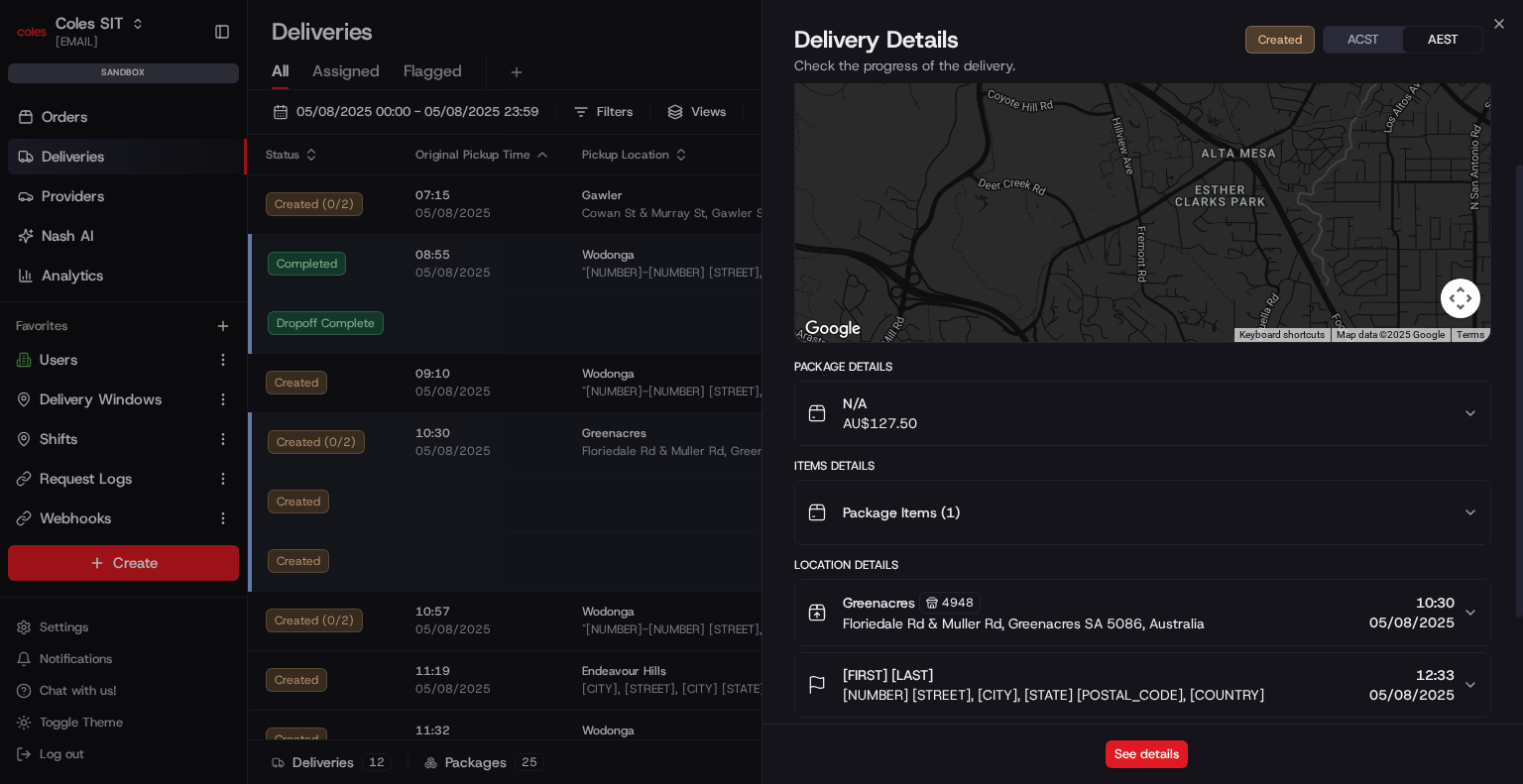 scroll, scrollTop: 0, scrollLeft: 0, axis: both 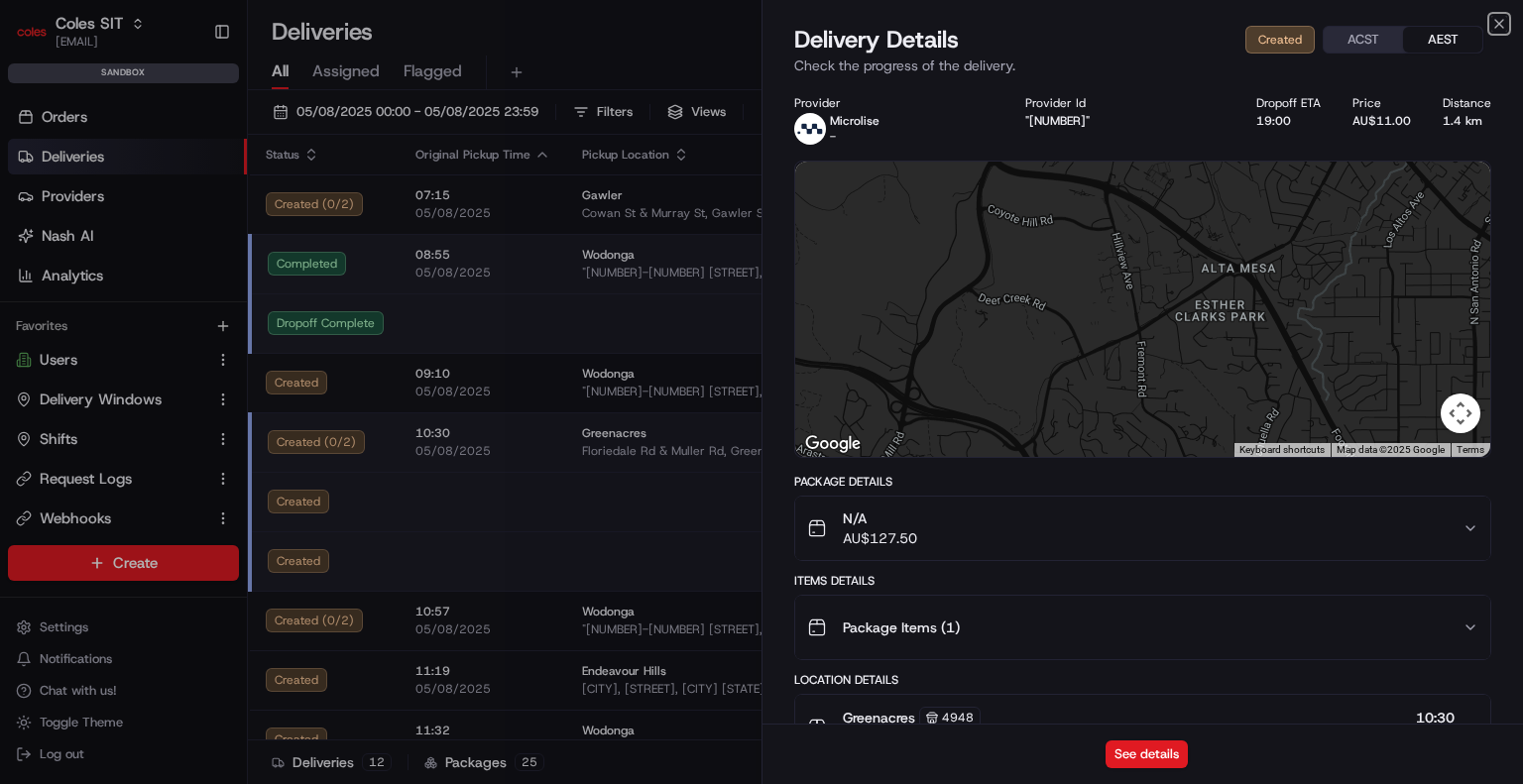 click 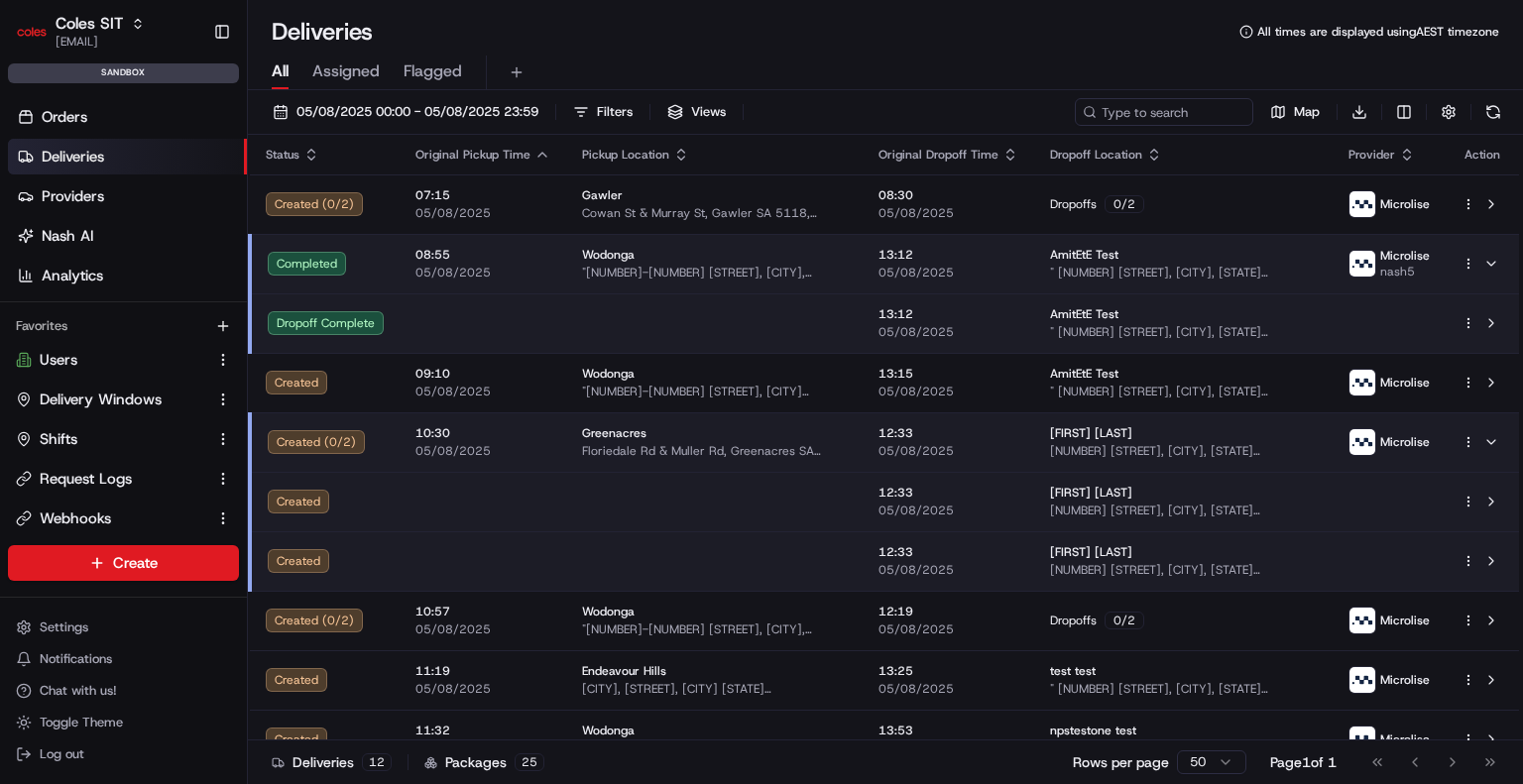 click on "Orders" at bounding box center (64, 117) 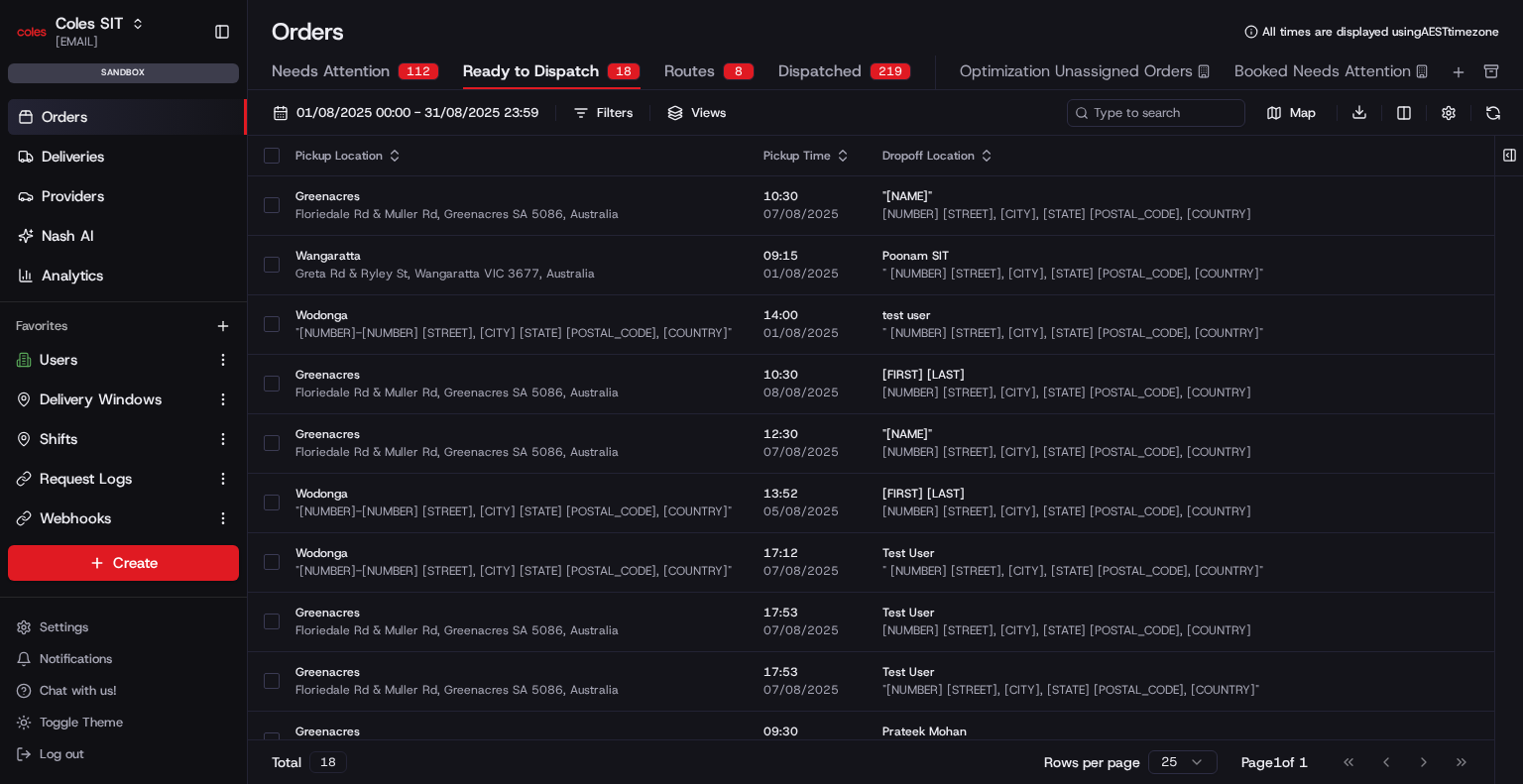click on "Webhooks" at bounding box center (75, 518) 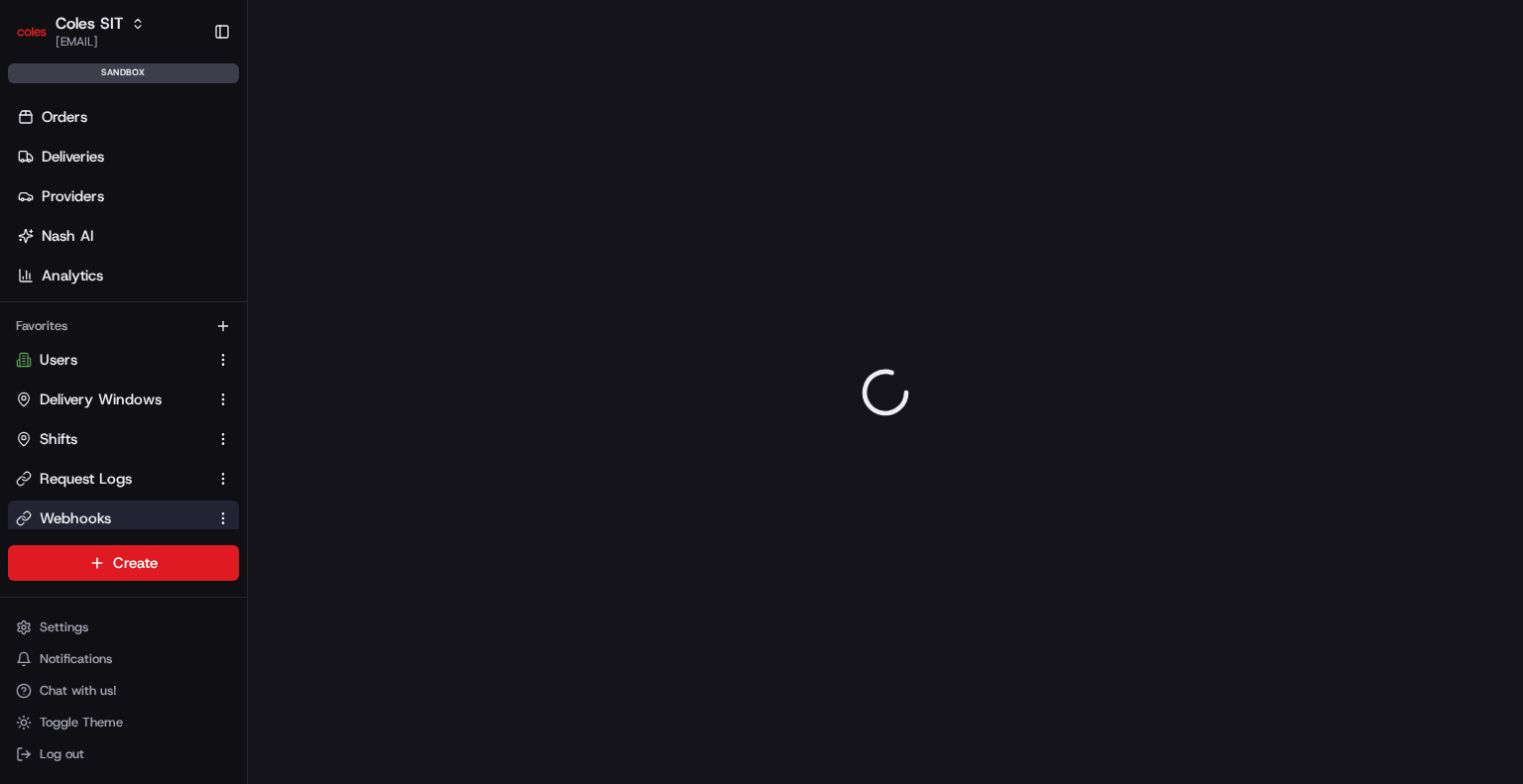drag, startPoint x: 119, startPoint y: 474, endPoint x: 147, endPoint y: 462, distance: 30.463092 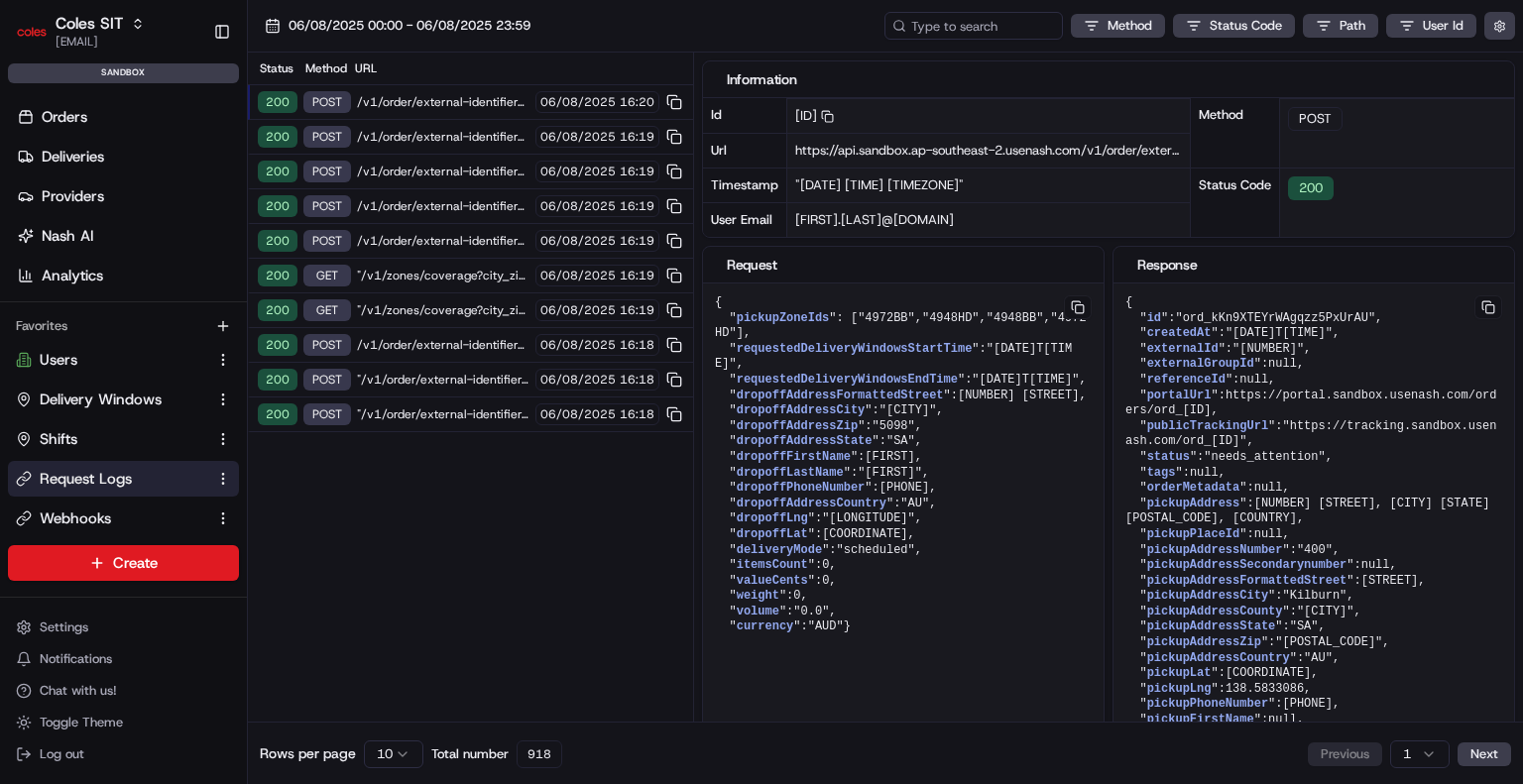 click on "/v1/order/external-identifier/216554206/delivery-window" at bounding box center (443, 102) 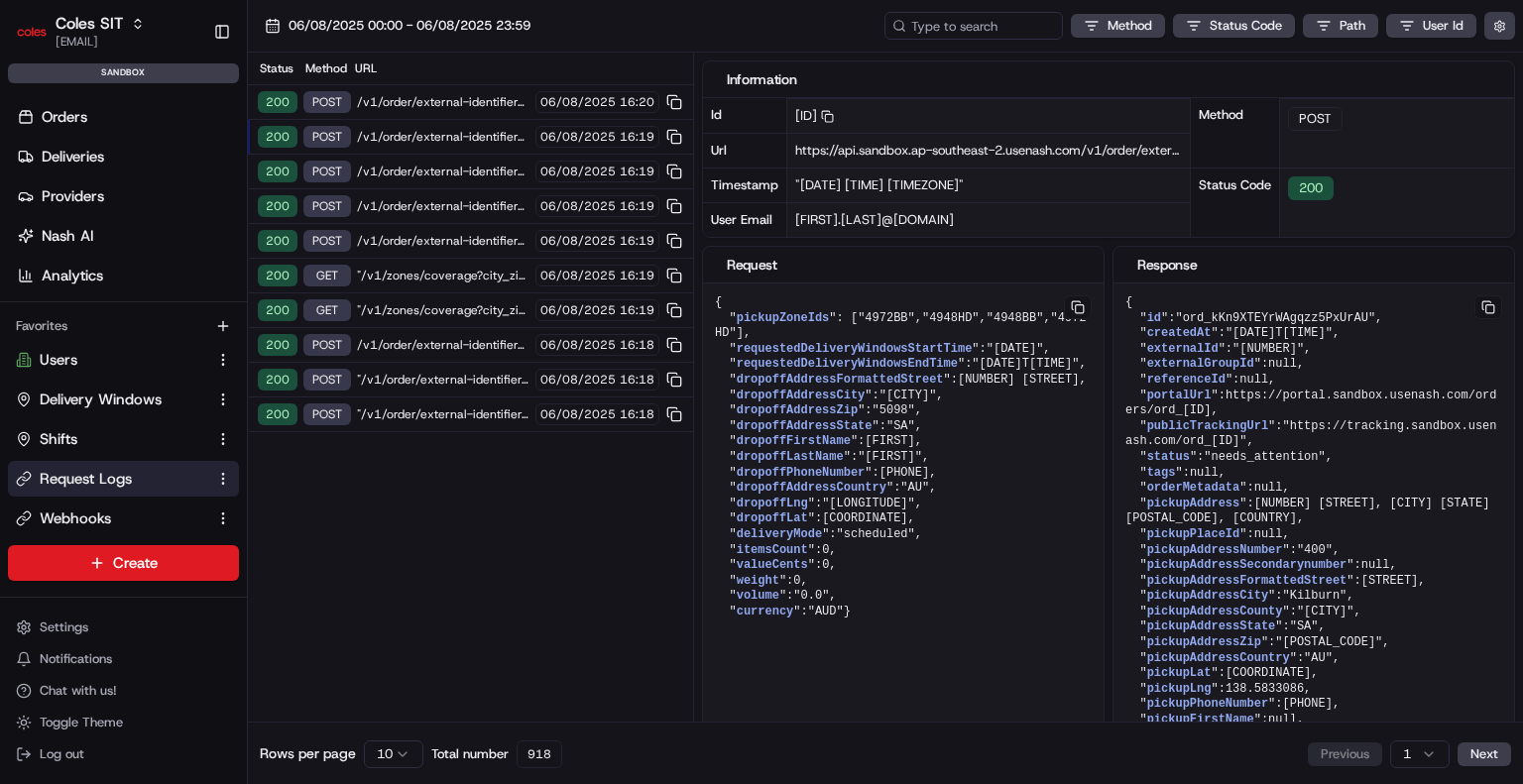 click on "/v1/order/external-identifier/216554206/delivery-window" at bounding box center [443, 171] 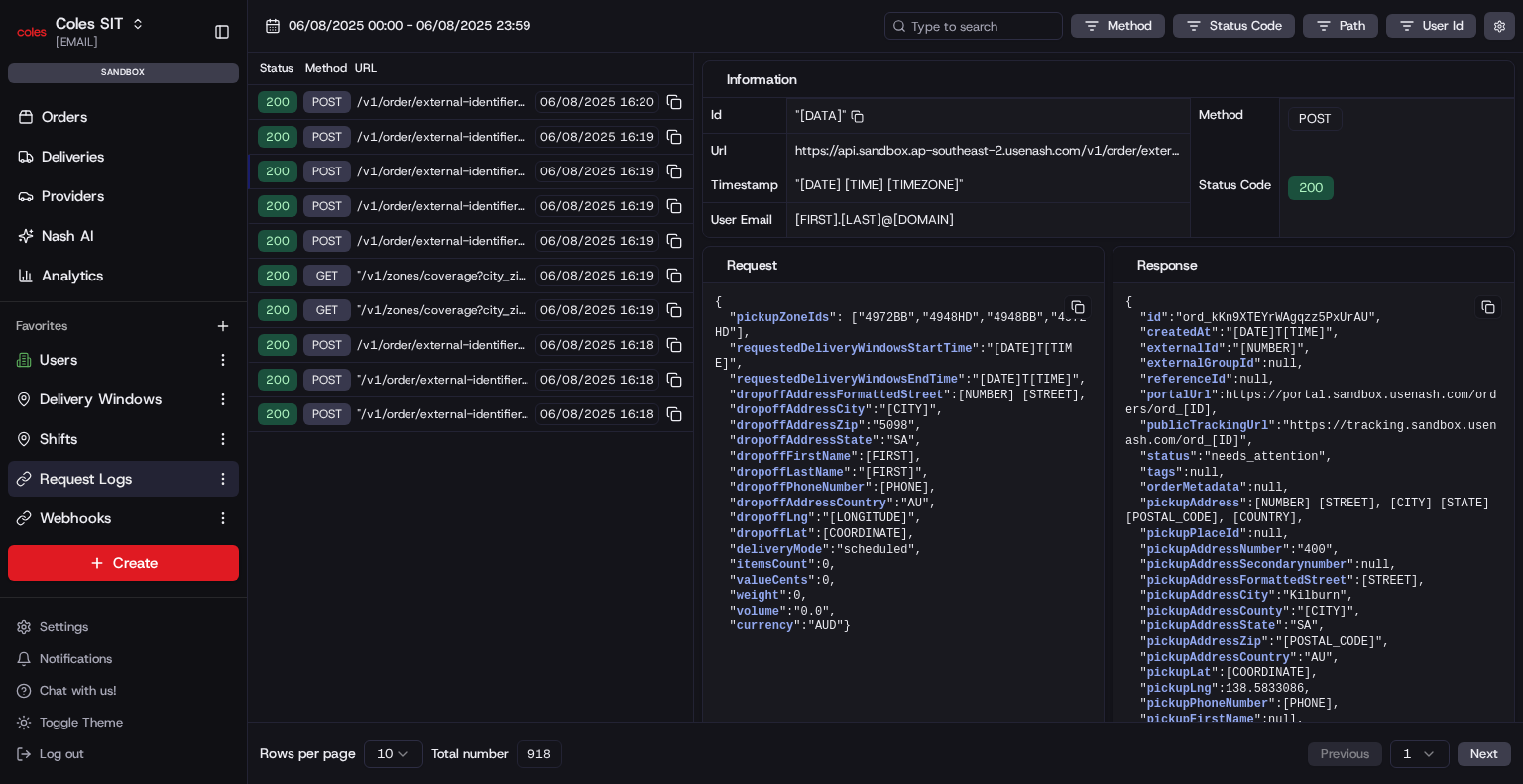 click on "200 POST /v1/order/external-identifier/216554206/delivery-window 06/08/2025 16:19" at bounding box center (470, 206) 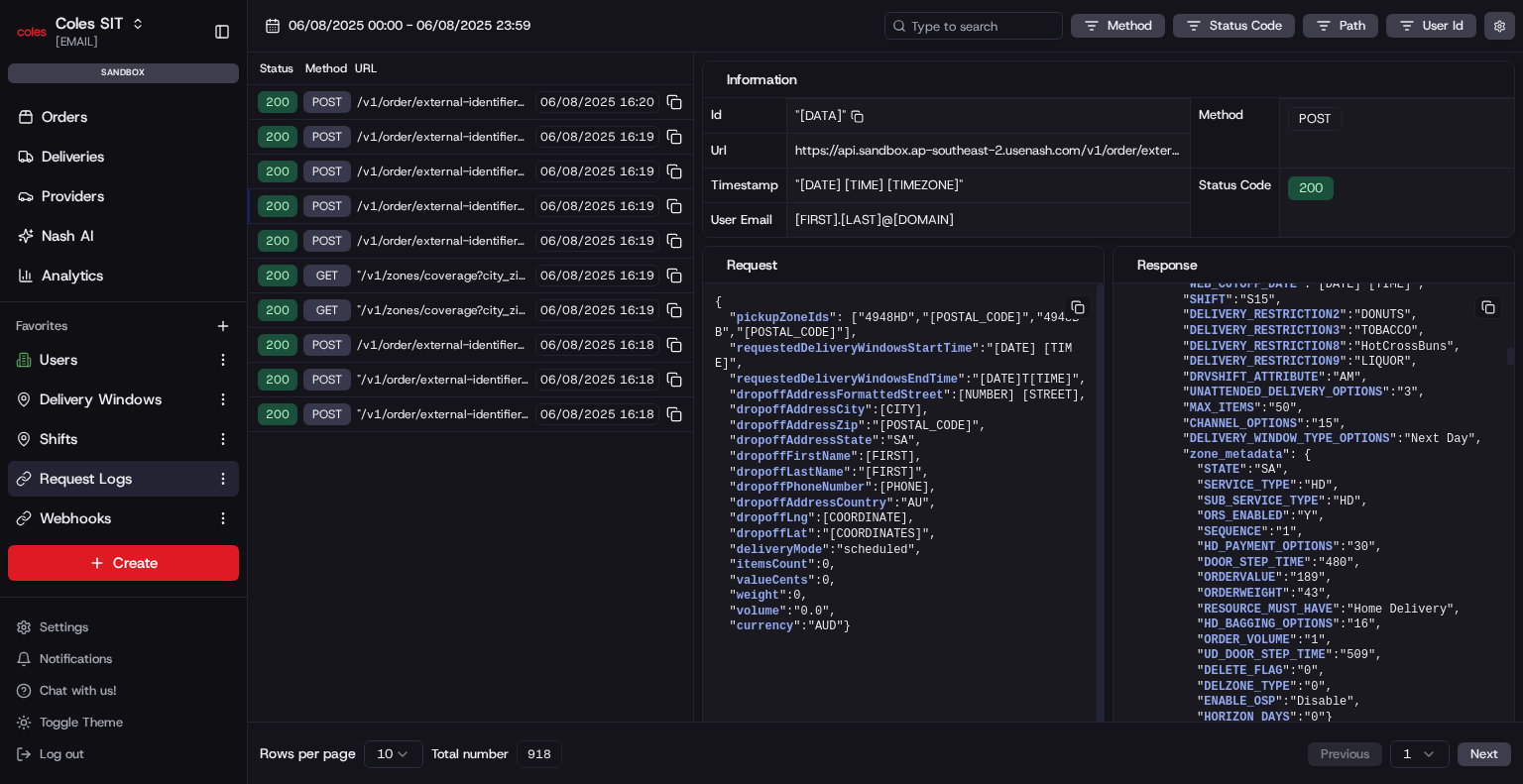 click on "200 GET /v1/zones/coverage?city_zipcode=ROSTREVOR_5073 06/08/2025 16:19" at bounding box center (470, 310) 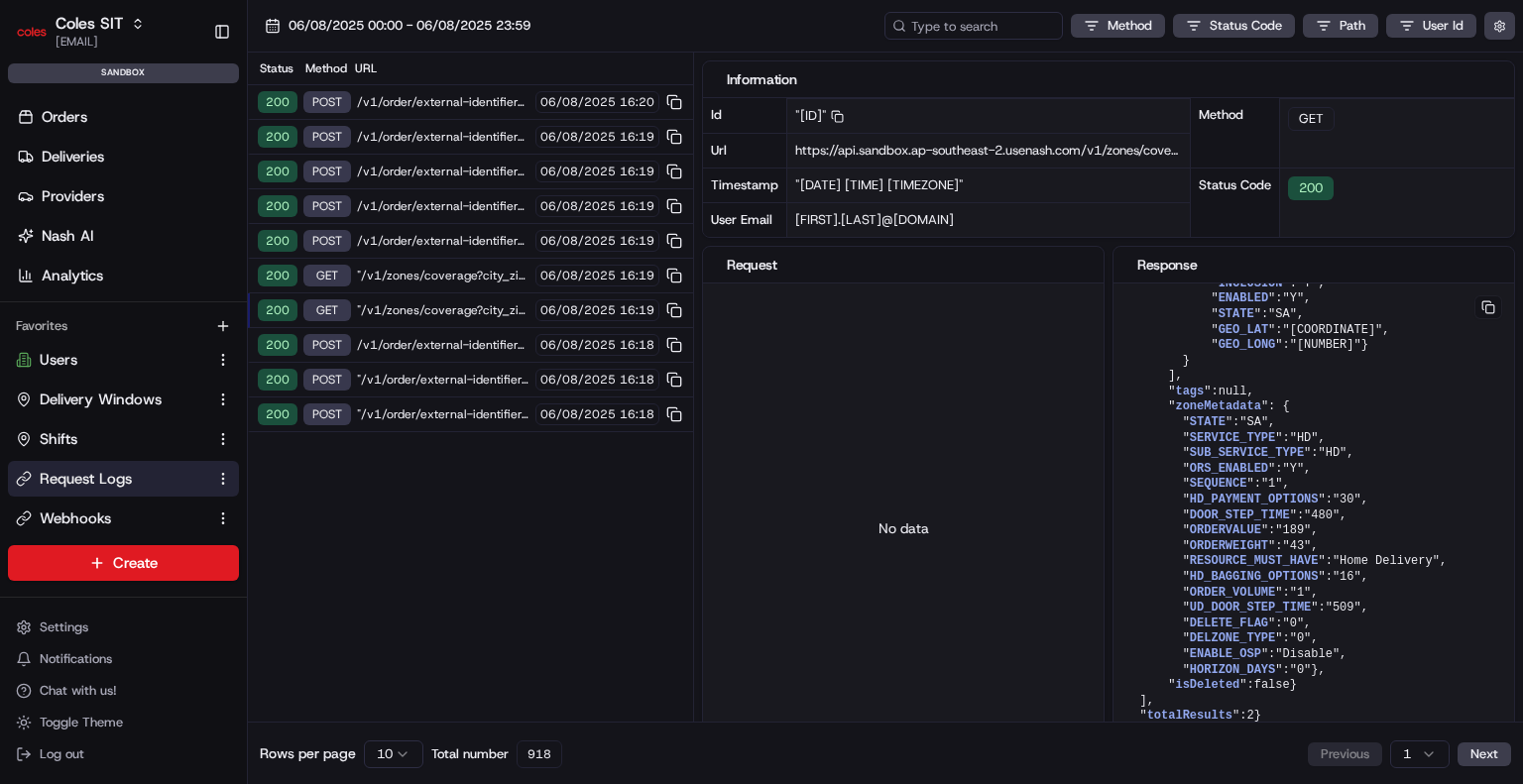 click on "200 GET /v1/zones/coverage?city_zipcode=ROSTREVOR_5073 06/08/2025 16:19" at bounding box center (470, 310) 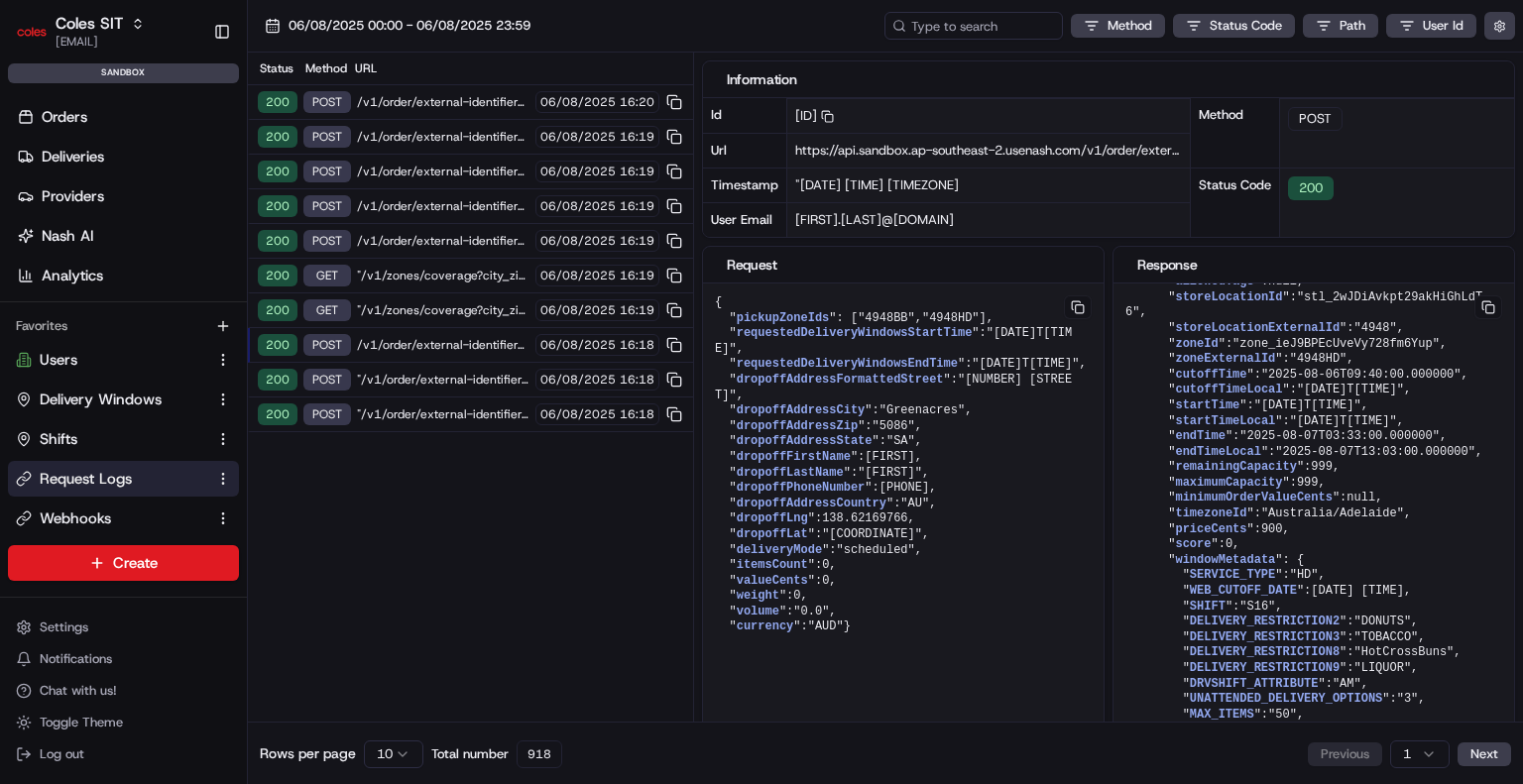 click on "200 POST /v1/order/external-identifier/216553191/delivery-window/confirm 06/08/2025 16:18" at bounding box center [470, 380] 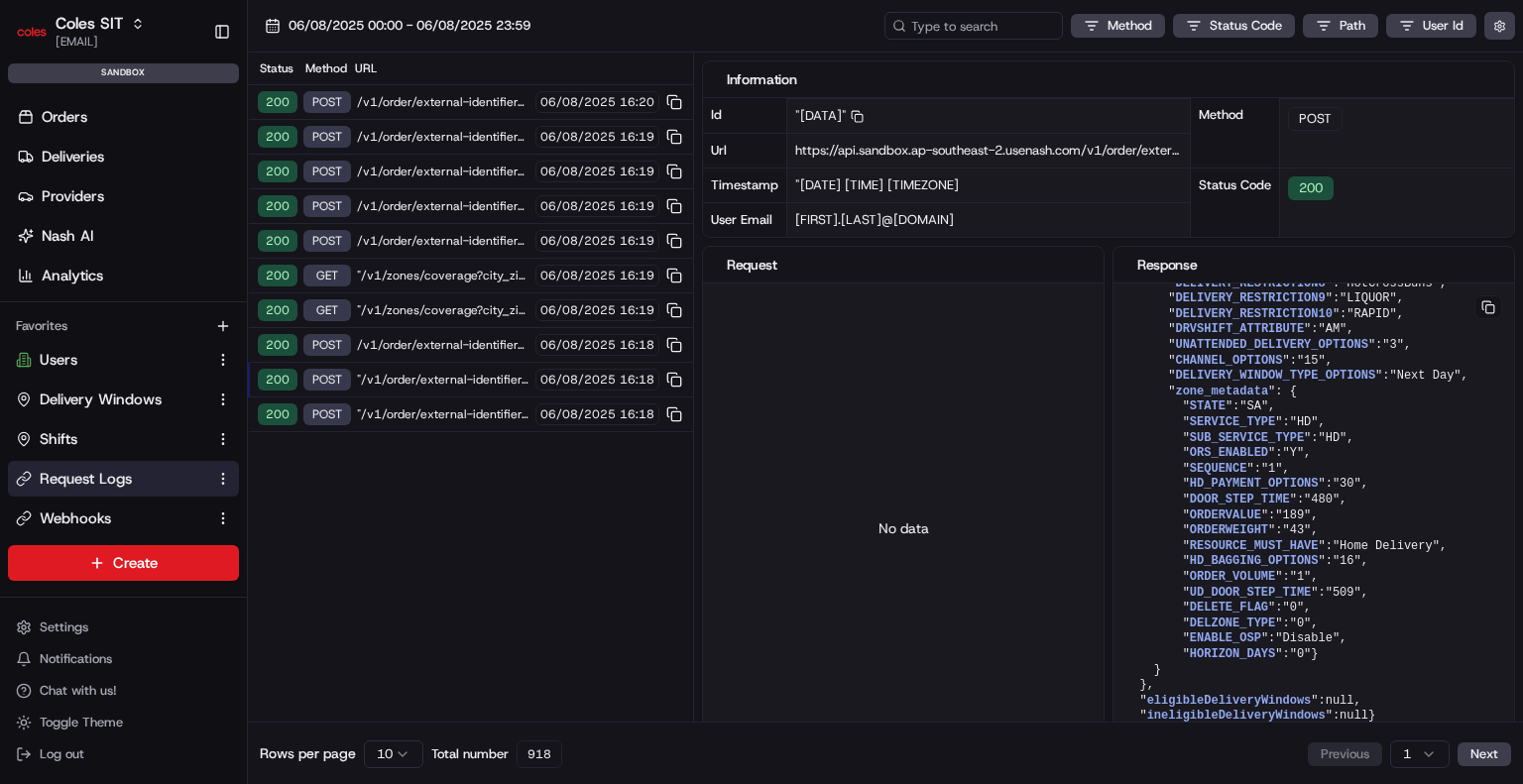scroll, scrollTop: 2477, scrollLeft: 0, axis: vertical 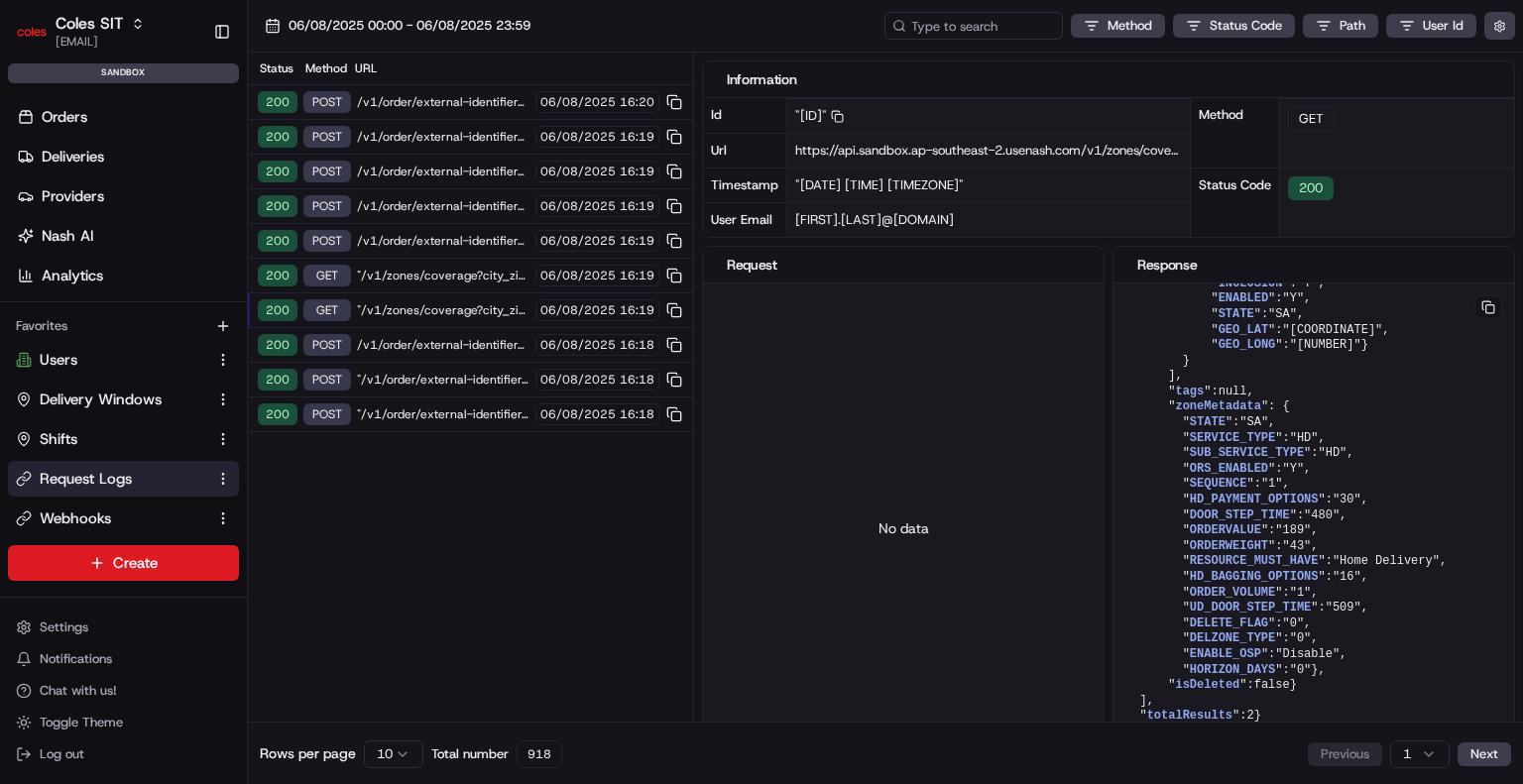 click on "200 POST /v1/order/external-identifier/216554206/delivery-window 06/08/2025 16:18" at bounding box center [470, 345] 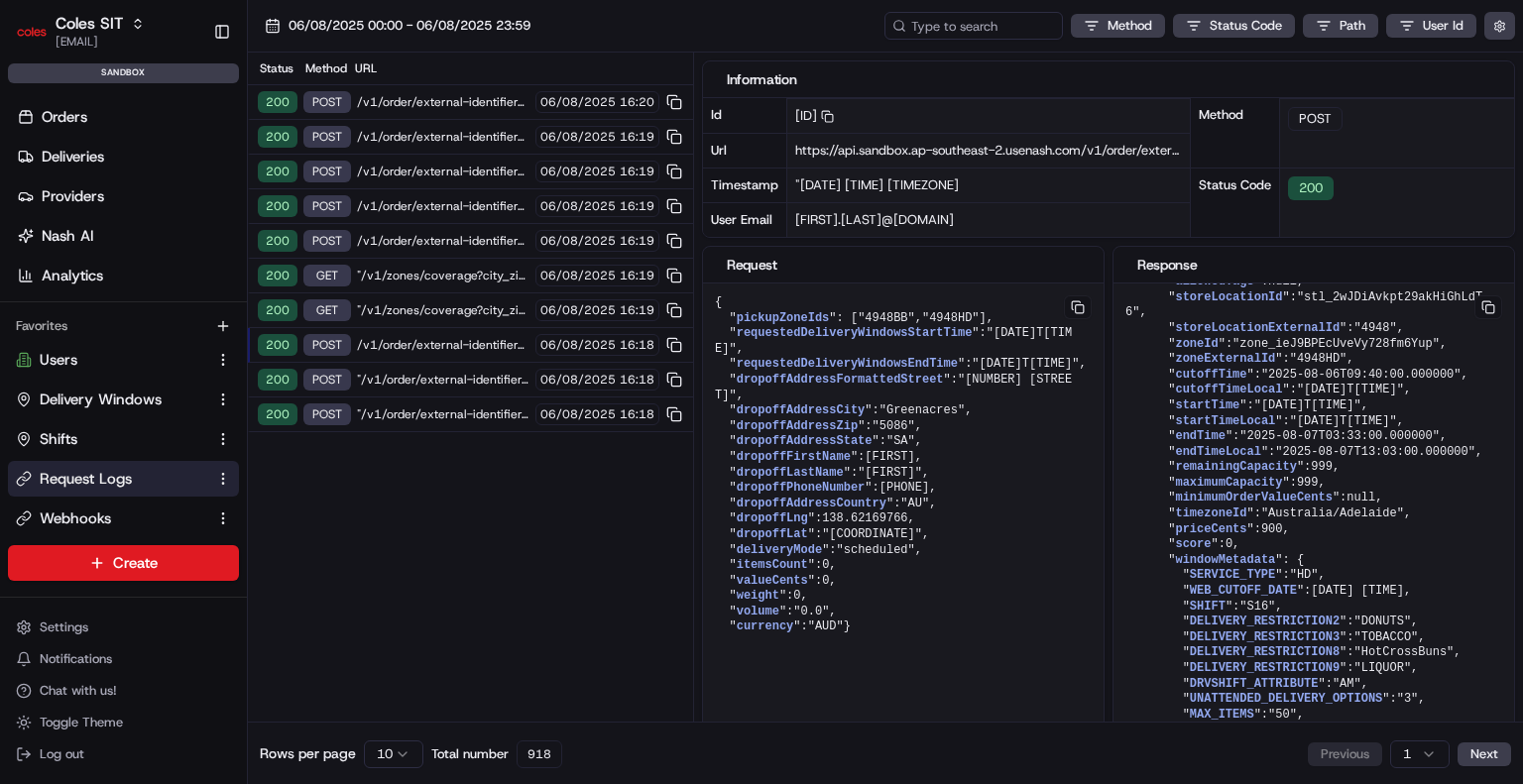 click on "/v1/order/external-identifier/216553191/delivery-window/confirm" at bounding box center (443, 380) 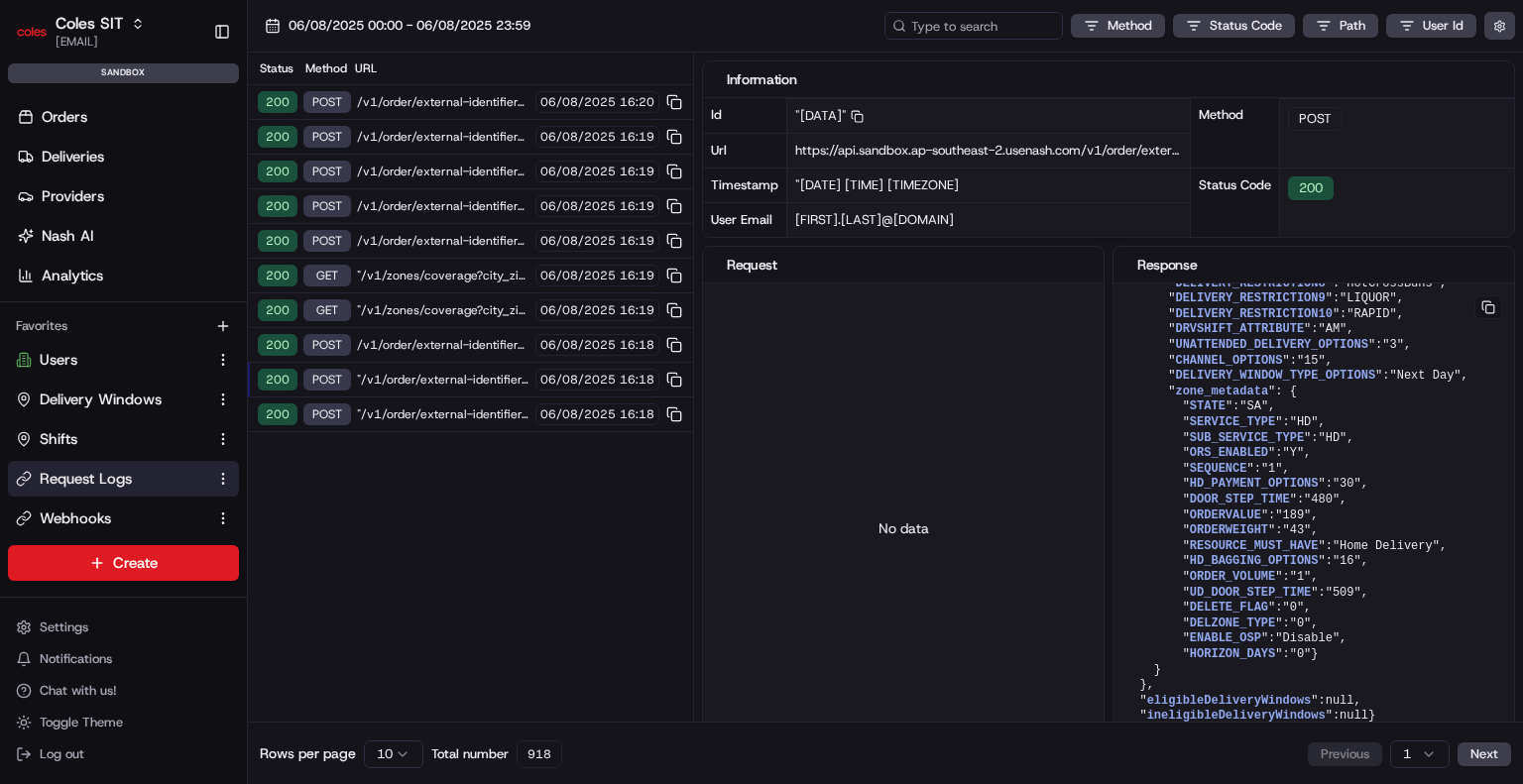 scroll, scrollTop: 2477, scrollLeft: 0, axis: vertical 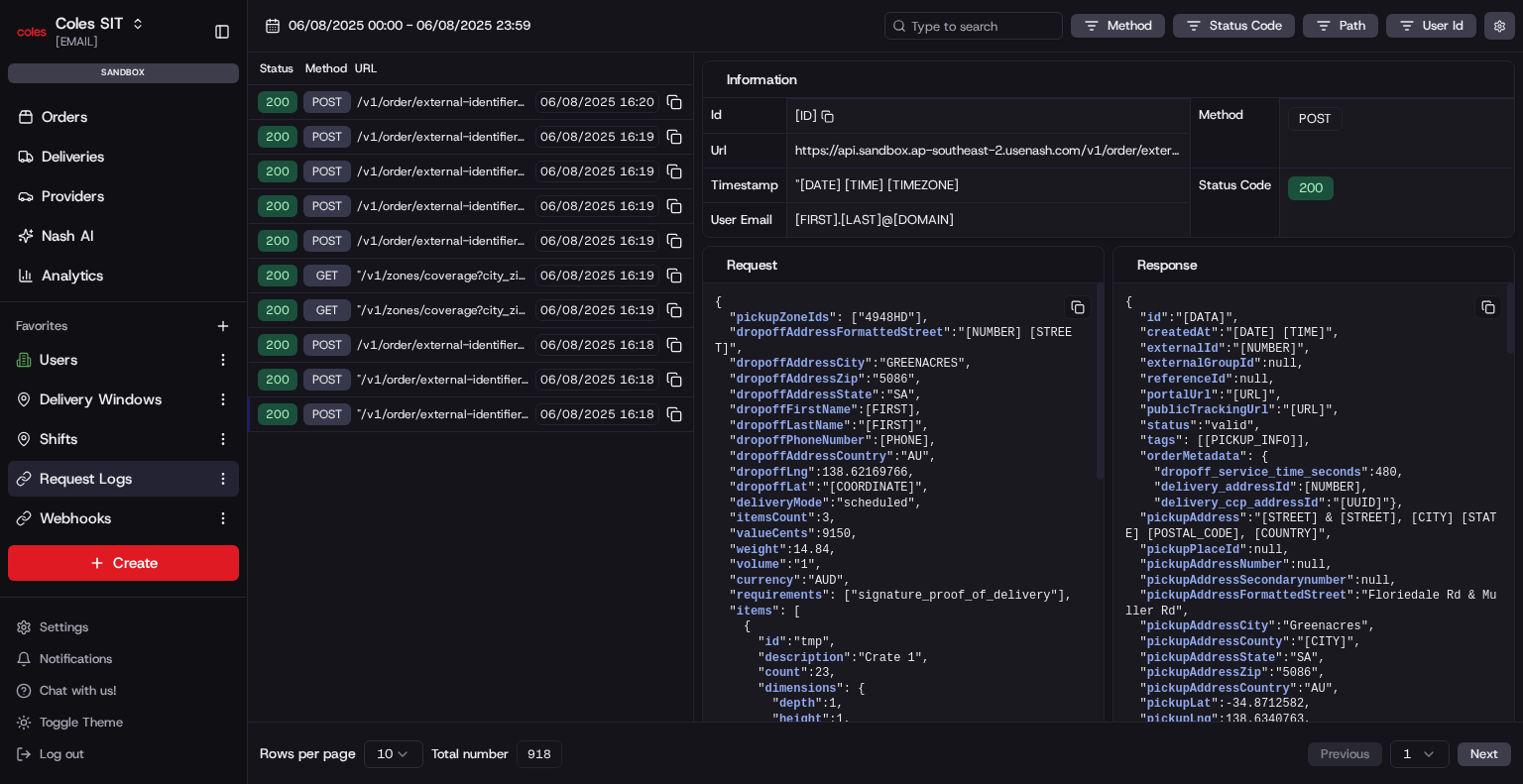 click on "200 GET /v1/zones/coverage?city_zipcode=Rostrevor_5073 06/08/2025 16:19" at bounding box center [470, 276] 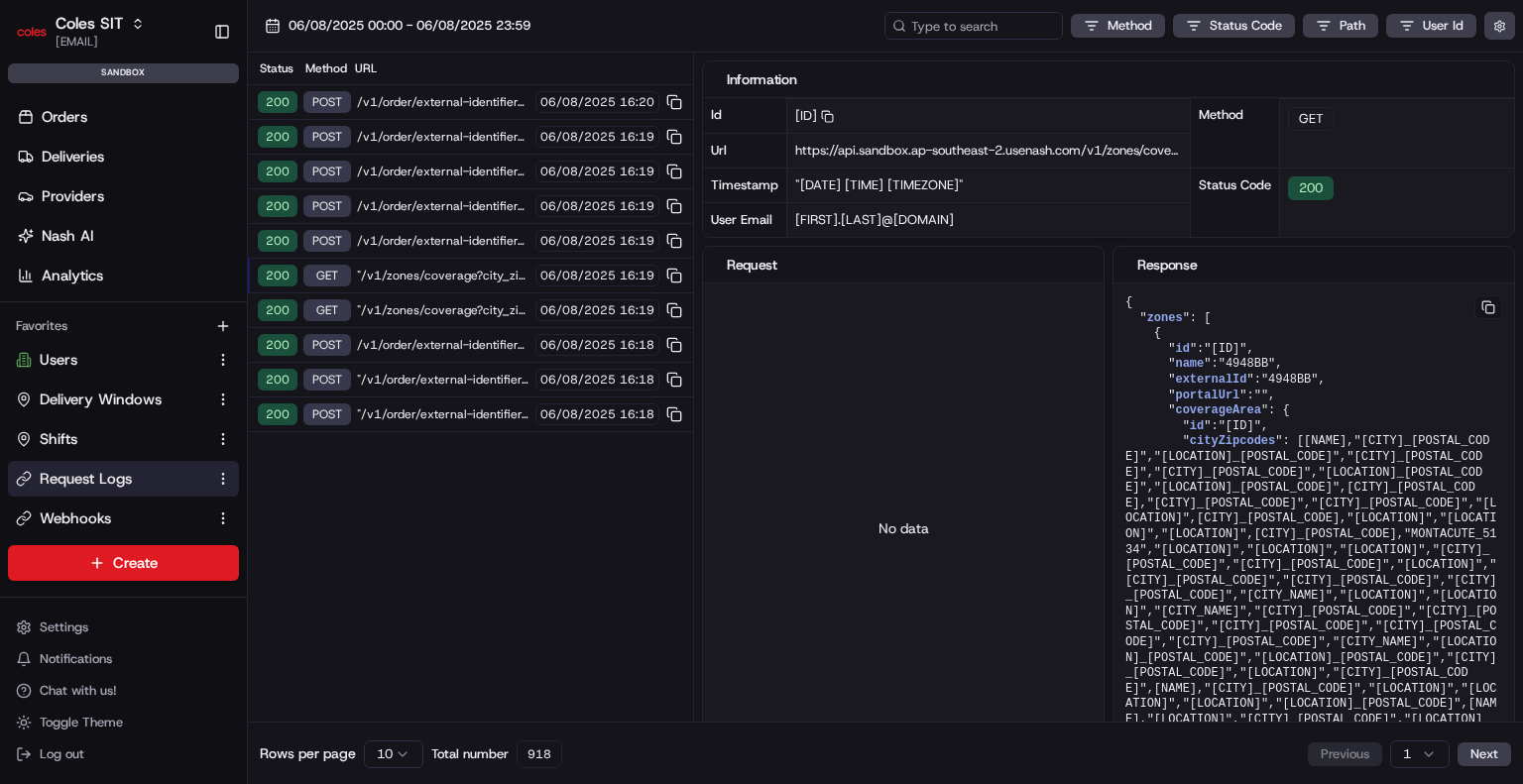 click on "/v1/order/external-identifier/216554206/delivery-window" at bounding box center (443, 241) 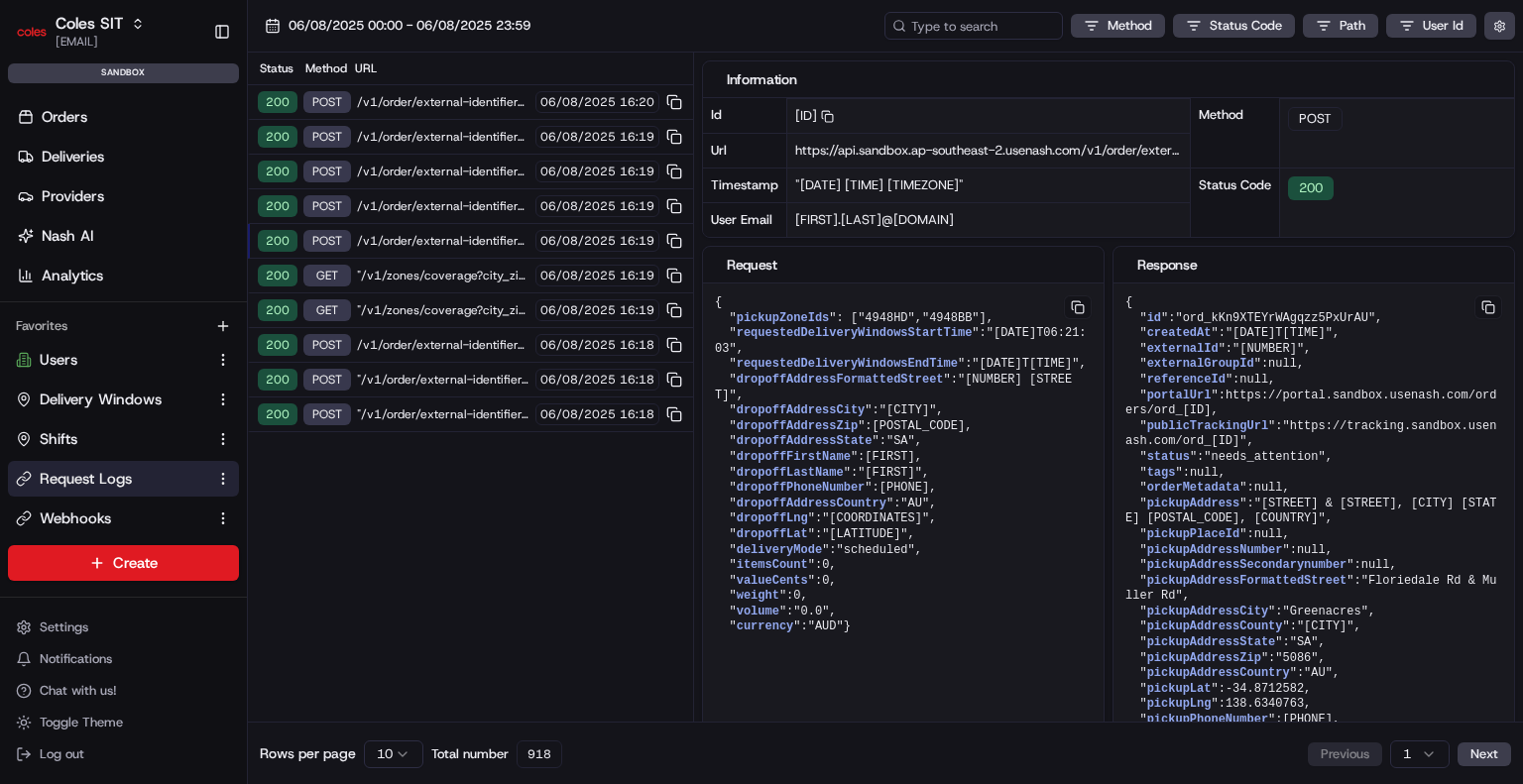 click on "[COMPANY] [APP_NAME] [USER_NAME] Toggle Sidebar sandbox Orders Deliveries Providers Nash AI Analytics Favorites Users Delivery Windows Shifts Request Logs Webhooks Main Menu Members & Organization Organization Users Roles Preferences Customization Tracking Orchestration Automations Dispatch Strategy Optimization Strategy Locations Pickup Locations Dropoff Locations Zones Shifts Delivery Windows Billing Billing Integrations Notification Triggers Webhooks API Keys Request Logs Create Settings Notifications Chat with us! Toggle Theme Log out [DATE] [TIME] - [DATE] [TIME] Method Status Code Path User Id Status Method URL 200 POST /v1/order/external-identifier/[ID]/delivery-window 06/08/2025 16:20 200 POST /v1/order/external-identifier/[ID]/delivery-window 06/08/2025 16:19 200 POST /v1/order/external-identifier/[ID]/delivery-window 06/08/2025 16:19 200 POST /v1/order/external-identifier/[ID]/delivery-window 06/08/2025 16:19 200 POST 06/08/2025 16:19 200 GET 06/08/2025 200" at bounding box center (762, 392) 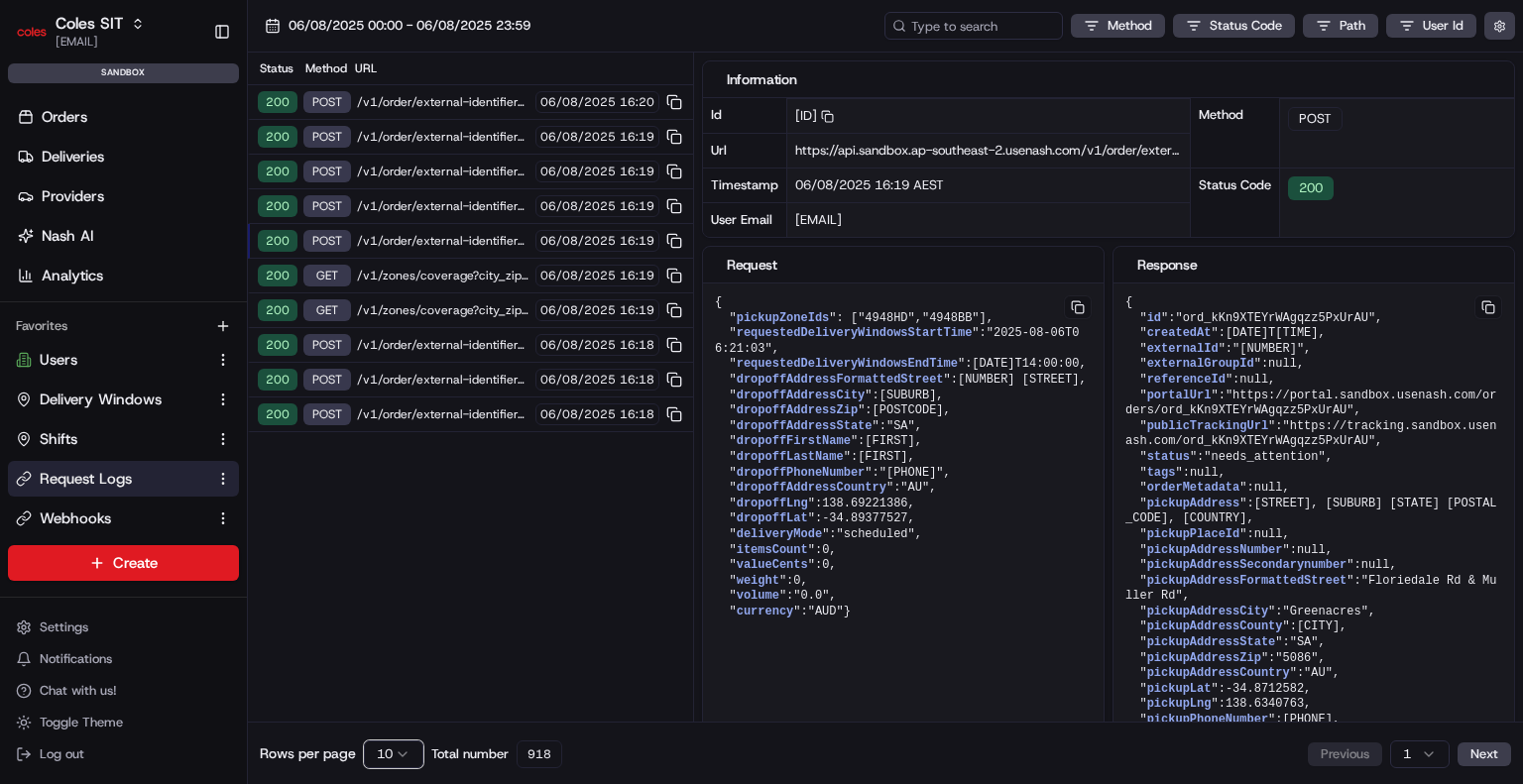 scroll, scrollTop: 0, scrollLeft: 0, axis: both 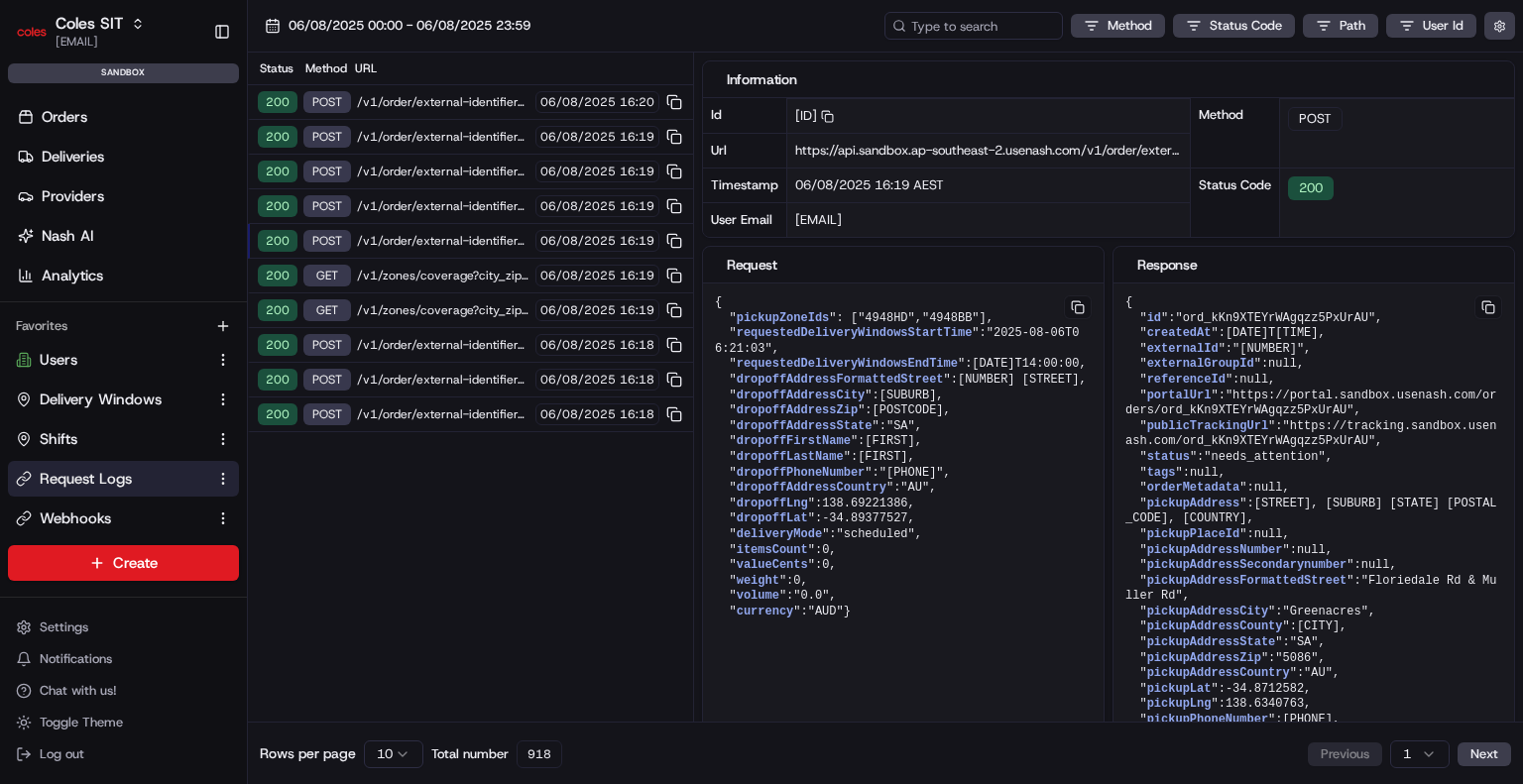 click on "[COMPANY] [APP_NAME] [USER_NAME] Toggle Sidebar sandbox Orders Deliveries Providers Nash AI Analytics Favorites Users Delivery Windows Shifts Request Logs Webhooks Main Menu Members & Organization Organization Users Roles Preferences Customization Tracking Orchestration Automations Dispatch Strategy Optimization Strategy Locations Pickup Locations Dropoff Locations Zones Shifts Delivery Windows Billing Billing Integrations Notification Triggers Webhooks API Keys Request Logs Create Settings Notifications Chat with us! Toggle Theme Log out [DATE] [TIME] - [DATE] [TIME] Method Status Code Path User Id Status Method URL 200 POST /v1/order/external-identifier/[ID]/delivery-window 06/08/2025 16:20 200 POST /v1/order/external-identifier/[ID]/delivery-window 06/08/2025 16:19 200 POST /v1/order/external-identifier/[ID]/delivery-window 06/08/2025 16:19 200 POST /v1/order/external-identifier/[ID]/delivery-window 06/08/2025 16:19 200 POST 06/08/2025 16:19 200 GET 06/08/2025 200" at bounding box center (762, 392) 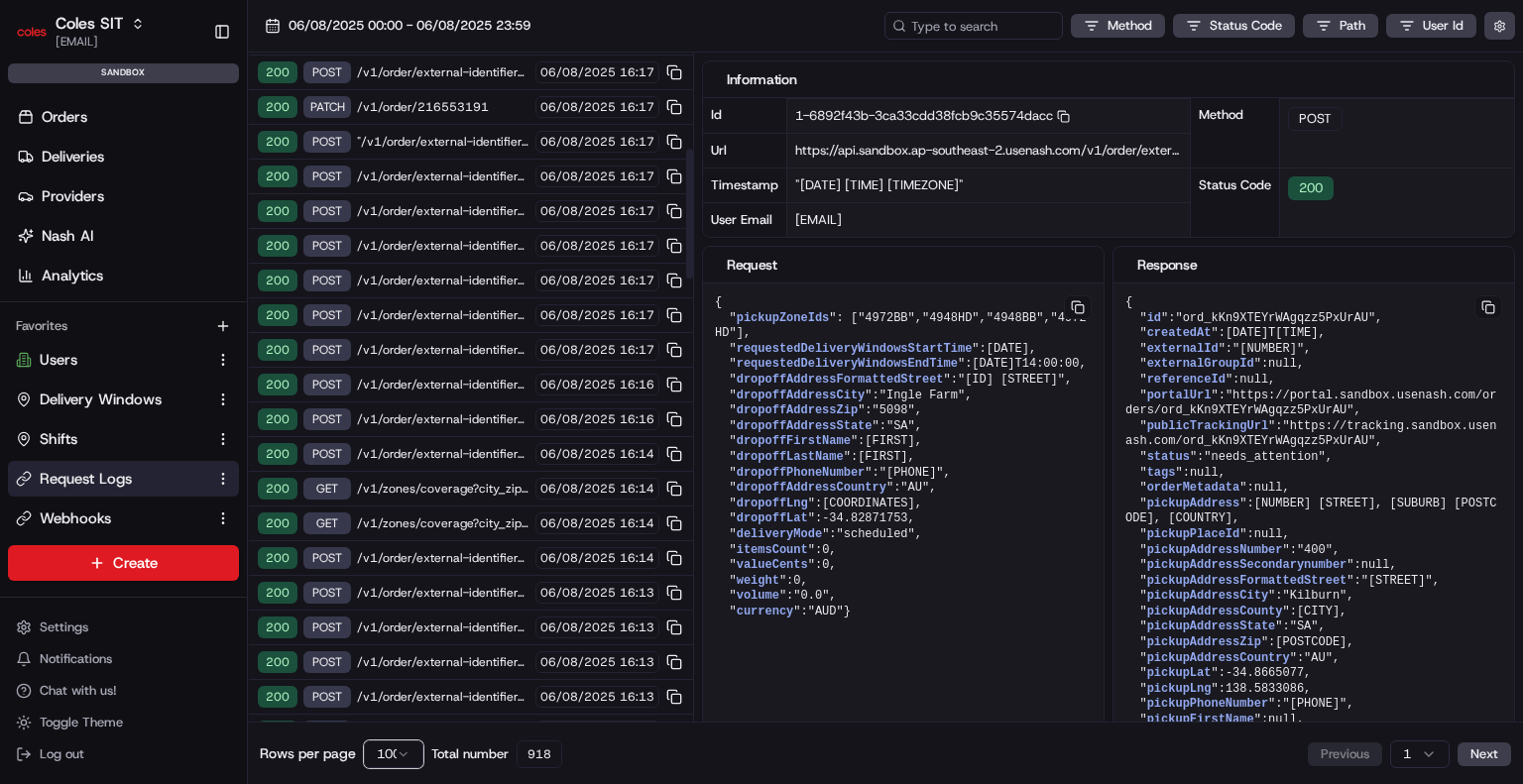 scroll, scrollTop: 496, scrollLeft: 0, axis: vertical 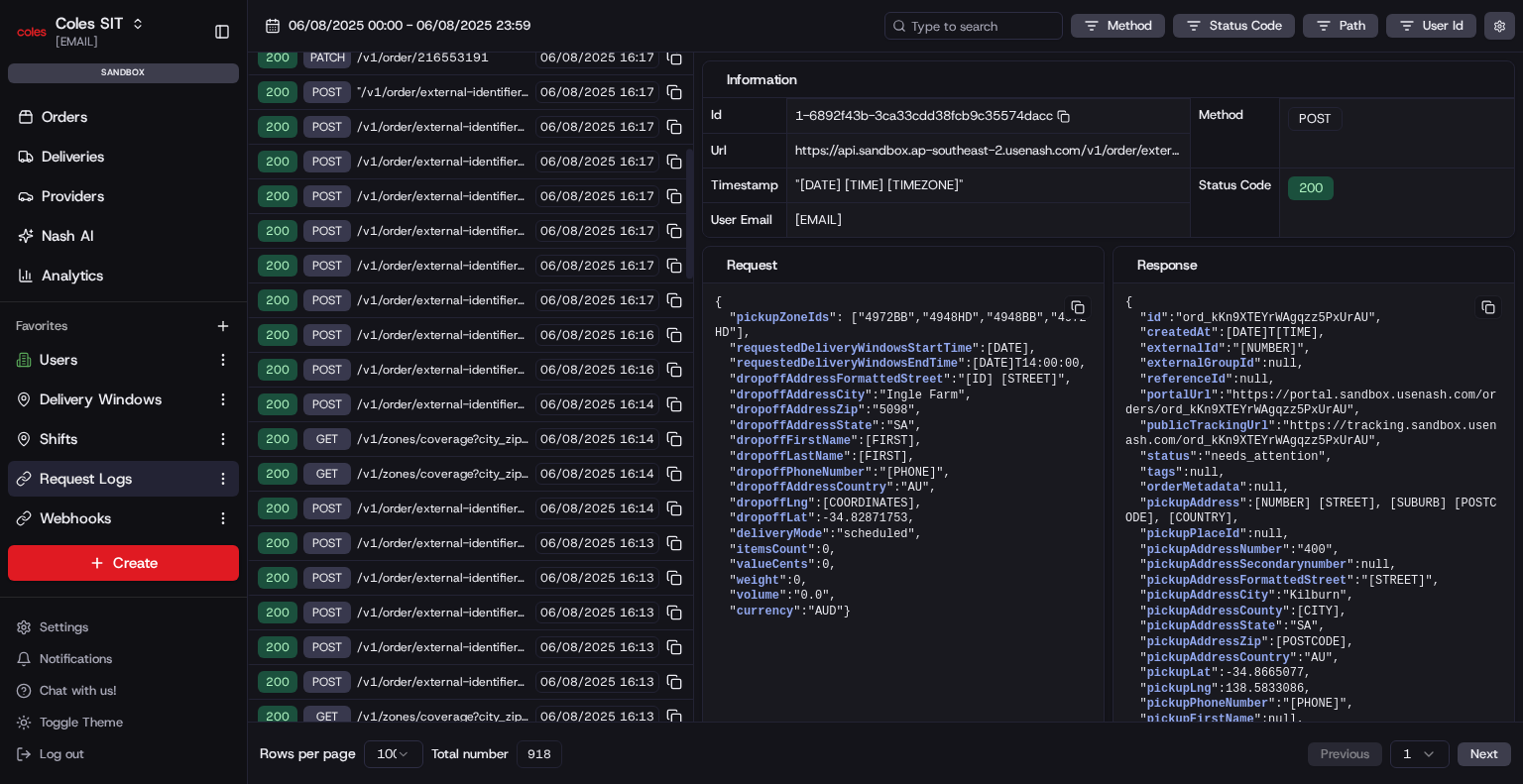 click on "200 POST /v1/order/external-identifier/216553187/delivery-window/confirm [DATE] [TIME]" at bounding box center (470, 266) 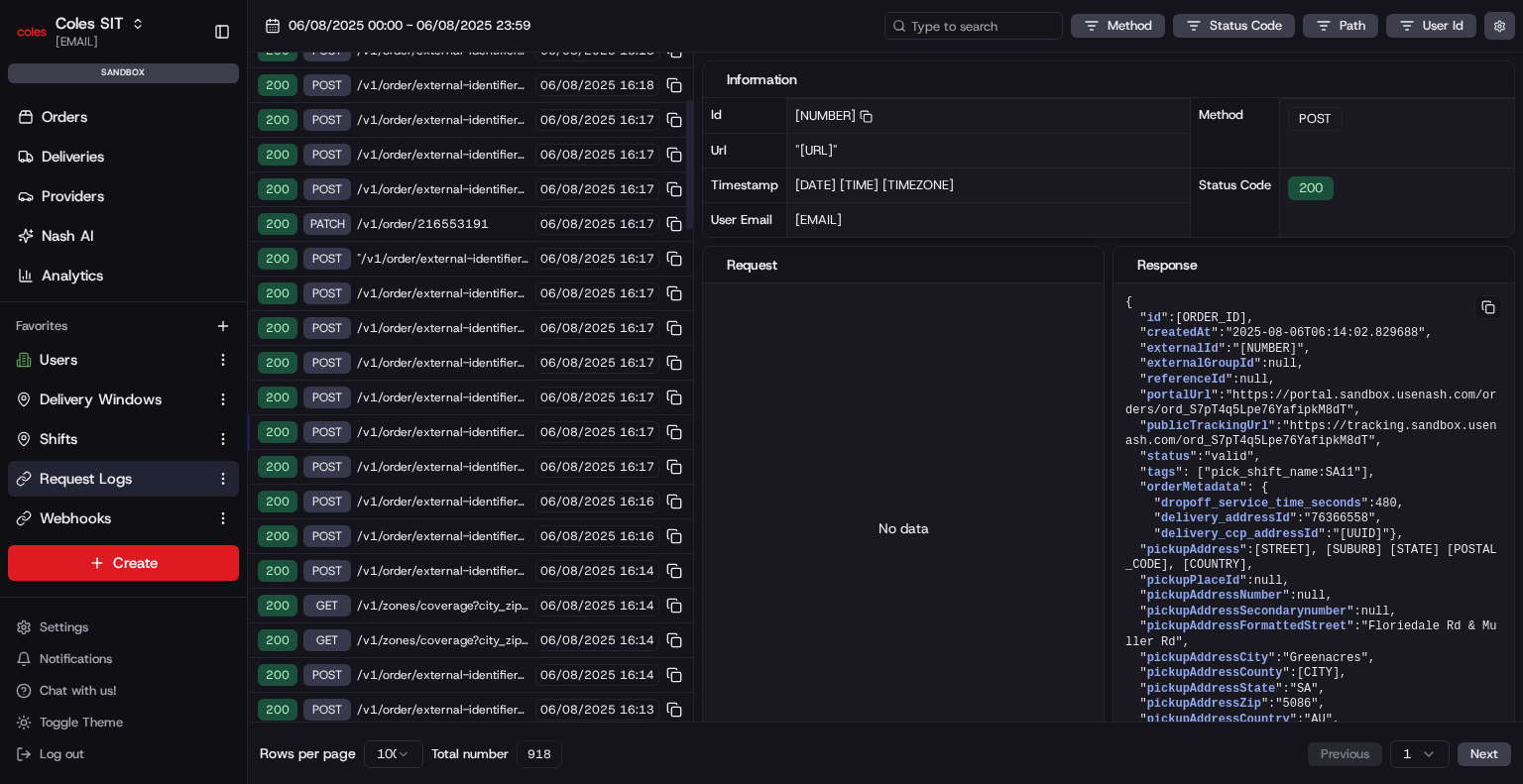scroll, scrollTop: 198, scrollLeft: 0, axis: vertical 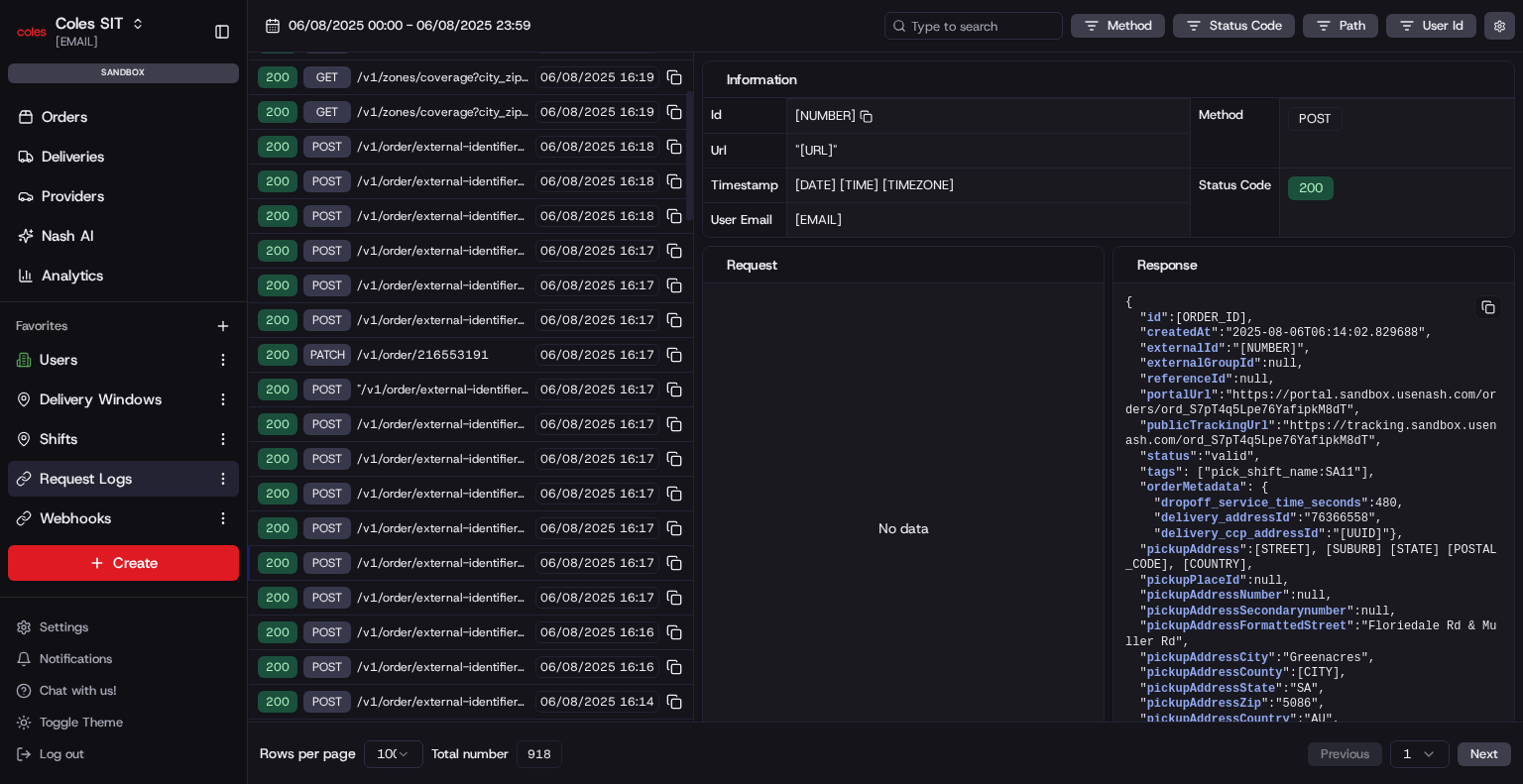 click on "200 PATCH /v1/order/216553191 [DATE] [TIME]" at bounding box center (470, 355) 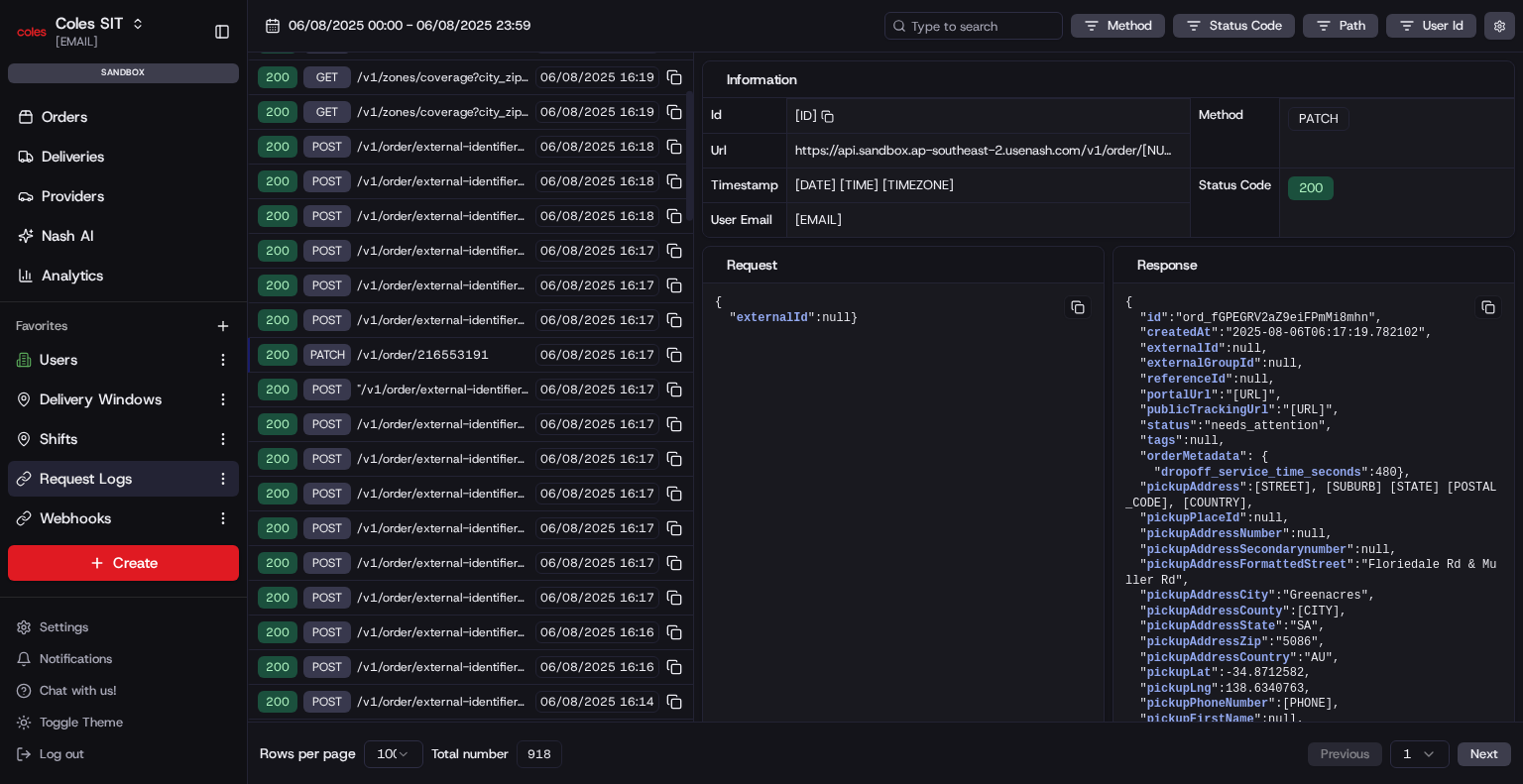 click on "/v1/order/216553191" at bounding box center (443, 355) 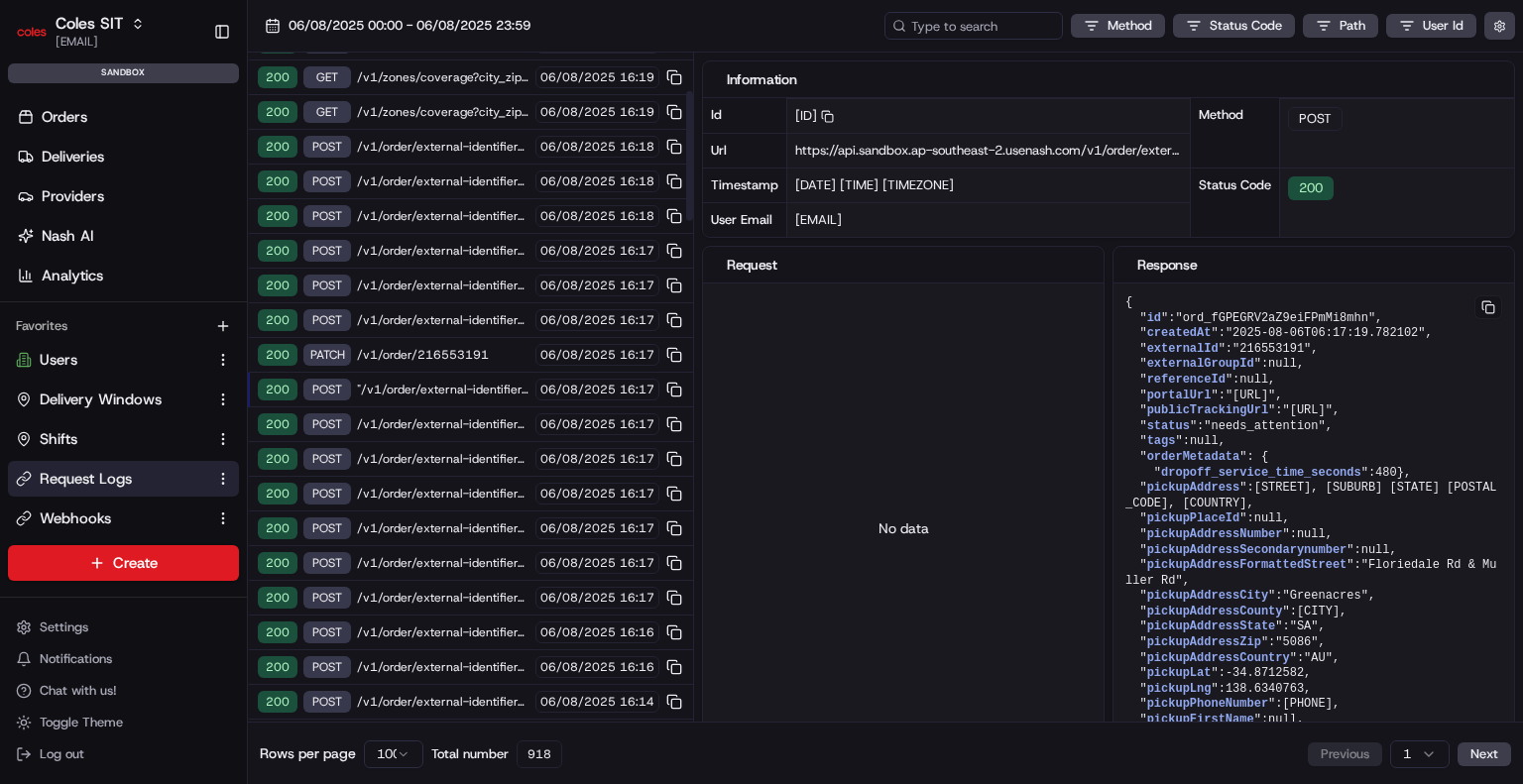 click on "200 POST /v1/order/external-identifier/[NUMBER]/delivery-window [DATE]" at bounding box center (470, 424) 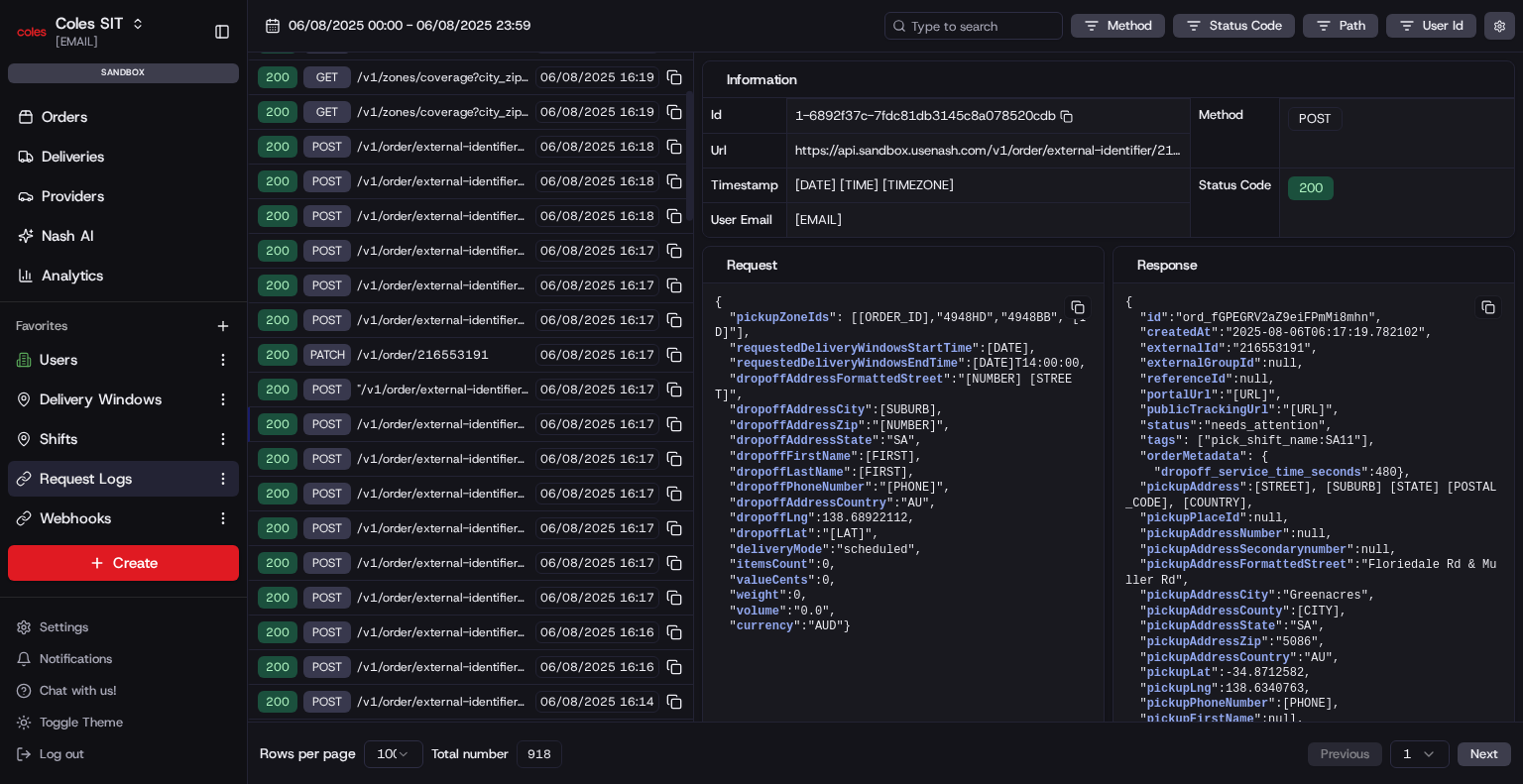 click on "/v1/order/external-identifier/216553191/delivery-window/book" at bounding box center (443, 459) 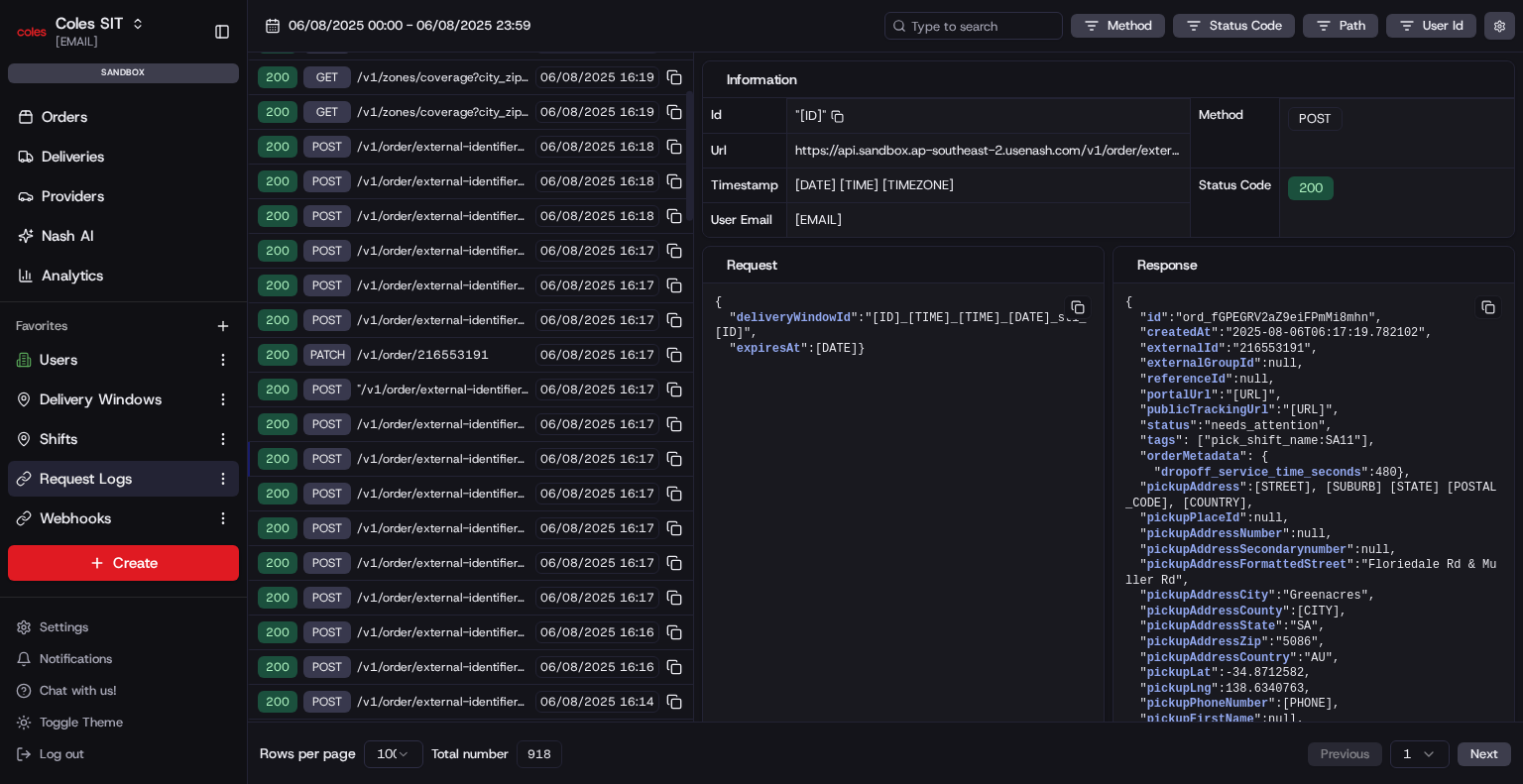 click on "200 POST /v1/order/external-identifier/[NUMBER]/delivery-window [DATE]" at bounding box center (470, 494) 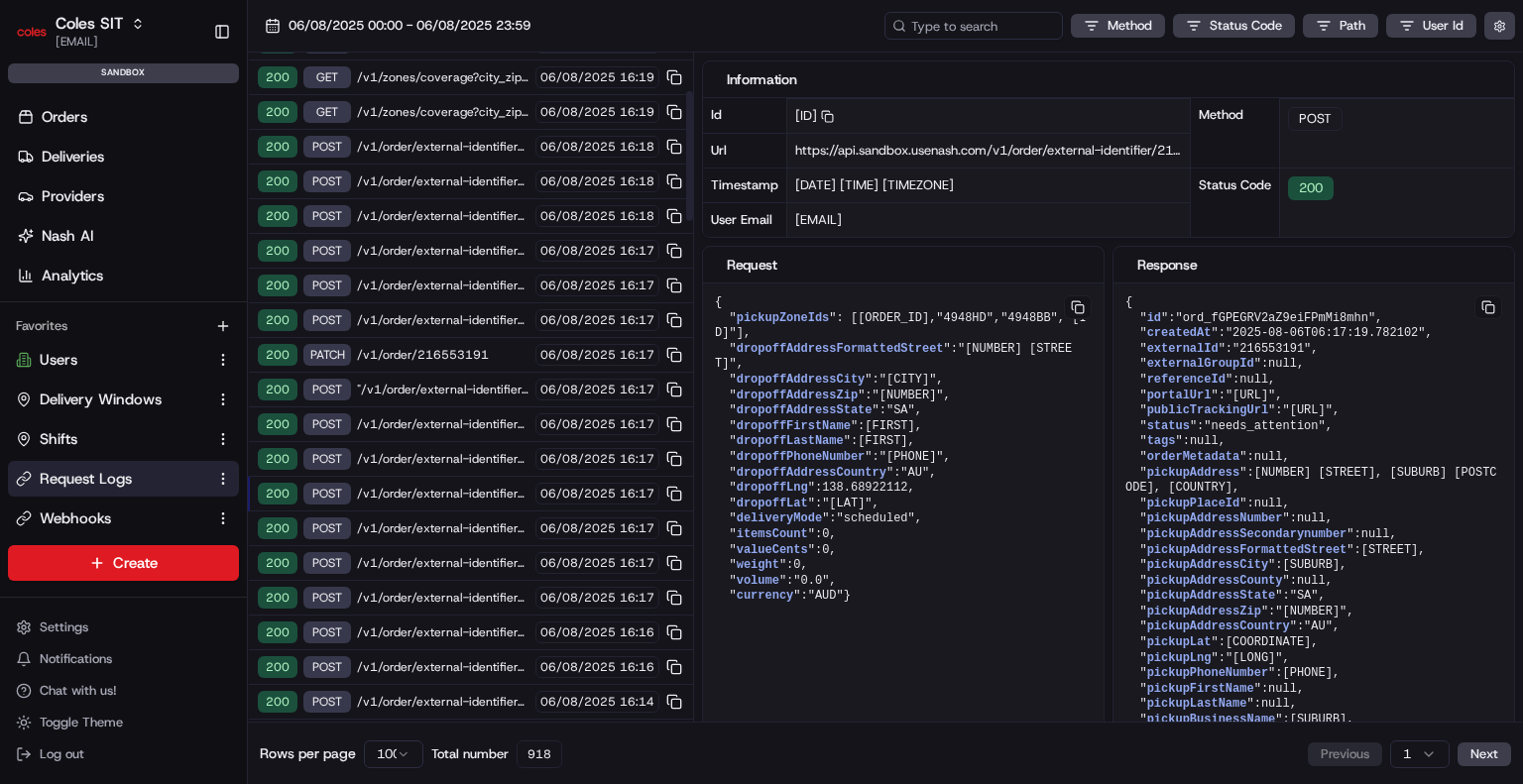 click on "/v1/order/external-identifier/216553191/delivery-window/book" at bounding box center [443, 459] 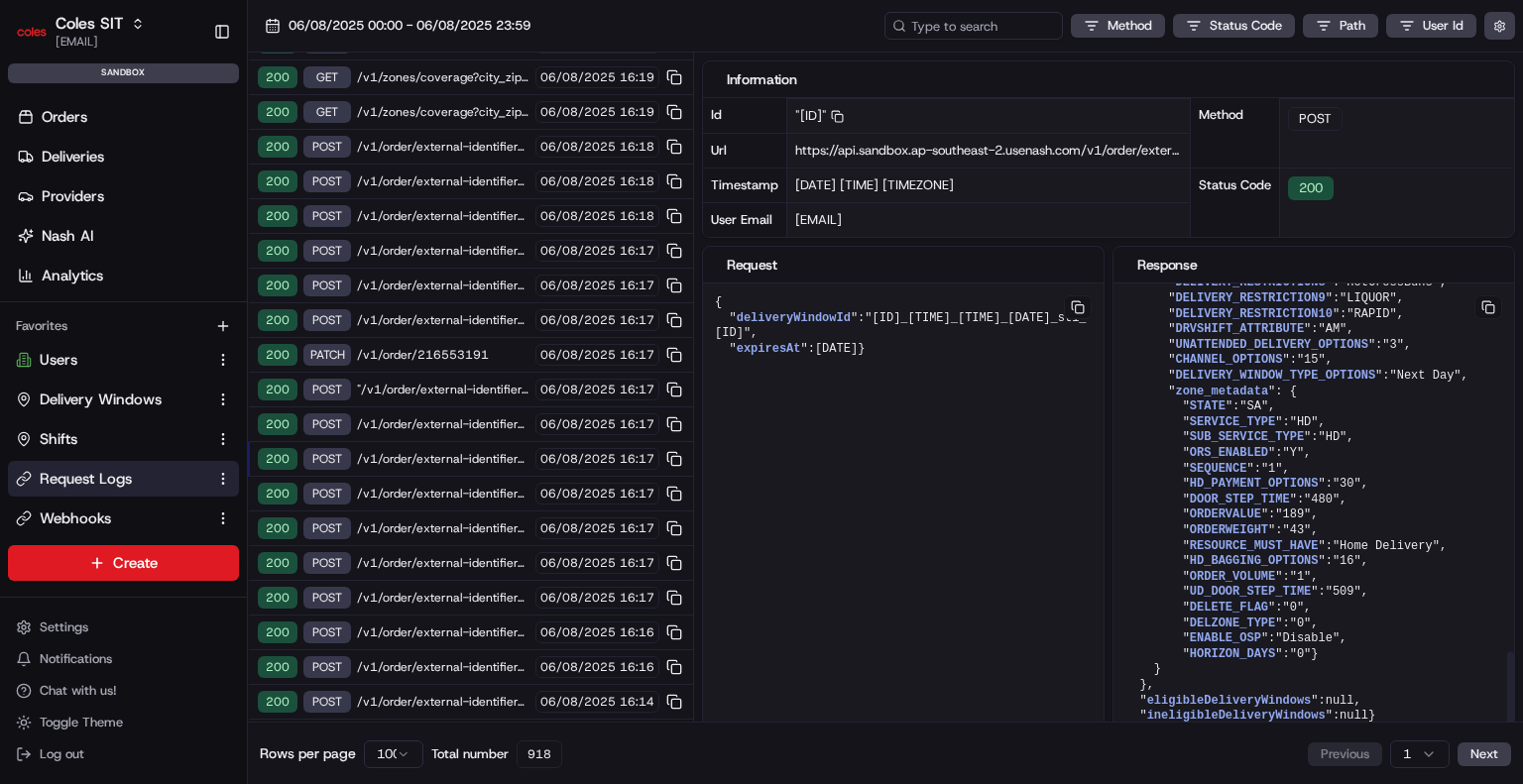 scroll, scrollTop: 1966, scrollLeft: 0, axis: vertical 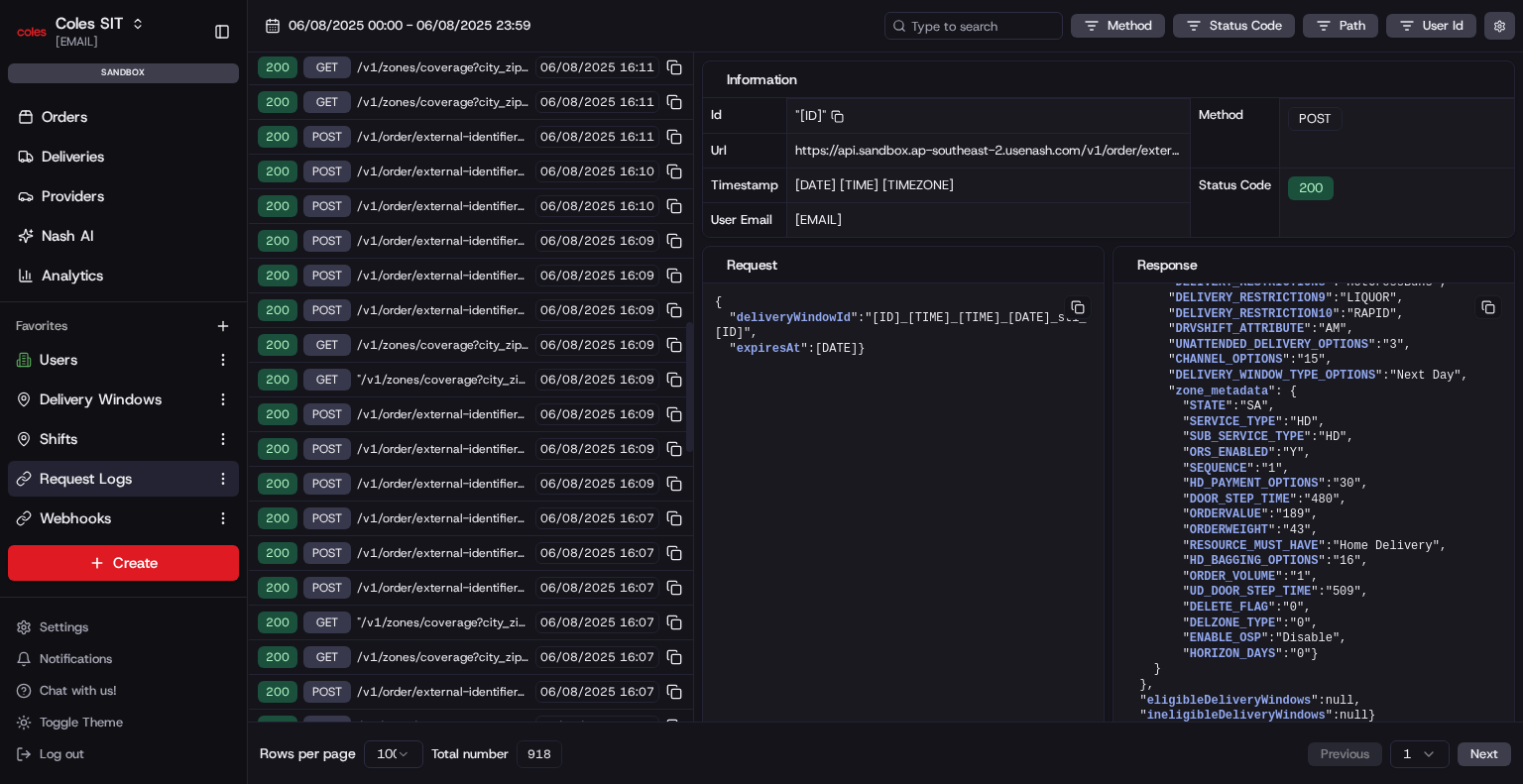 click on "/v1/order/external-identifier/216553183/delivery-window" at bounding box center [443, 414] 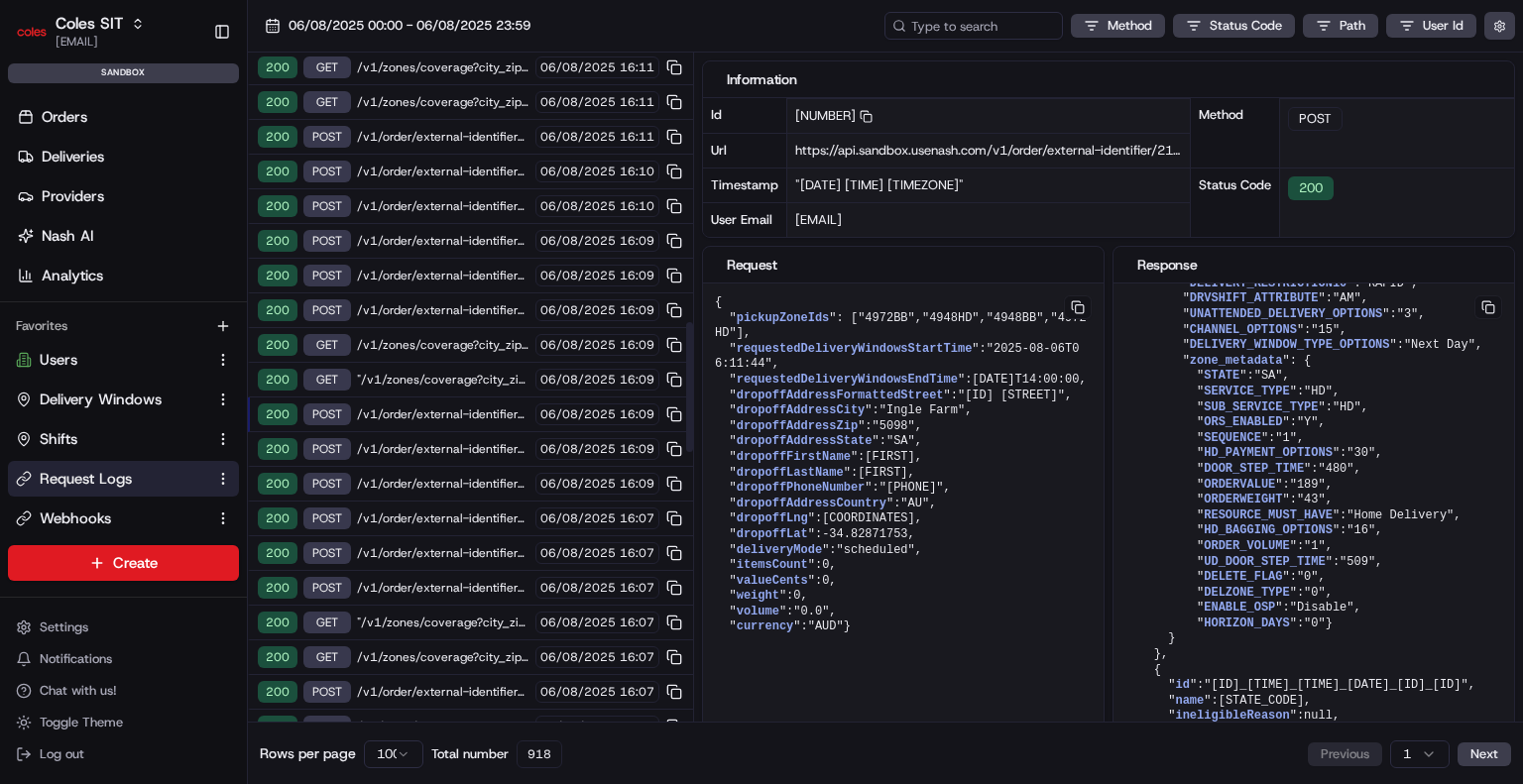 click on "/v1/order/external-identifier/216553179/delivery-window/confirm" at bounding box center (443, 449) 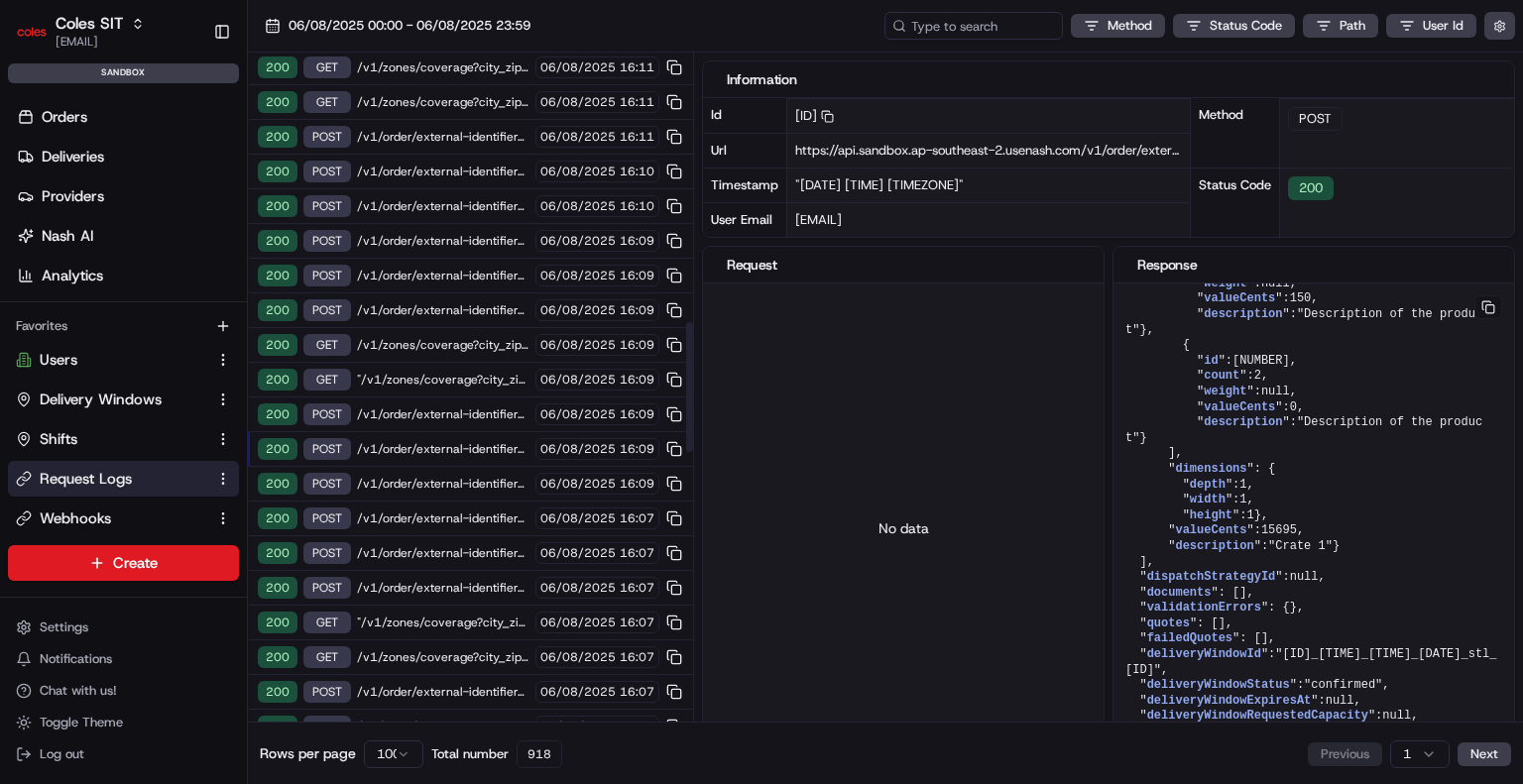 click on "/v1/order/external-identifier/216553179/delivery-window" at bounding box center [443, 484] 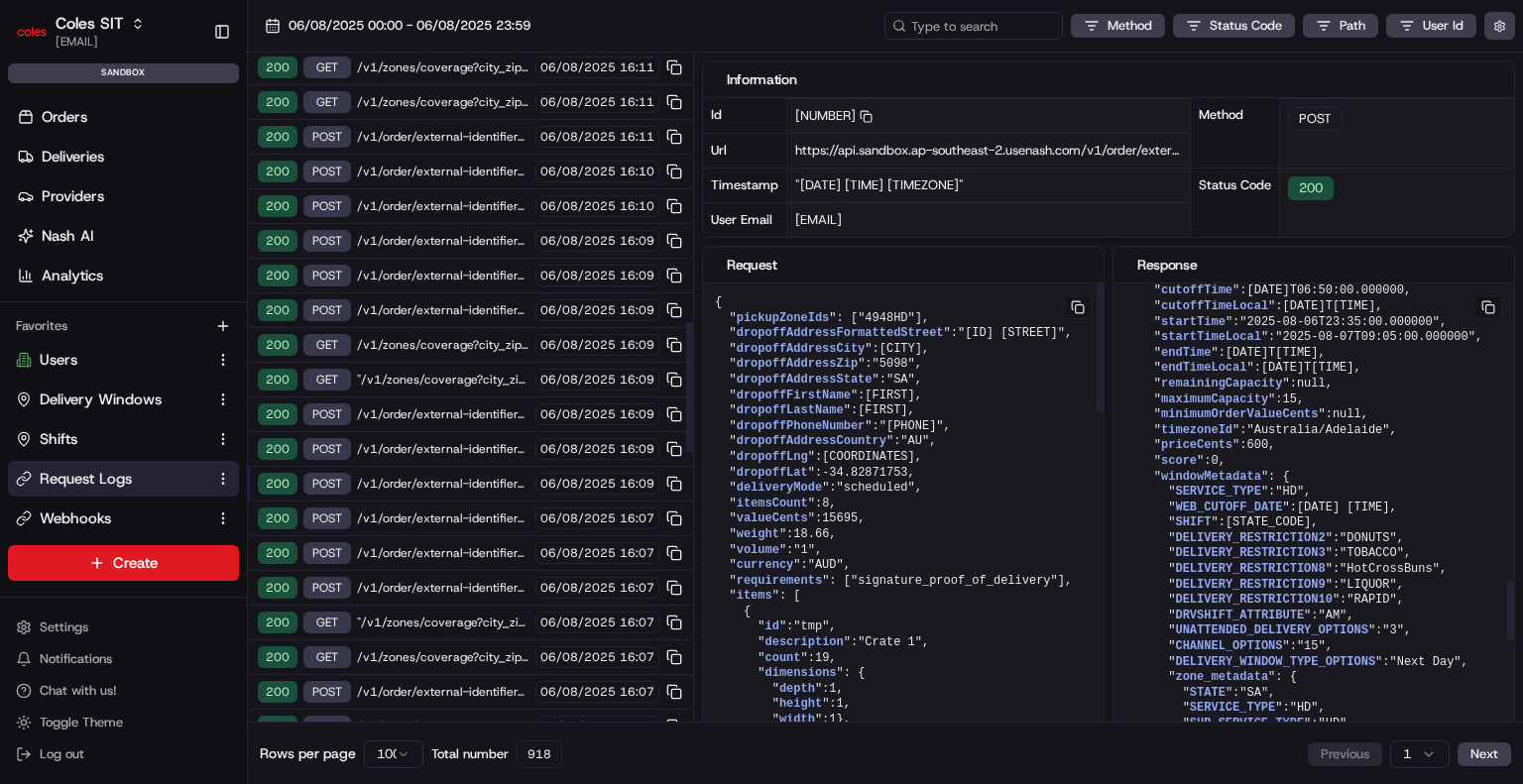 scroll, scrollTop: 3018, scrollLeft: 0, axis: vertical 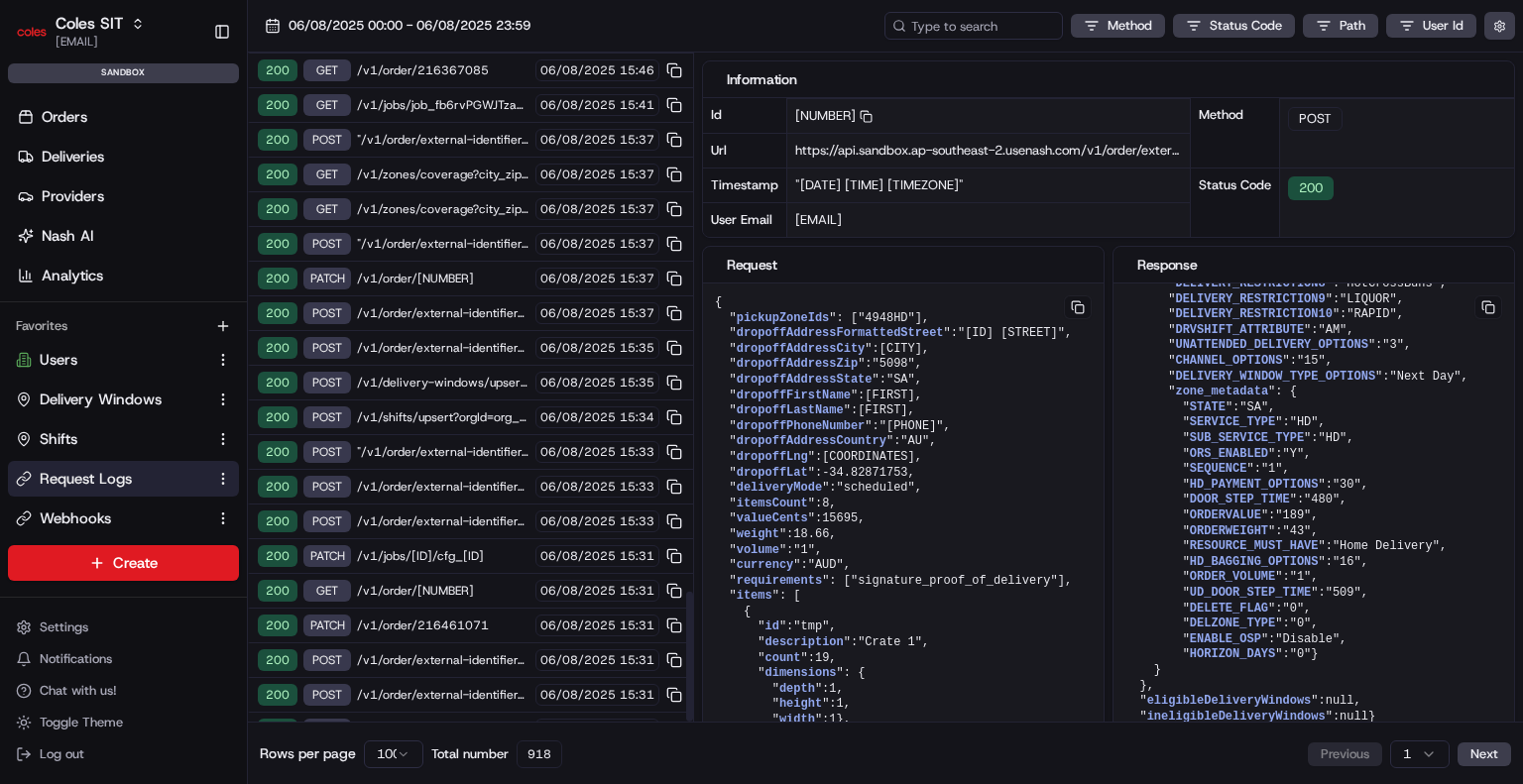 click on "/v1/jobs/[ID]/cfg_[ID]" at bounding box center (443, 556) 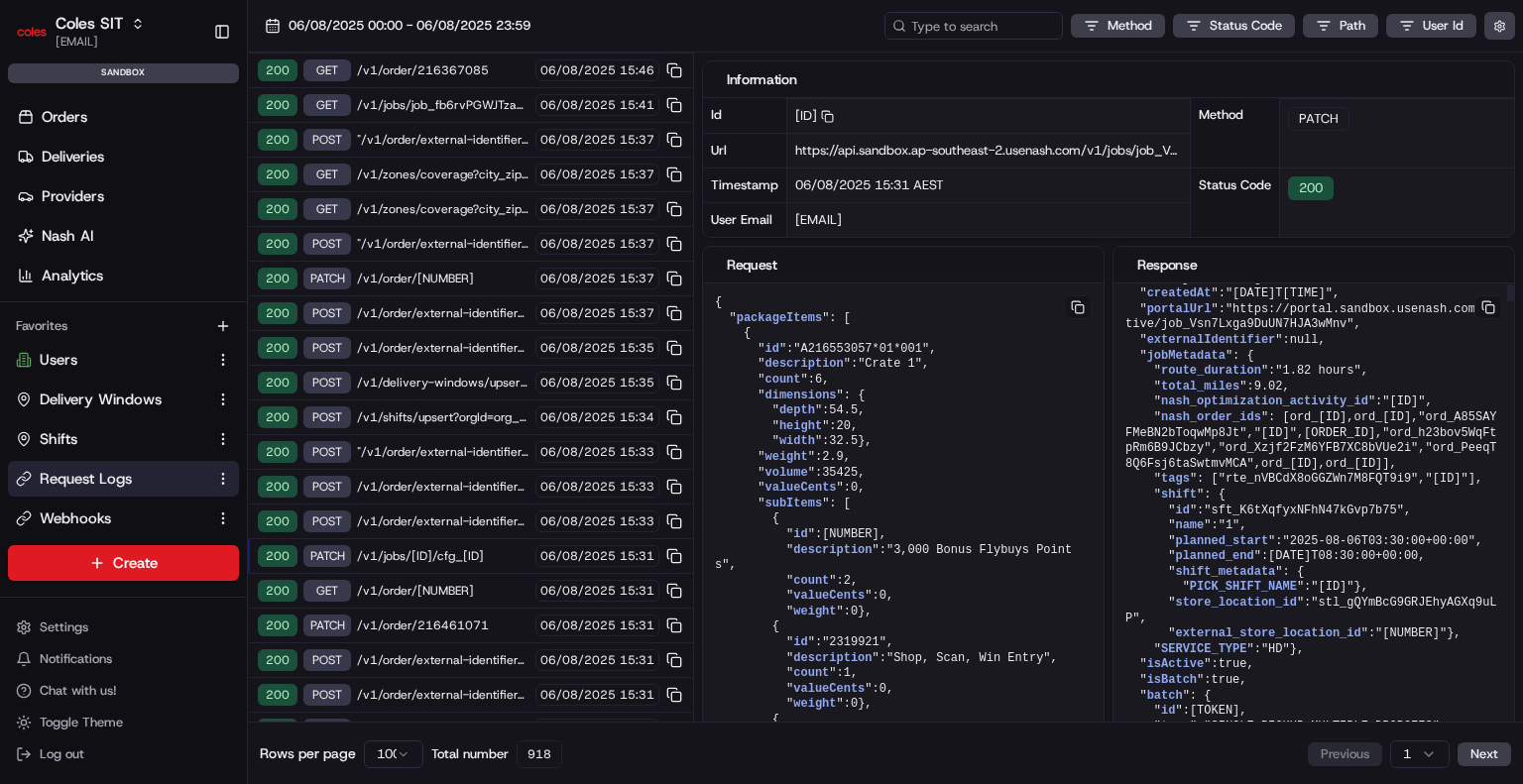scroll, scrollTop: 0, scrollLeft: 0, axis: both 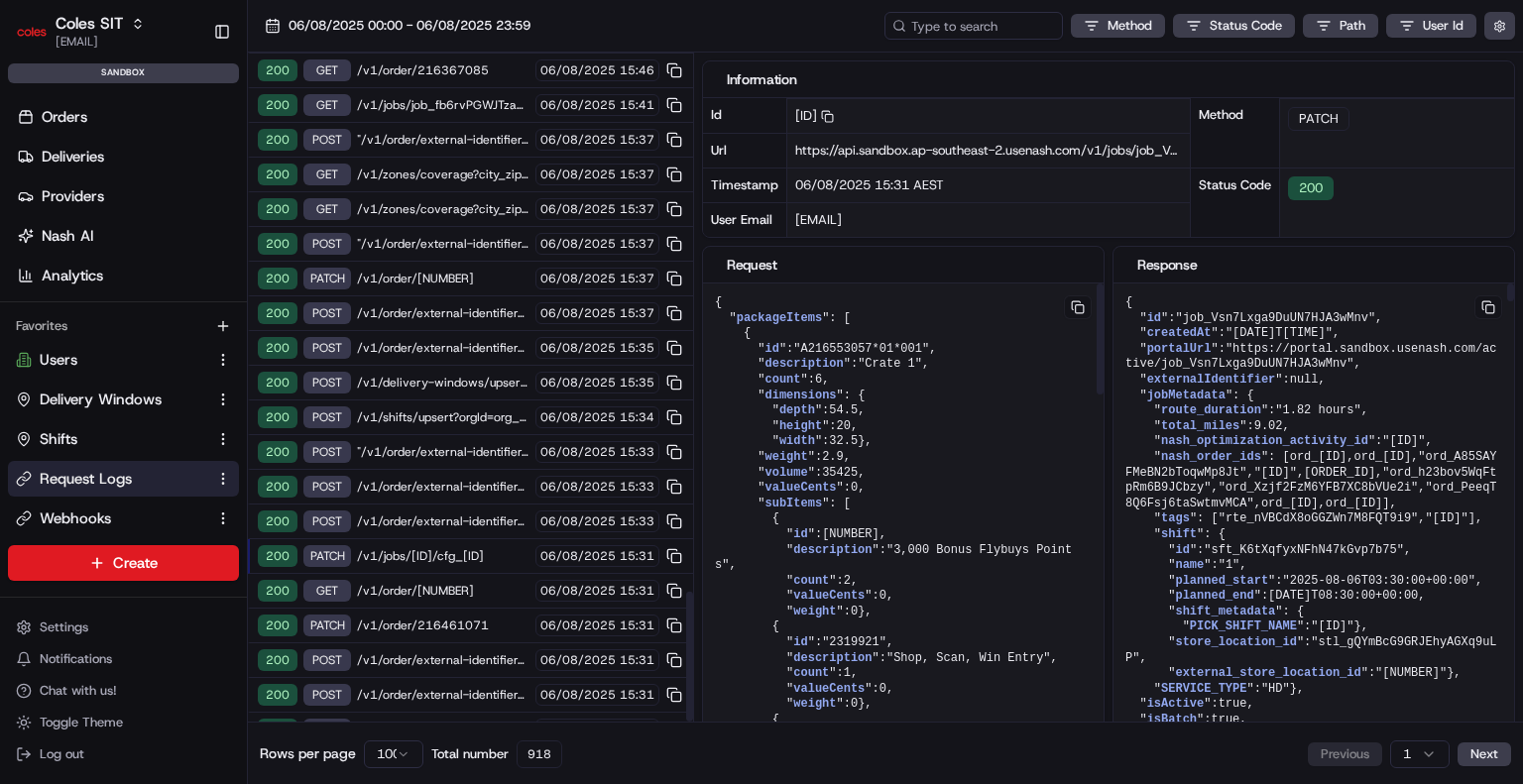 click on "/v1/order/external-identifier/[ID]/delivery-window/revoke" at bounding box center (443, 487) 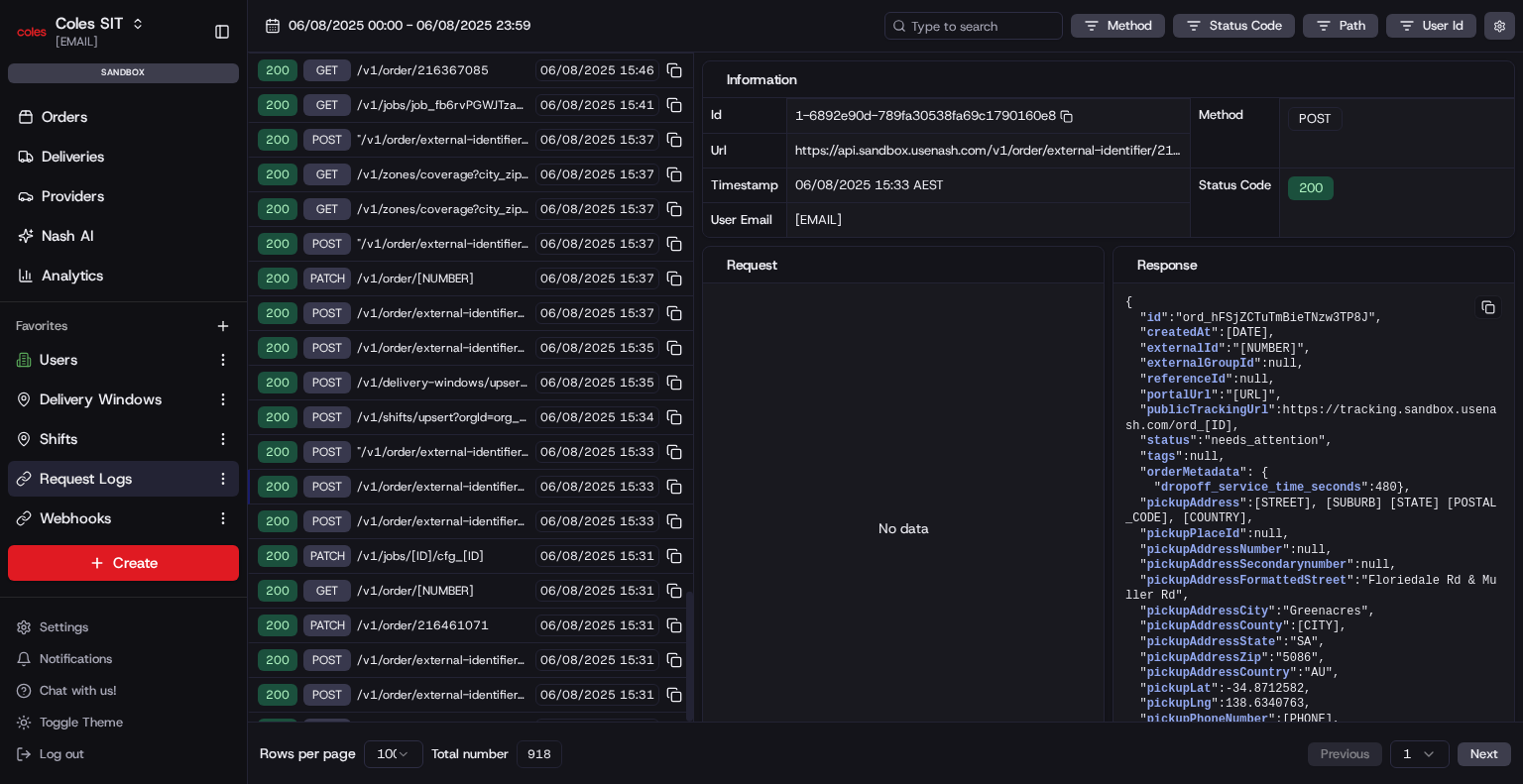 click on "200 POST /v1/order/external-identifier/216547165/delivery-window 06/08/2025 15:33" at bounding box center (470, 521) 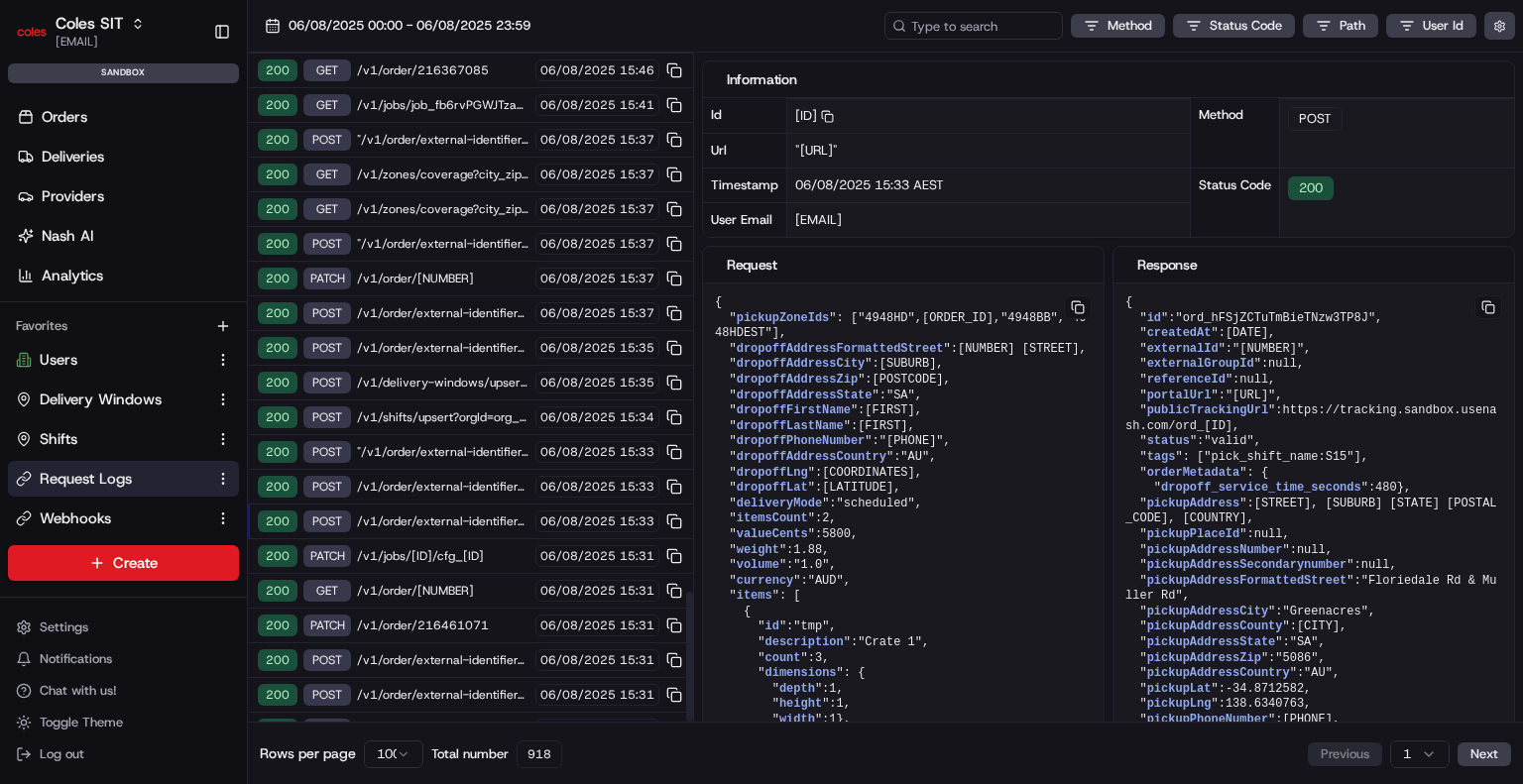 drag, startPoint x: 455, startPoint y: 503, endPoint x: 454, endPoint y: 526, distance: 23.021729 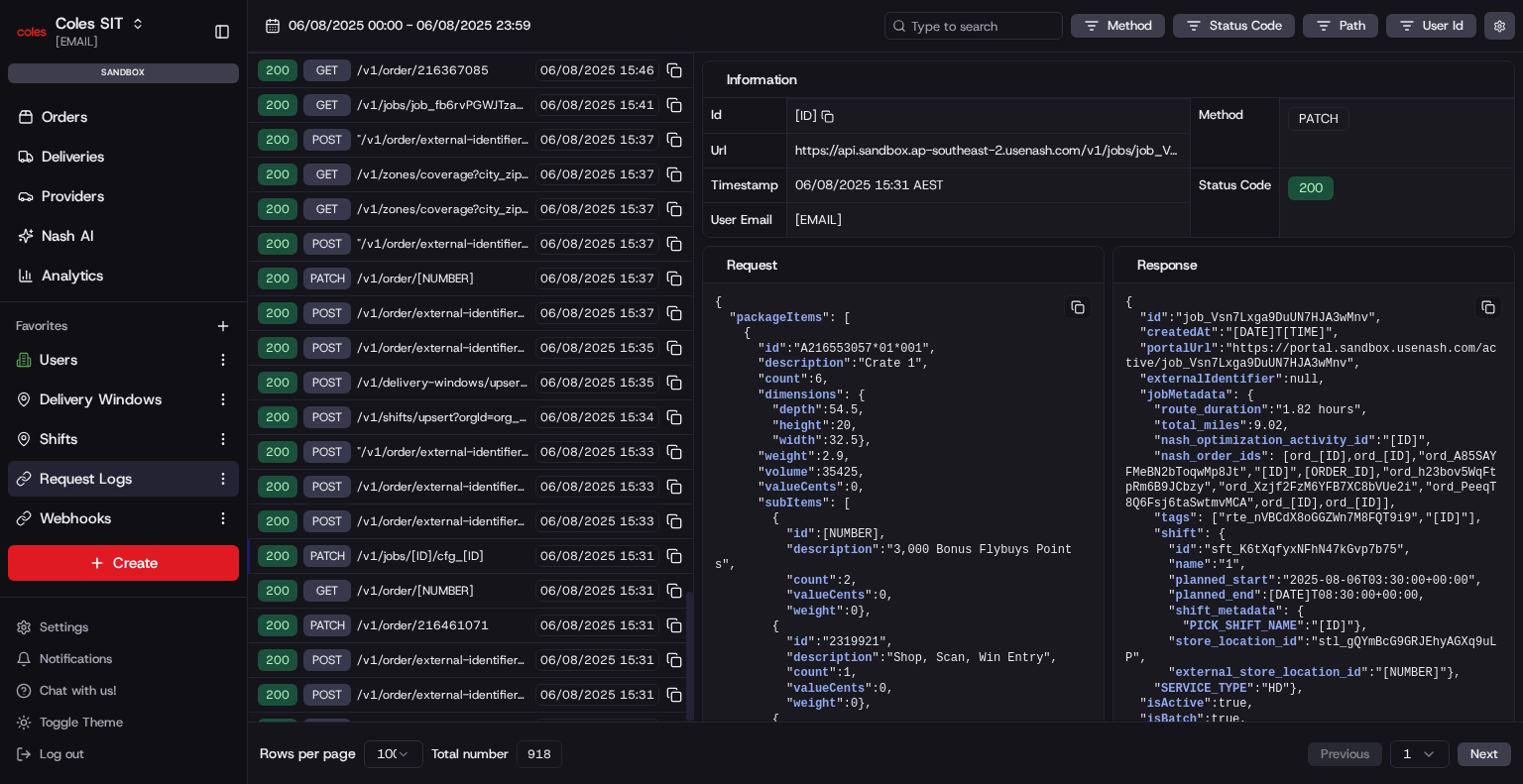 click on "/v1/order/[NUMBER]" at bounding box center [443, 591] 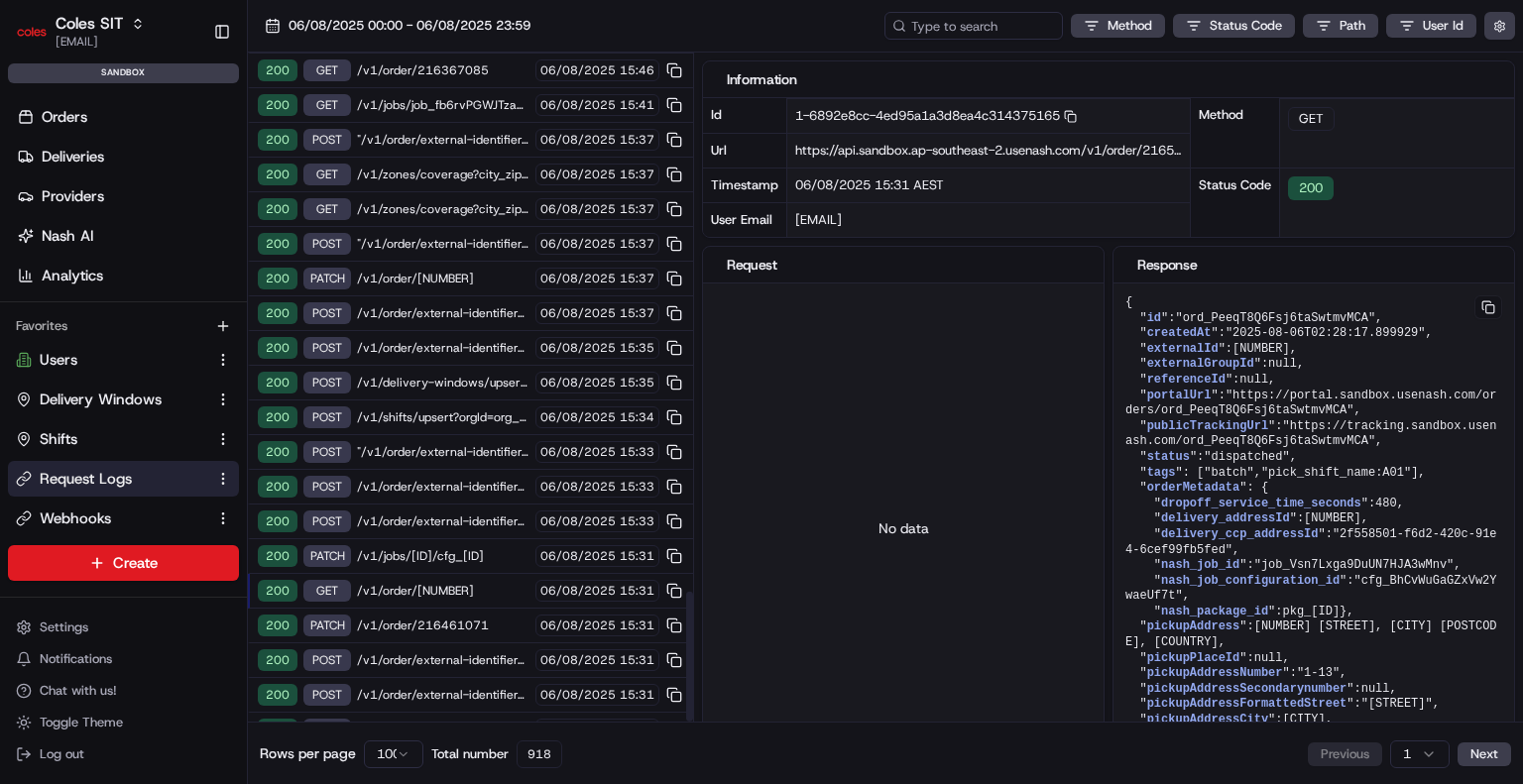 click on "200 POST /v1/order/external-identifier/216461071/delivery-window/revoke 06/08/2025 15:31" at bounding box center (470, 660) 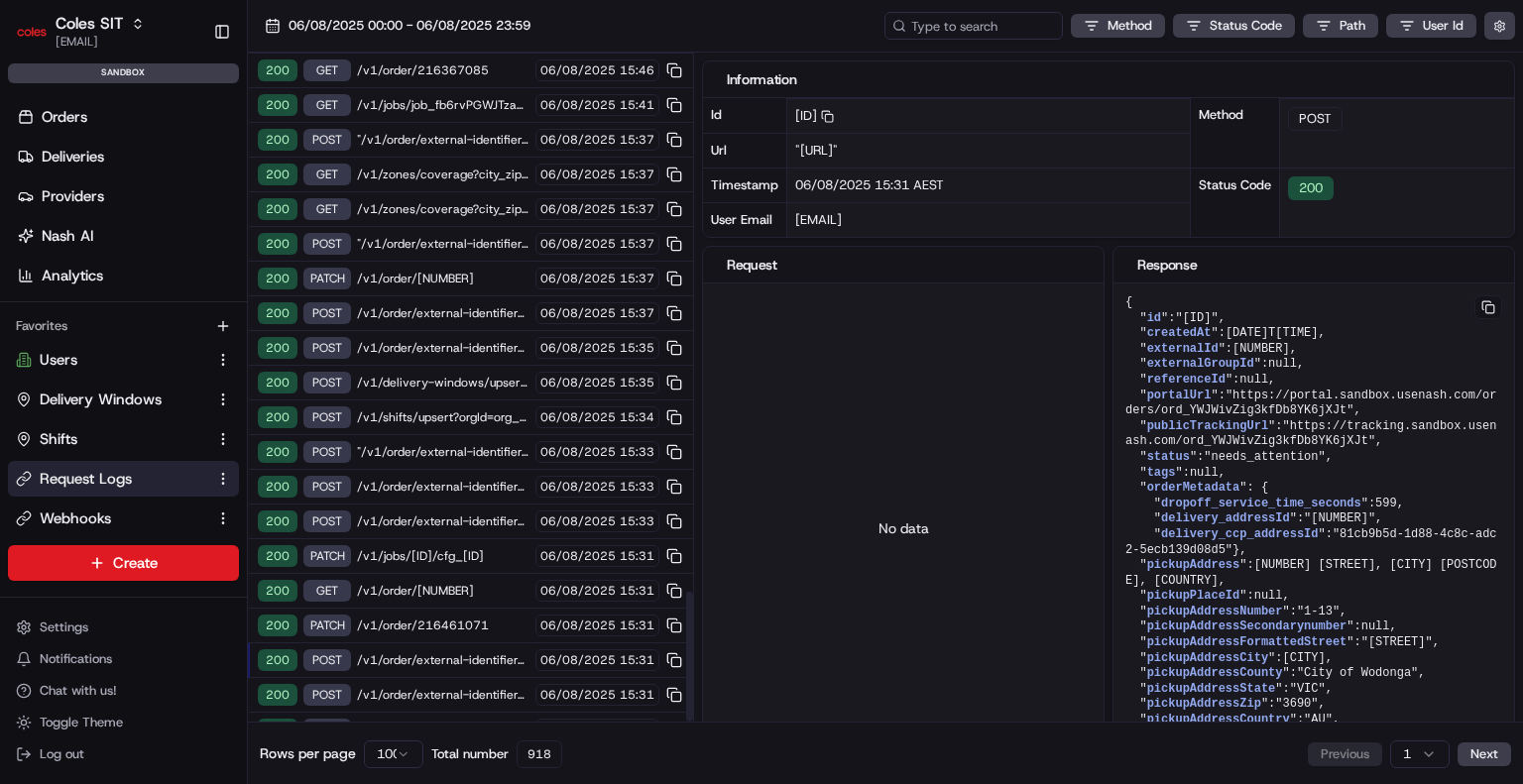 click on "/v1/order/external-identifier/216461071/delivery-window/revoke" at bounding box center (443, 660) 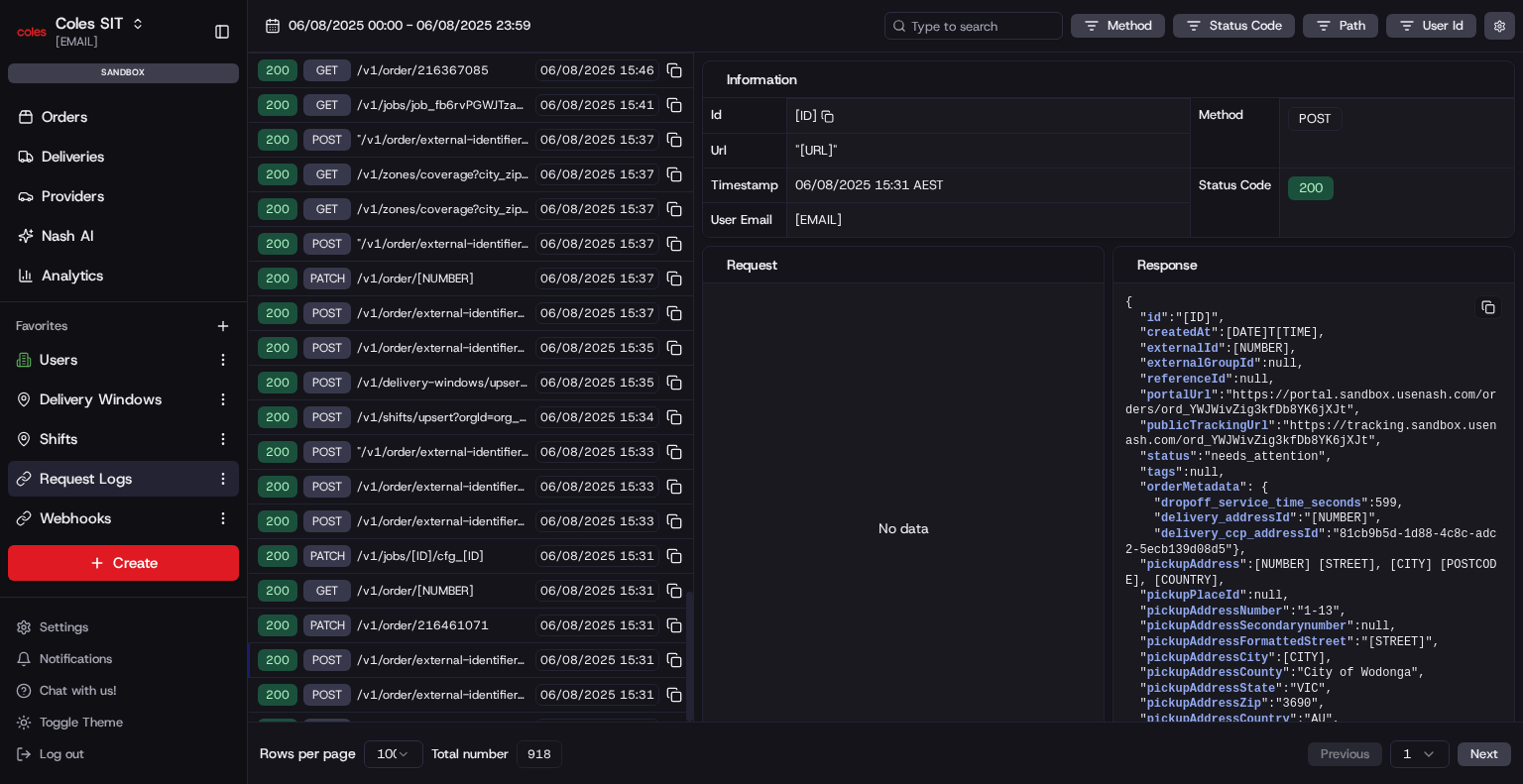 click on "/v1/order/external-identifier/216461071/delivery-window/revoke" at bounding box center [443, 660] 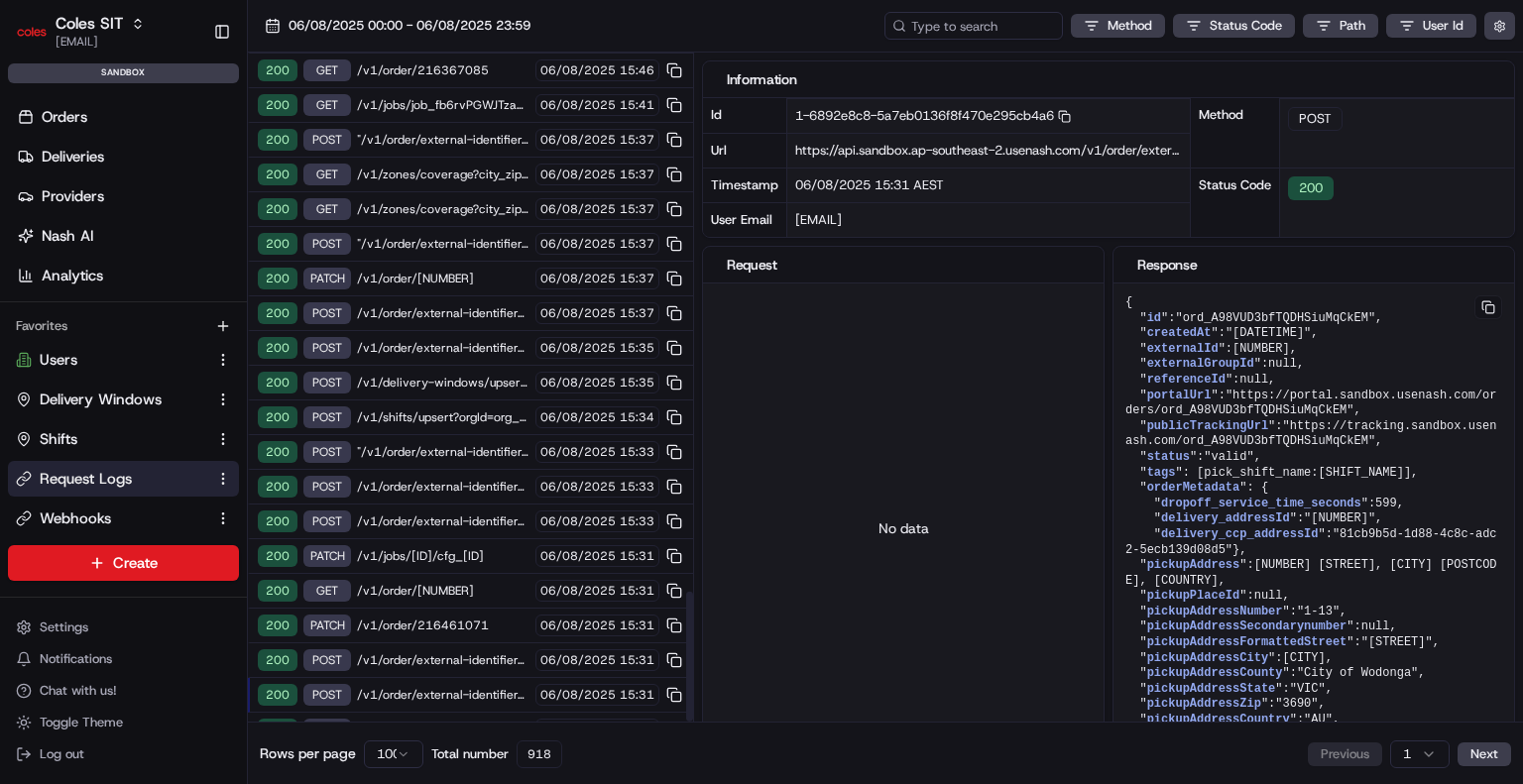 drag, startPoint x: 456, startPoint y: 690, endPoint x: 448, endPoint y: 698, distance: 11.313708 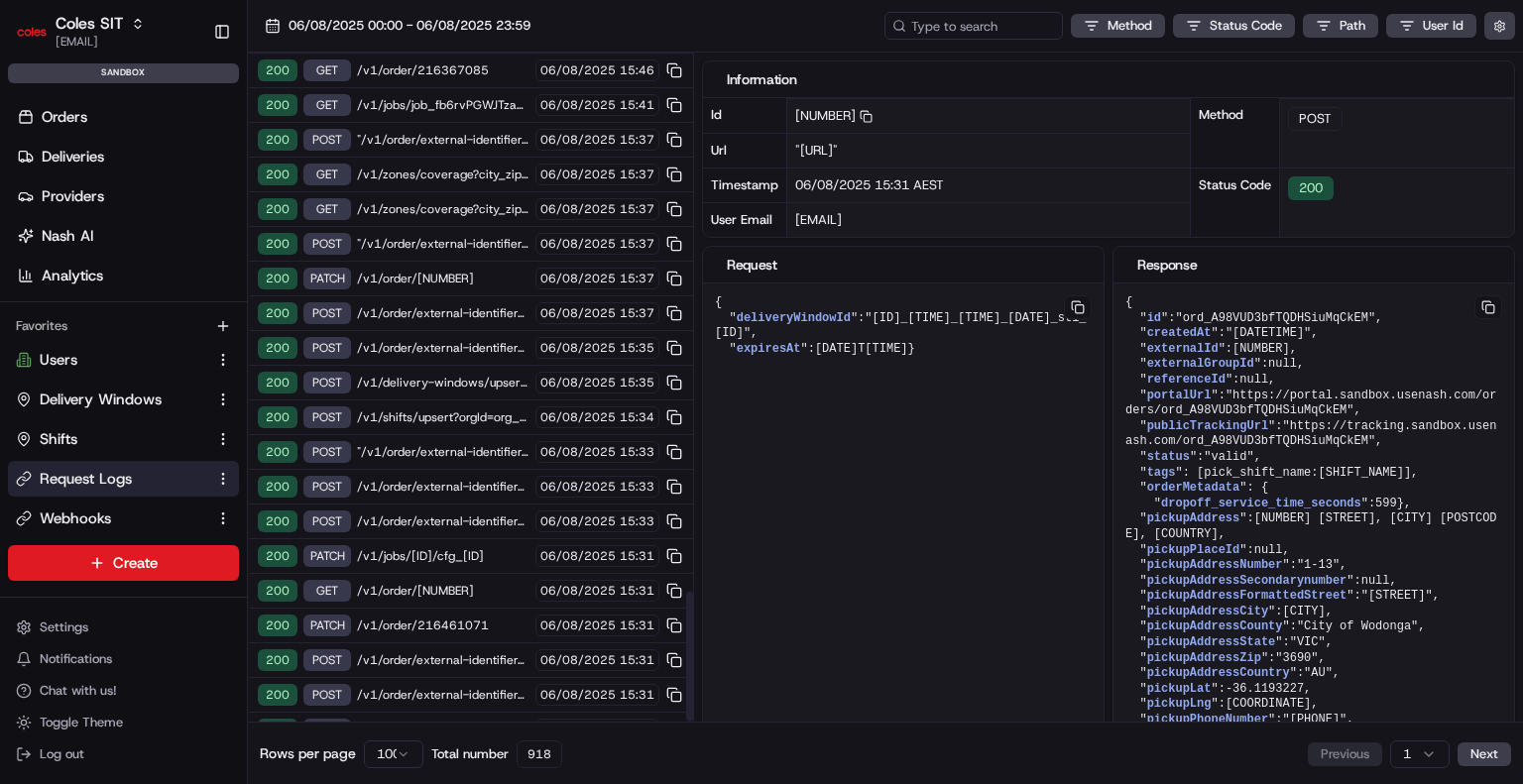 click on "/v1/order/external-identifier/216554171/delivery-window/book" at bounding box center [443, 764] 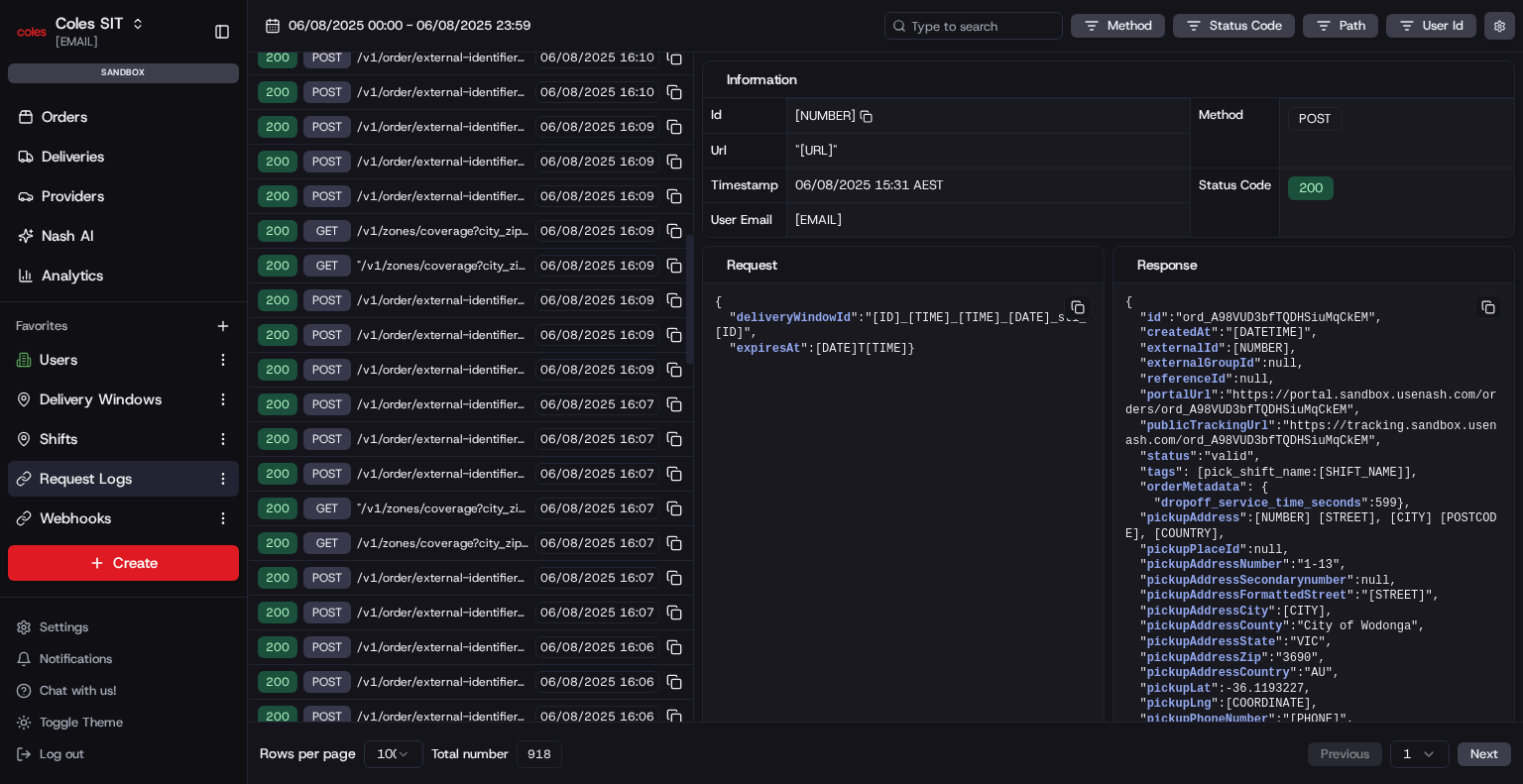 scroll, scrollTop: 889, scrollLeft: 0, axis: vertical 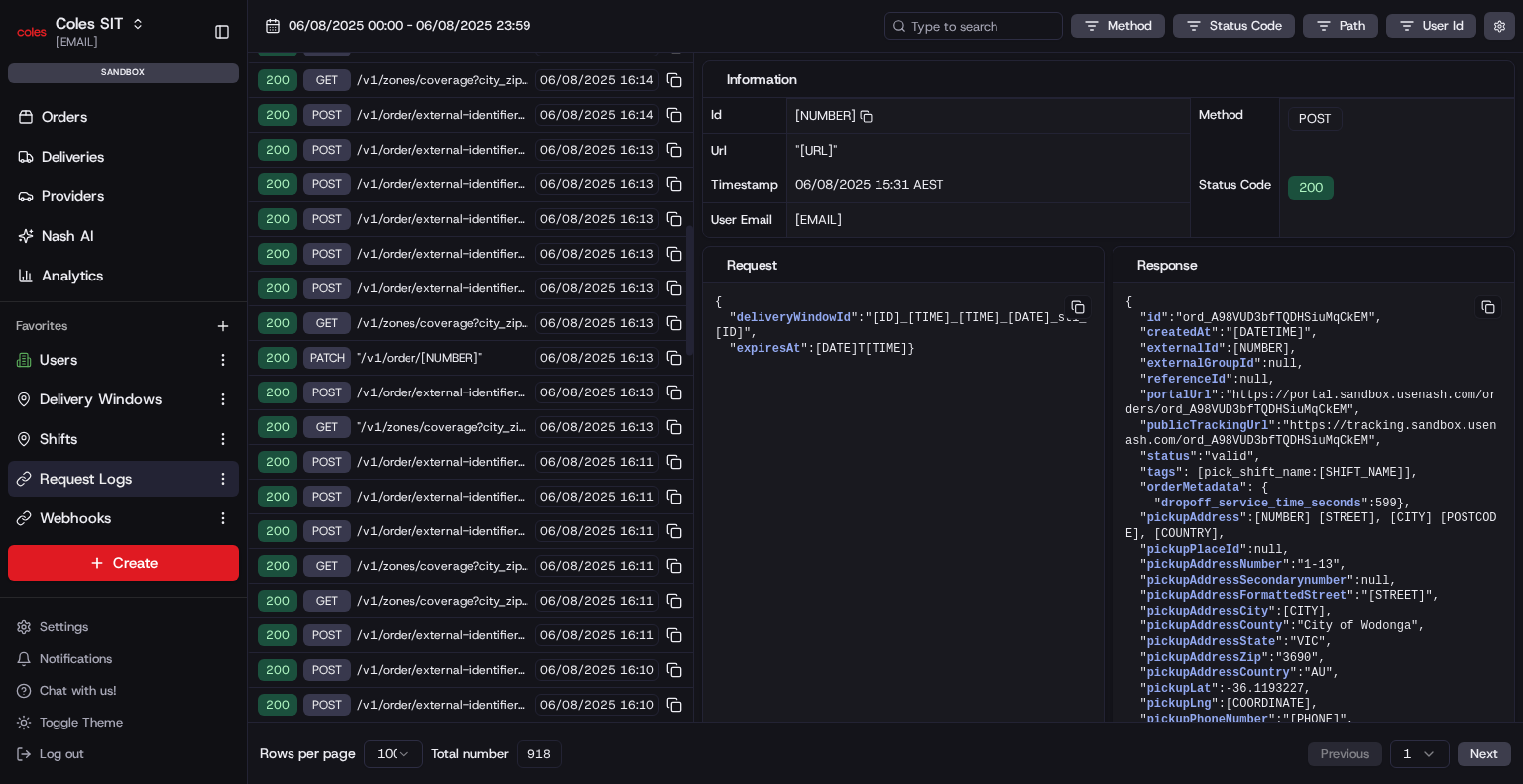 click on "200 GET /v1/zones/coverage?city_zipcode=CUDLEE%20CREEK_5232 06/08/2025 16:11" at bounding box center (470, 601) 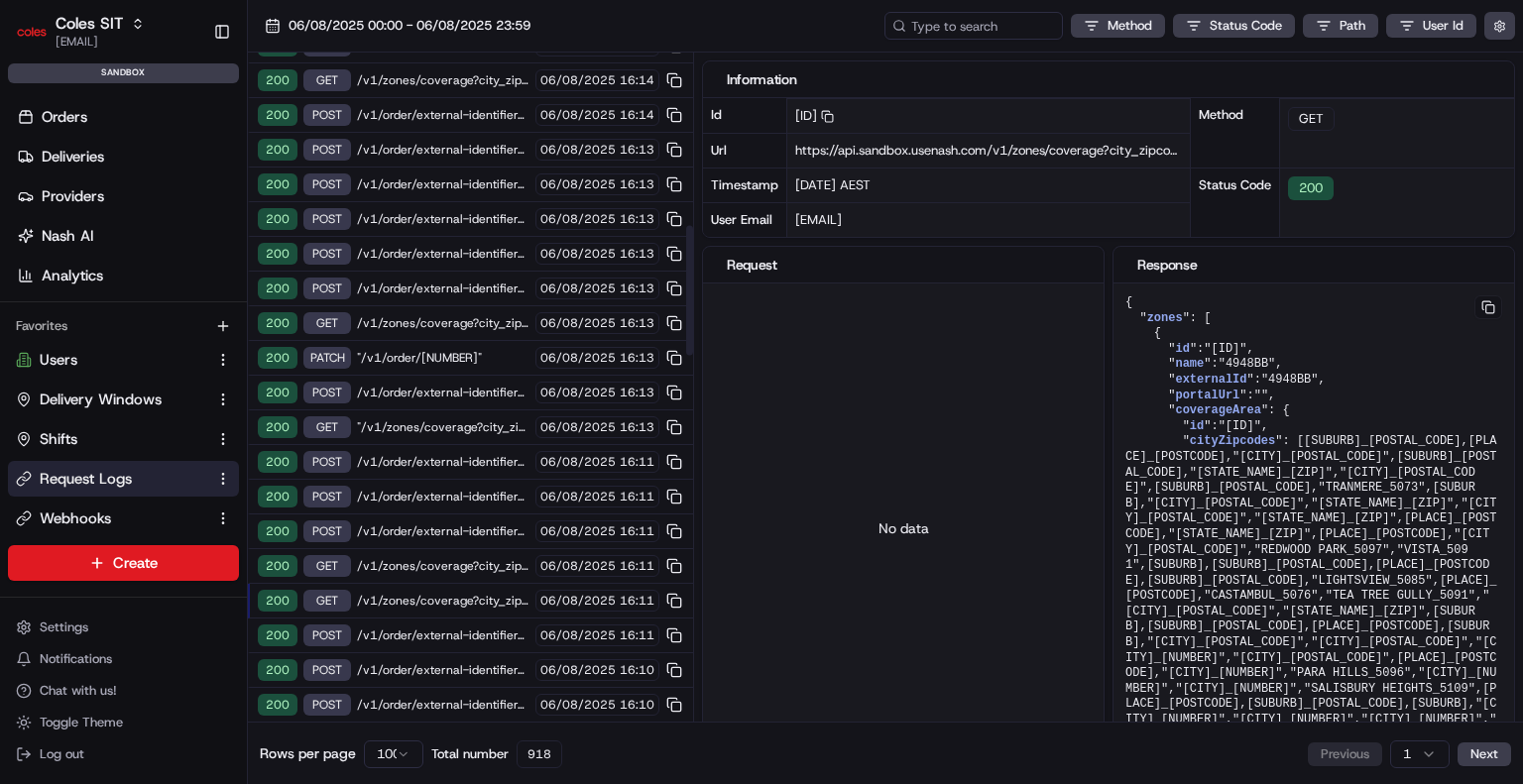 click on "/v1/zones/coverage?city_zipcode=Cudlee%20Creek_5232" at bounding box center [443, 566] 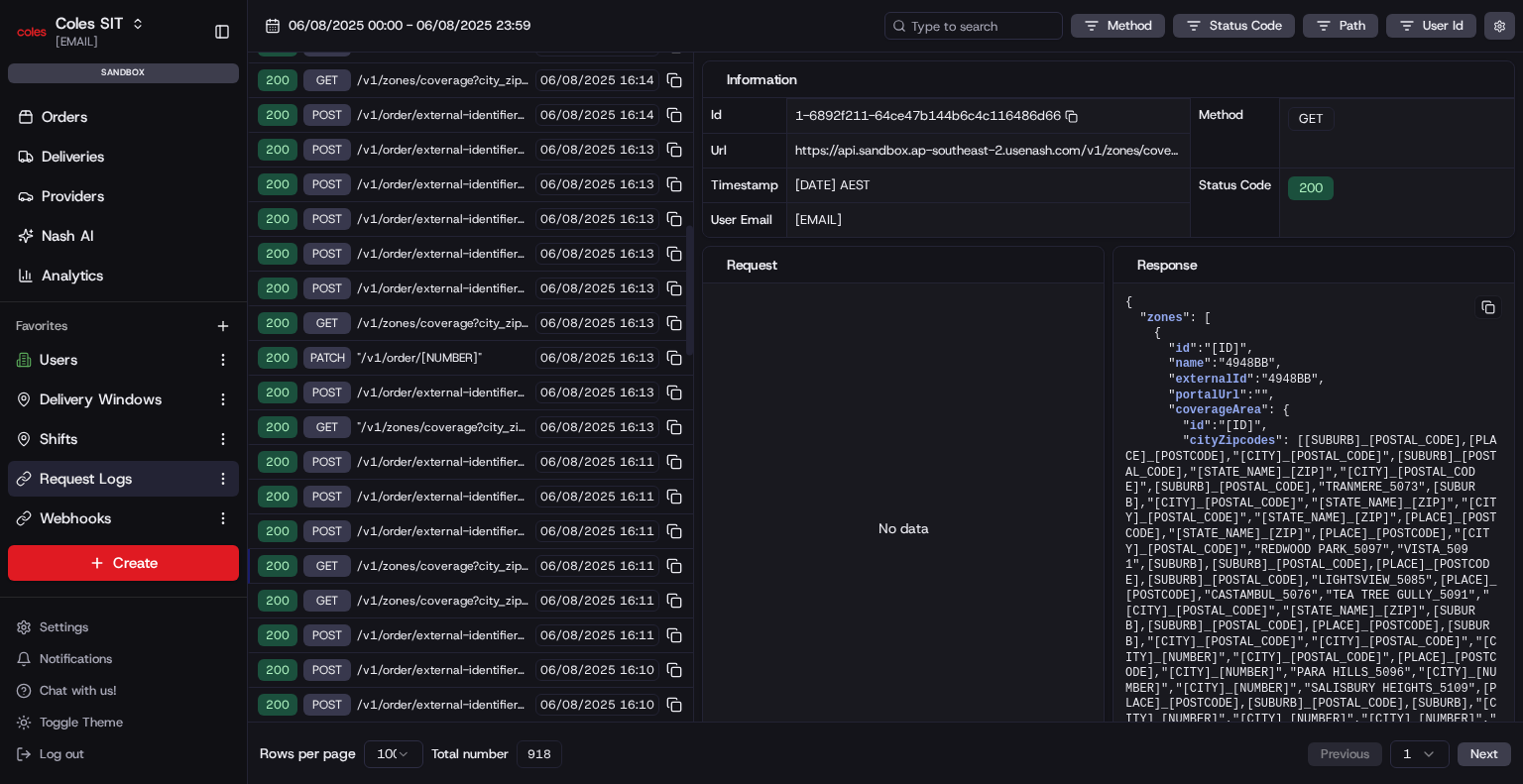 click on "200 GET /v1/zones/coverage?city_zipcode=CUDLEE%20CREEK_5232 06/08/2025 16:11" at bounding box center [470, 601] 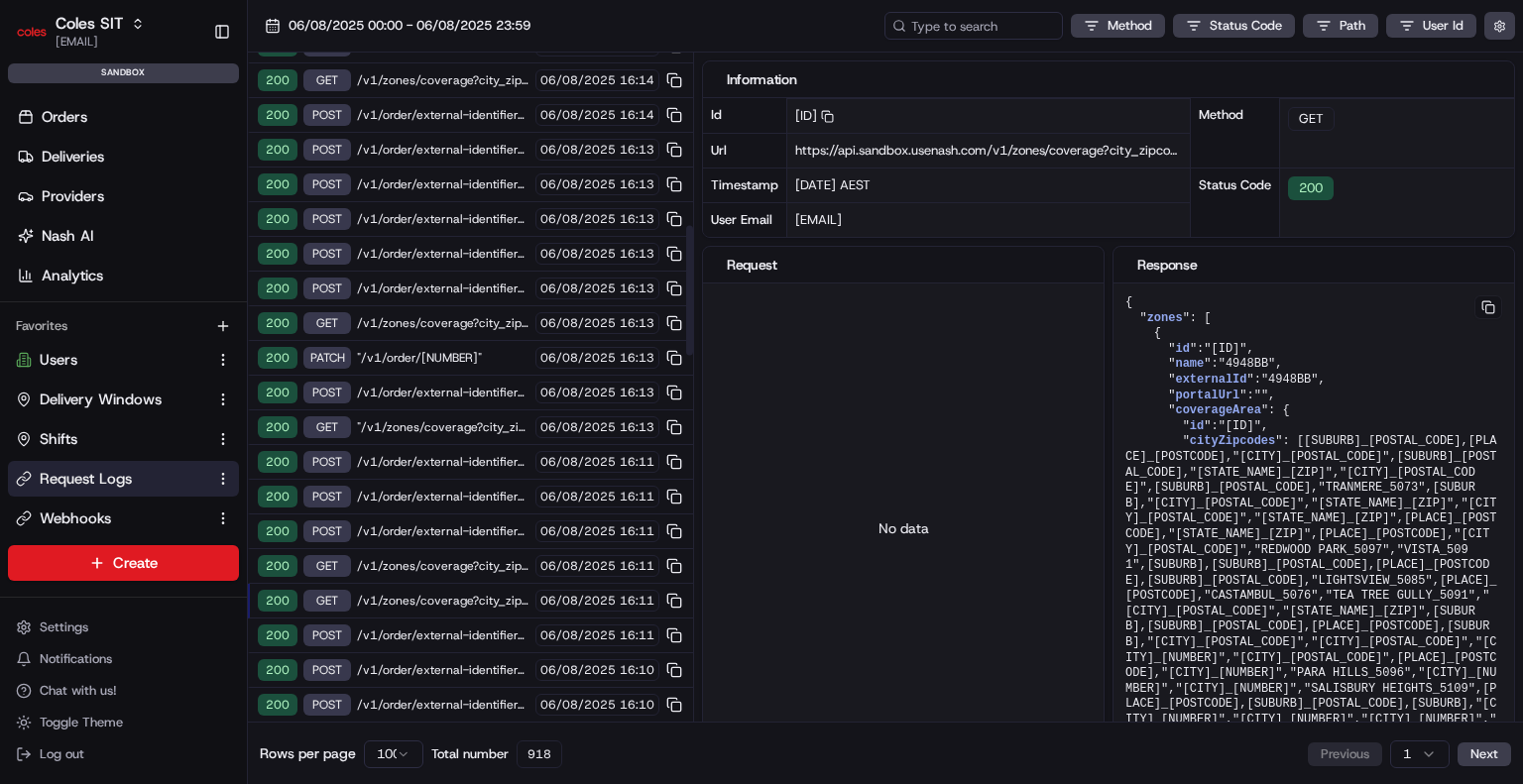 click on "/v1/order/external-identifier/[NUMBER]/delivery-window" at bounding box center [443, 635] 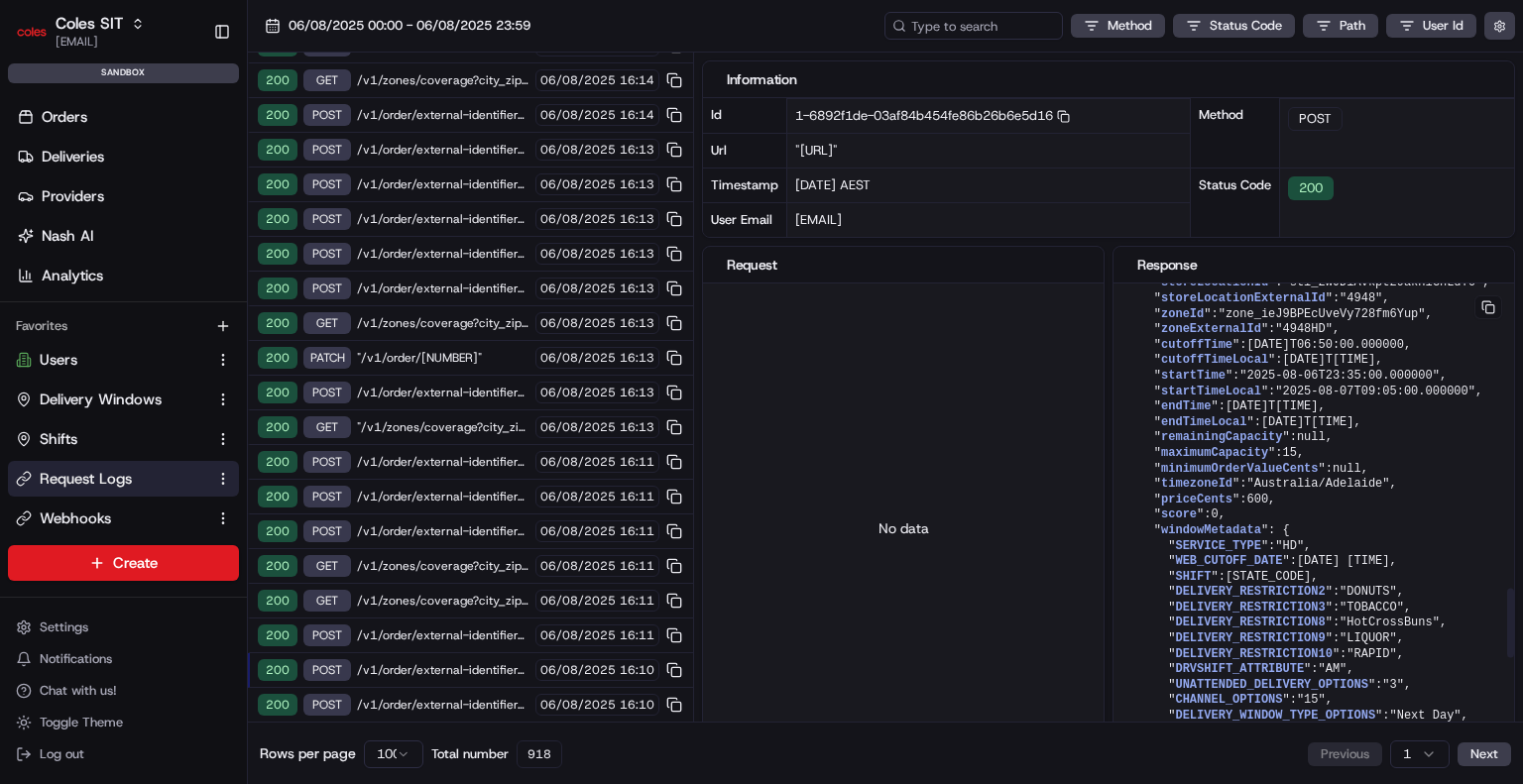 scroll, scrollTop: 2493, scrollLeft: 0, axis: vertical 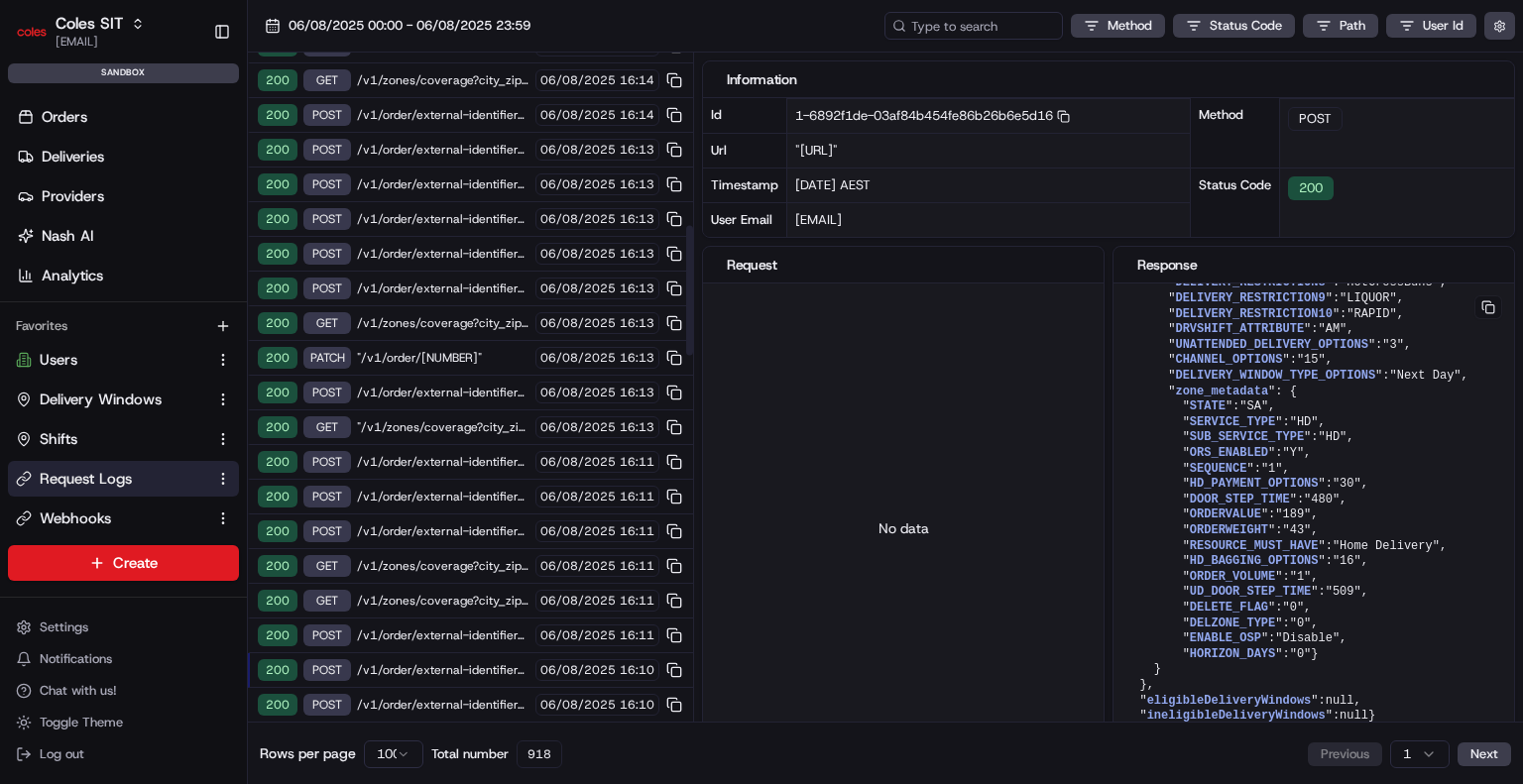 click on "06/08/2025" at bounding box center [578, 601] 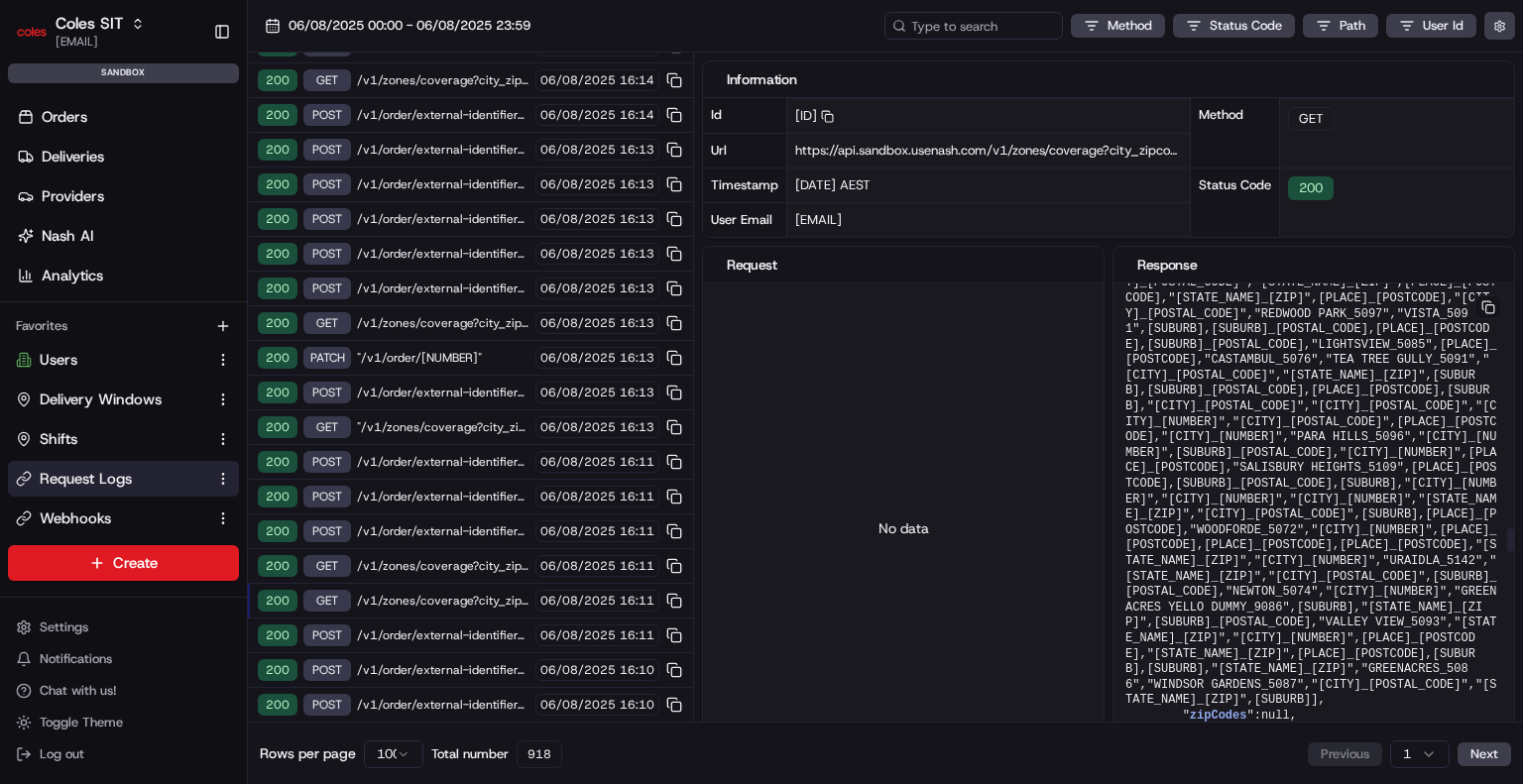 scroll, scrollTop: 5466, scrollLeft: 0, axis: vertical 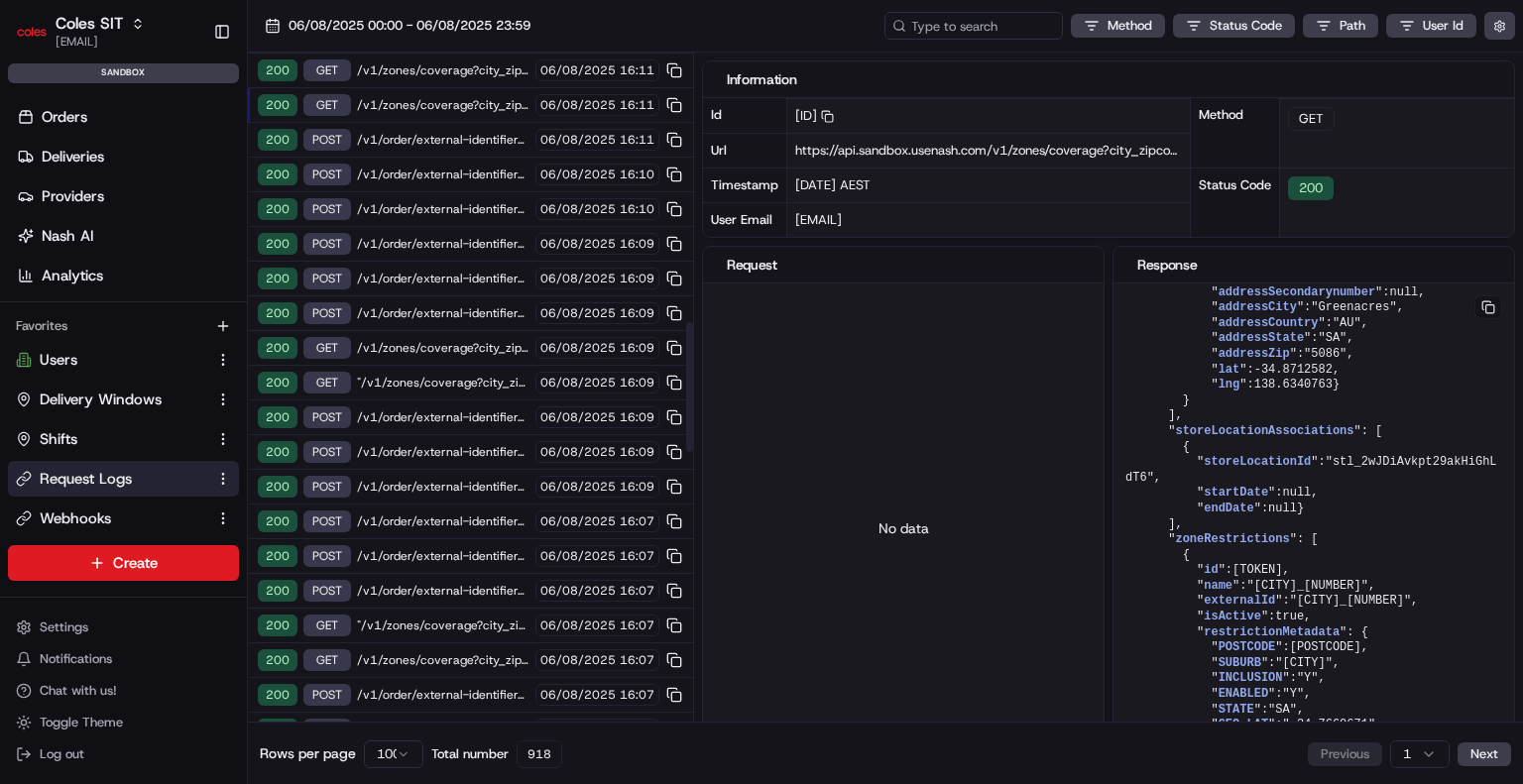 click on "200 POST /v1/order/external-identifier/216553179/delivery-window 06/08/2025 16:07" at bounding box center [470, 556] 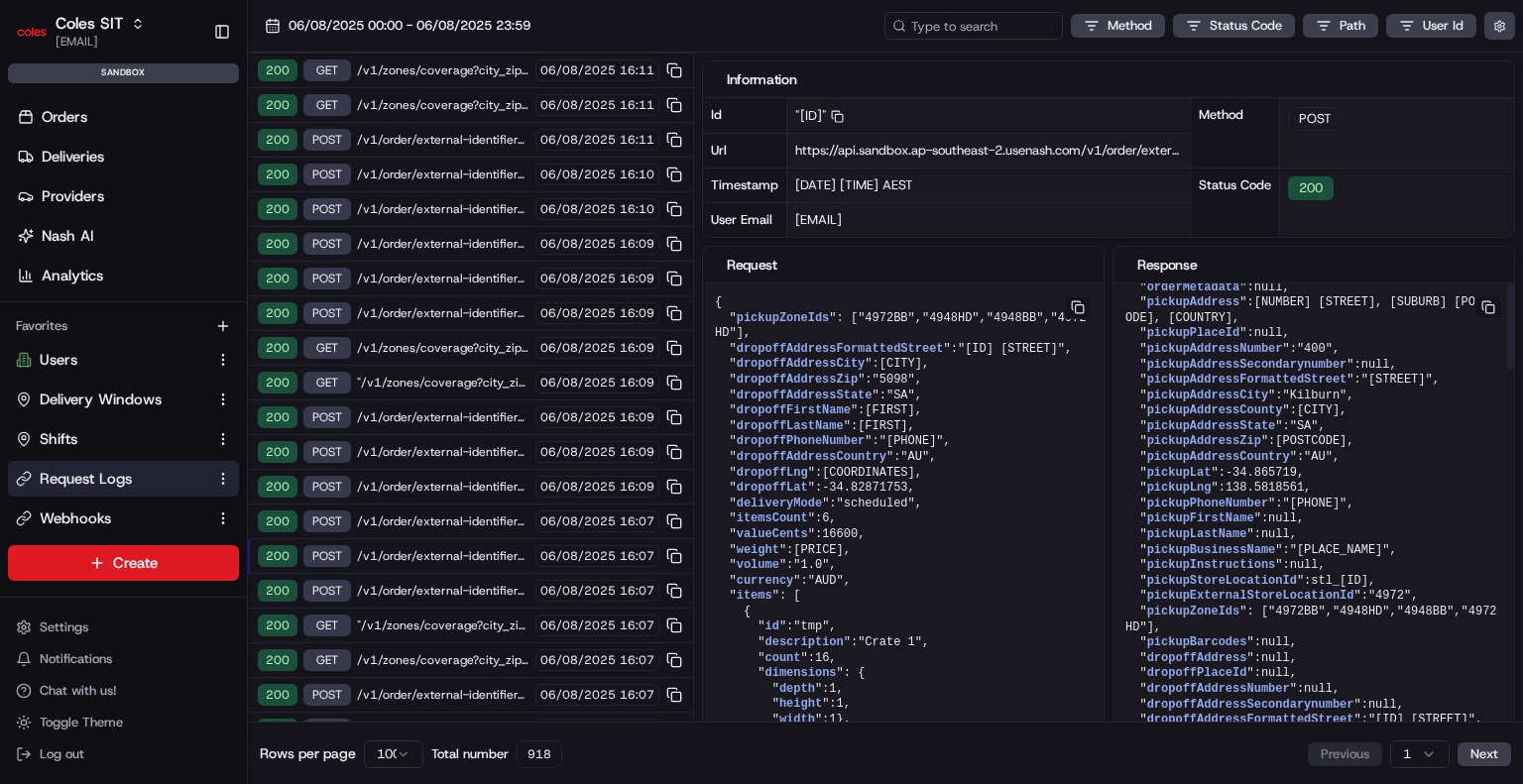 scroll, scrollTop: 0, scrollLeft: 0, axis: both 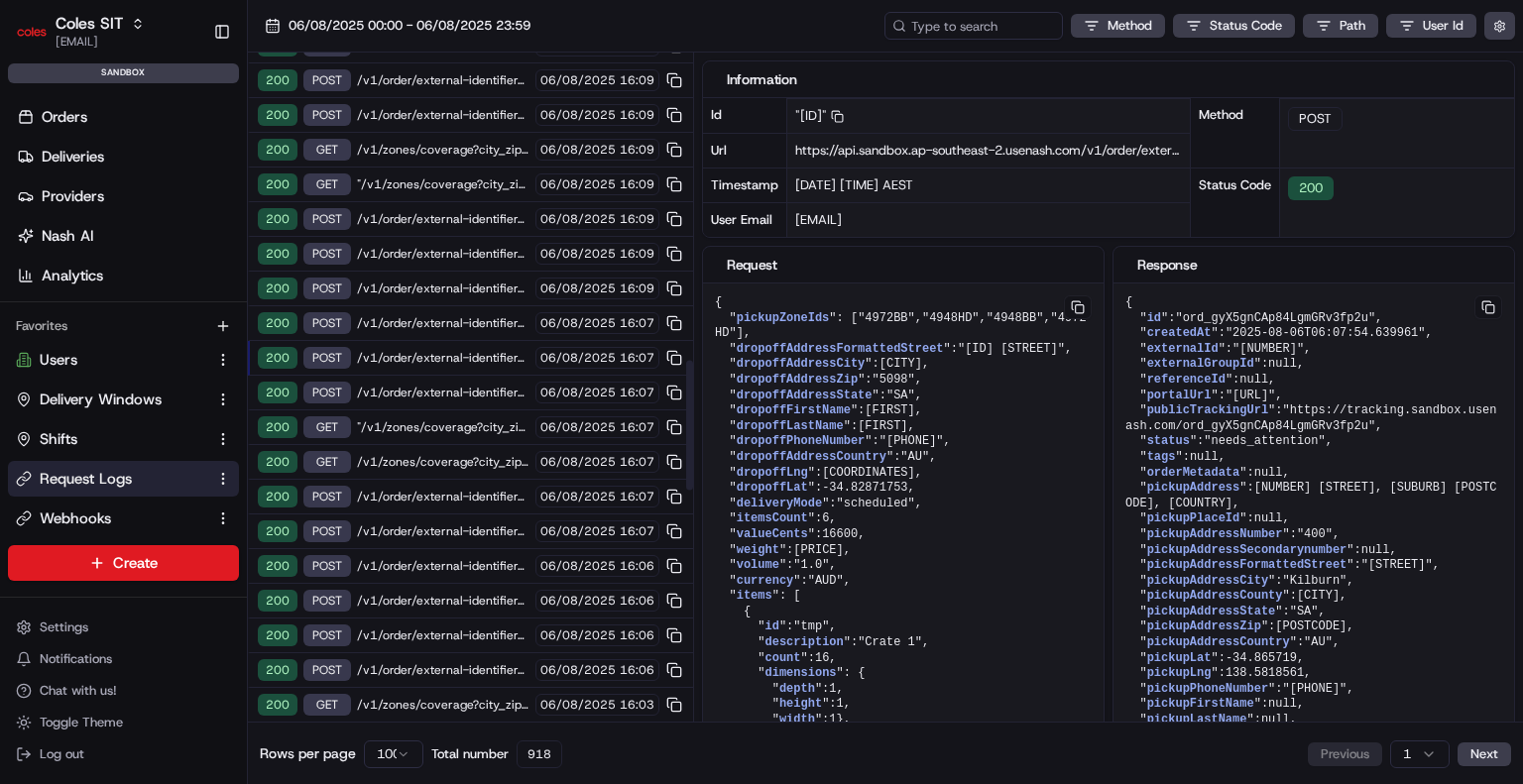 click on "200 POST /v1/order/external-identifier/216554196/delivery-window/confirm [DATE] [TIME]" at bounding box center [470, 497] 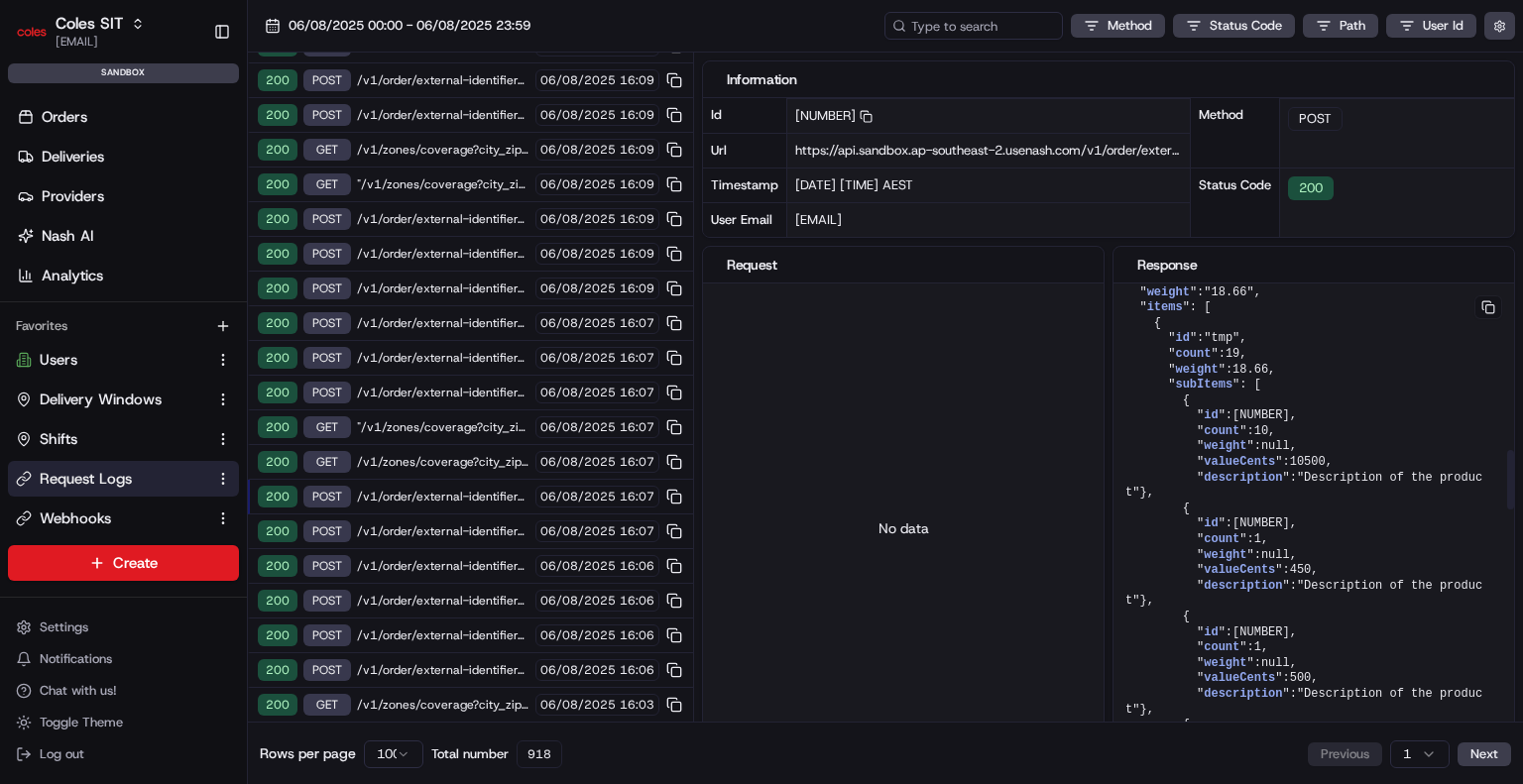 scroll, scrollTop: 1288, scrollLeft: 0, axis: vertical 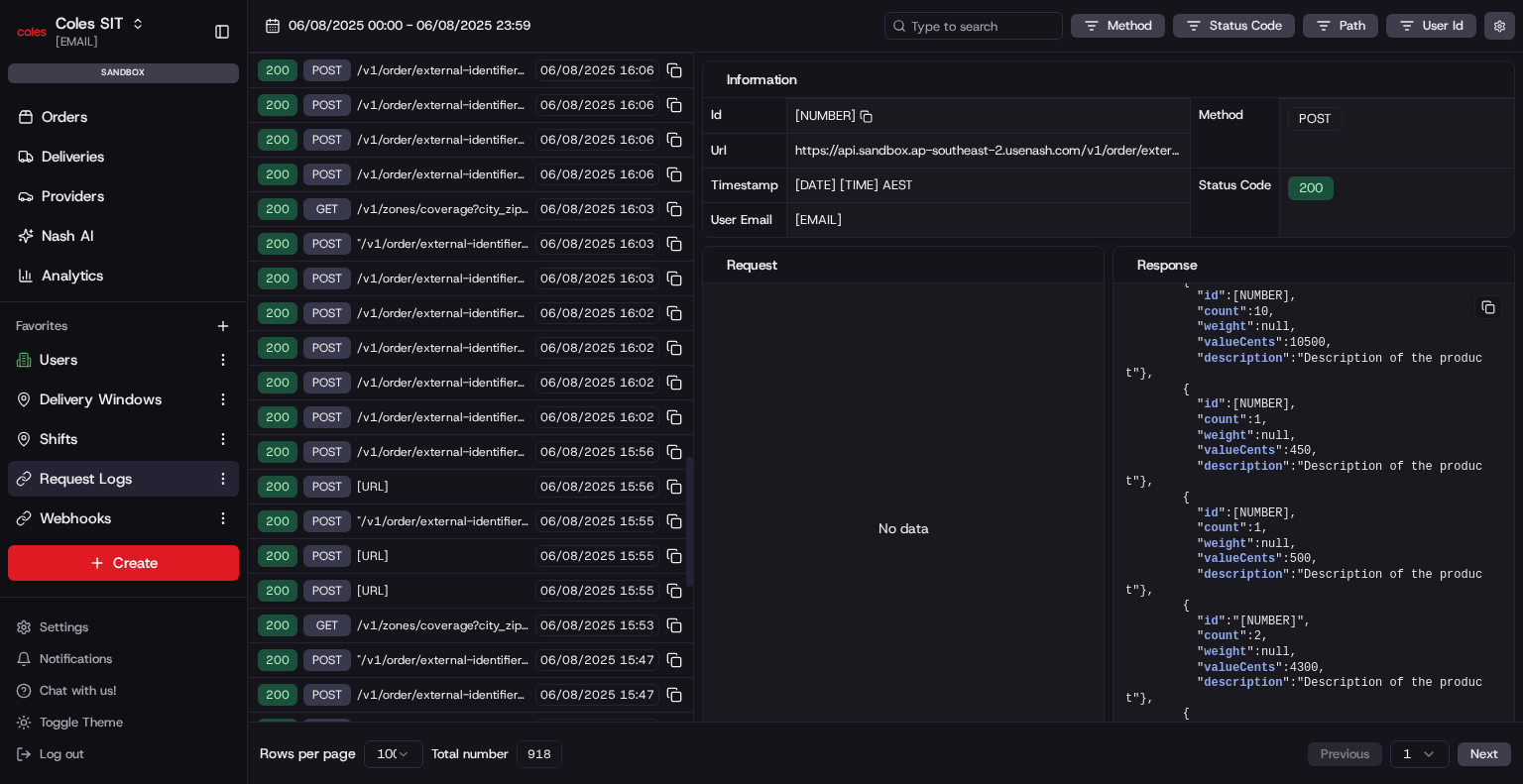 click on "200 POST /v1/order/external-identifier/216554183/delivery-window 06/08/2025 15:55" at bounding box center [470, 556] 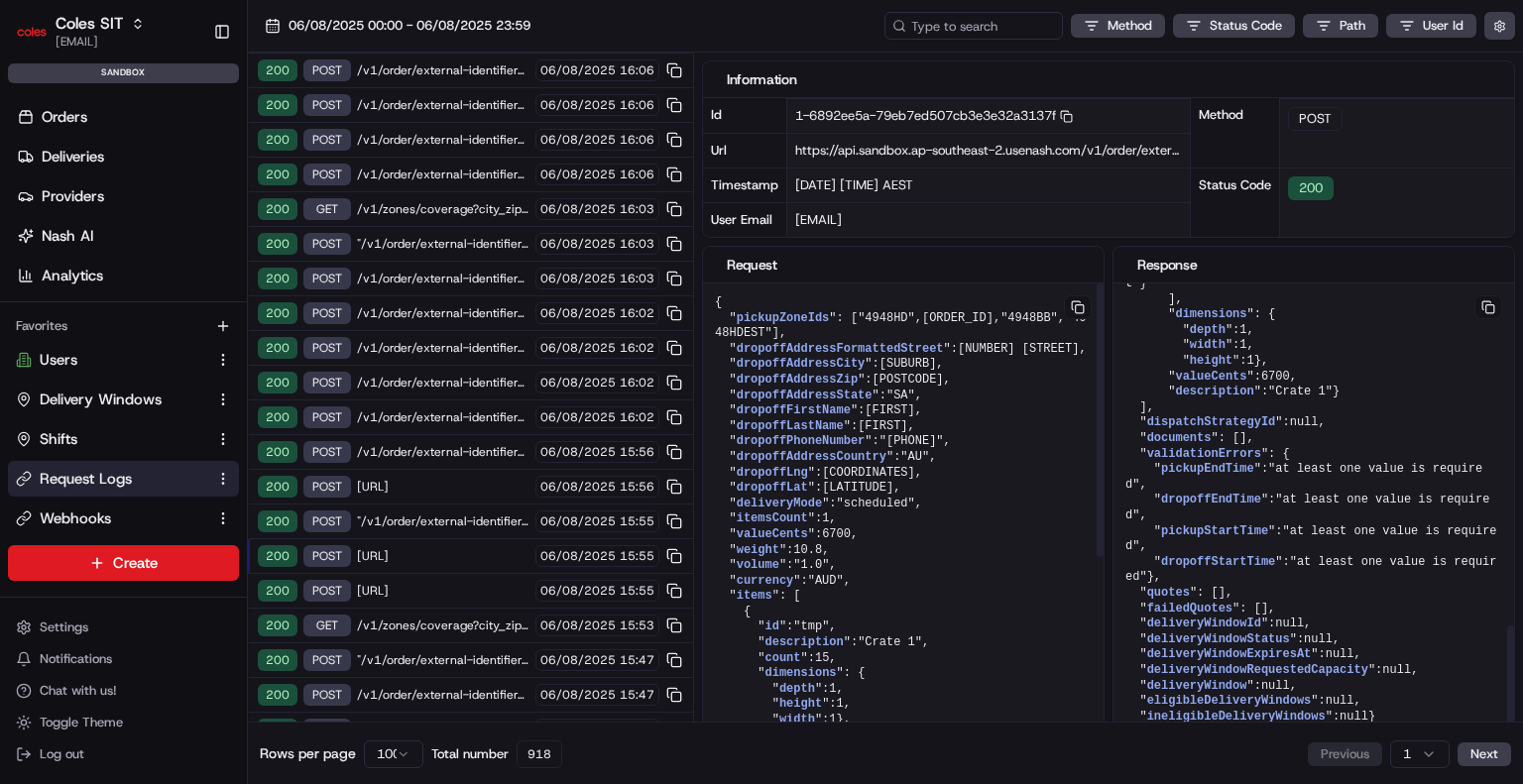 scroll, scrollTop: 1395, scrollLeft: 0, axis: vertical 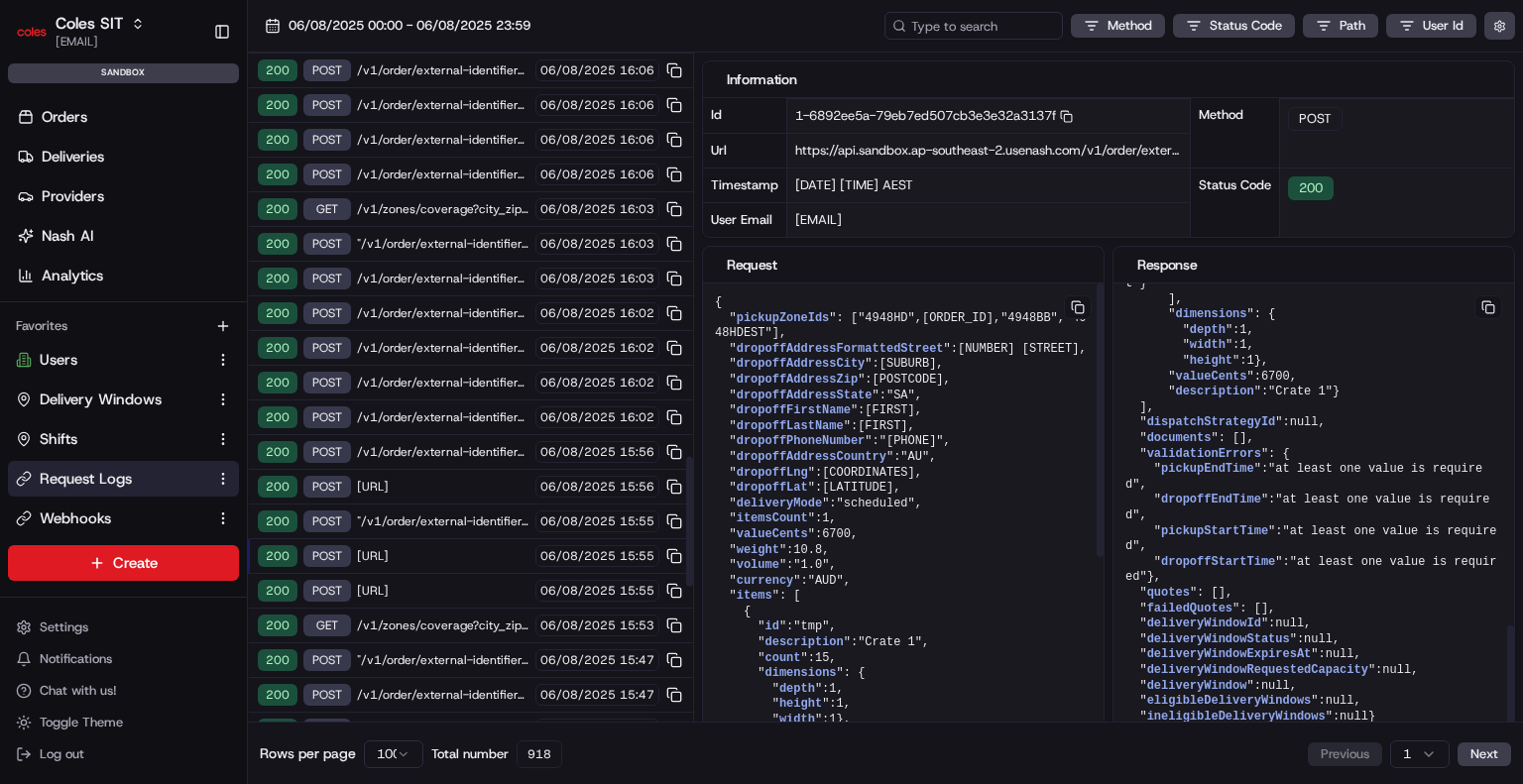 click on "[DATE]" at bounding box center [597, 625] 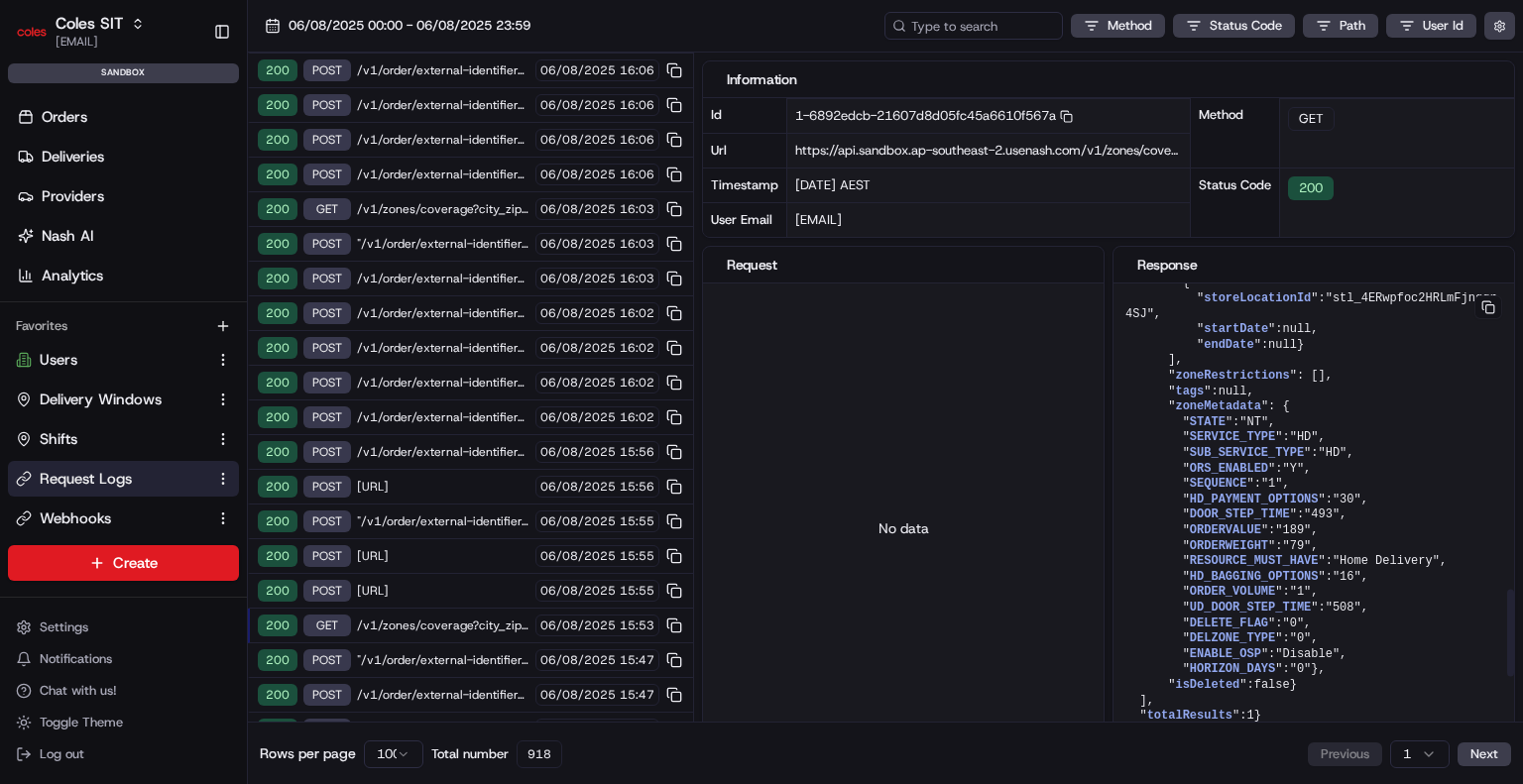 scroll, scrollTop: 1593, scrollLeft: 0, axis: vertical 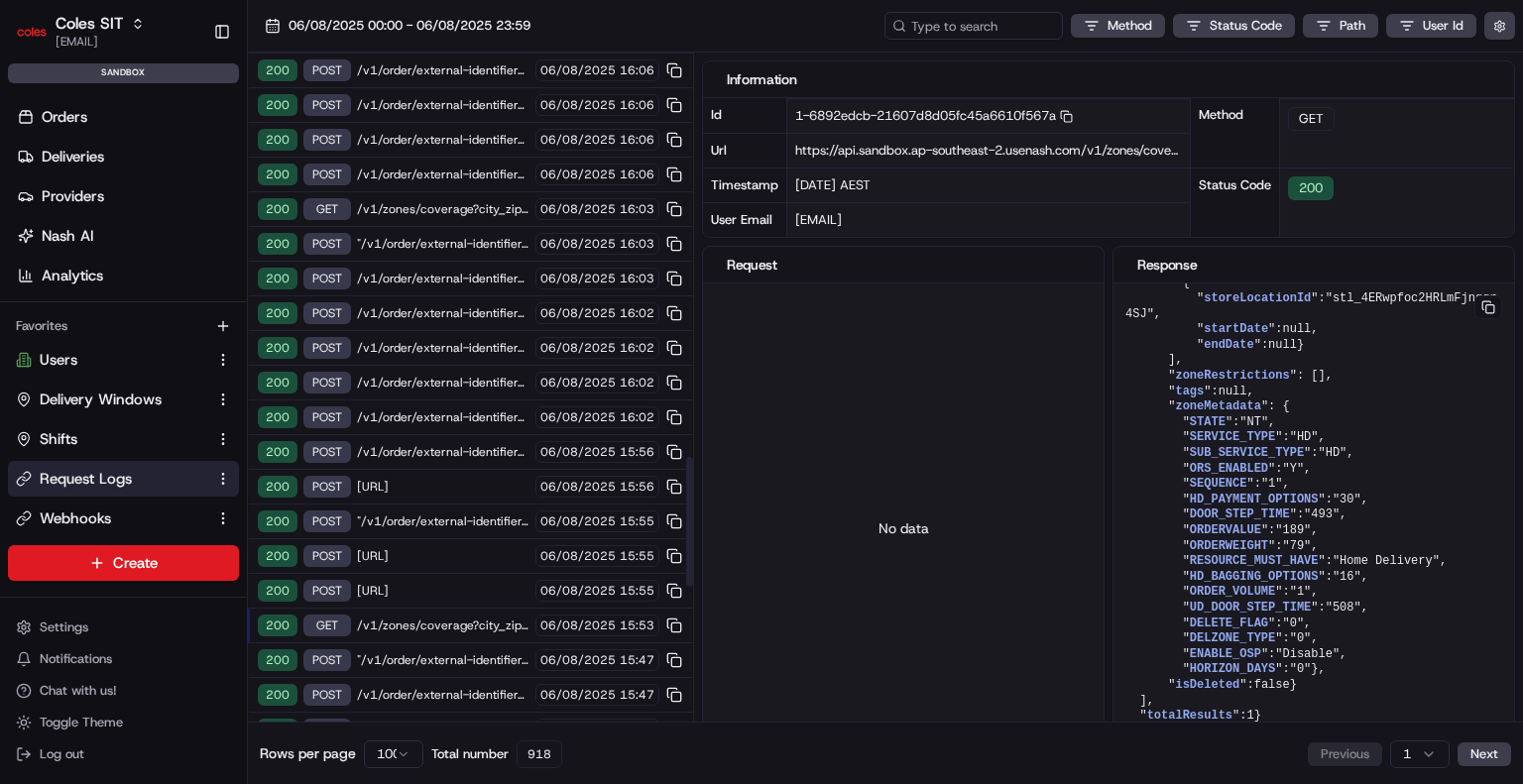 click on "06/08/2025" at bounding box center [578, 625] 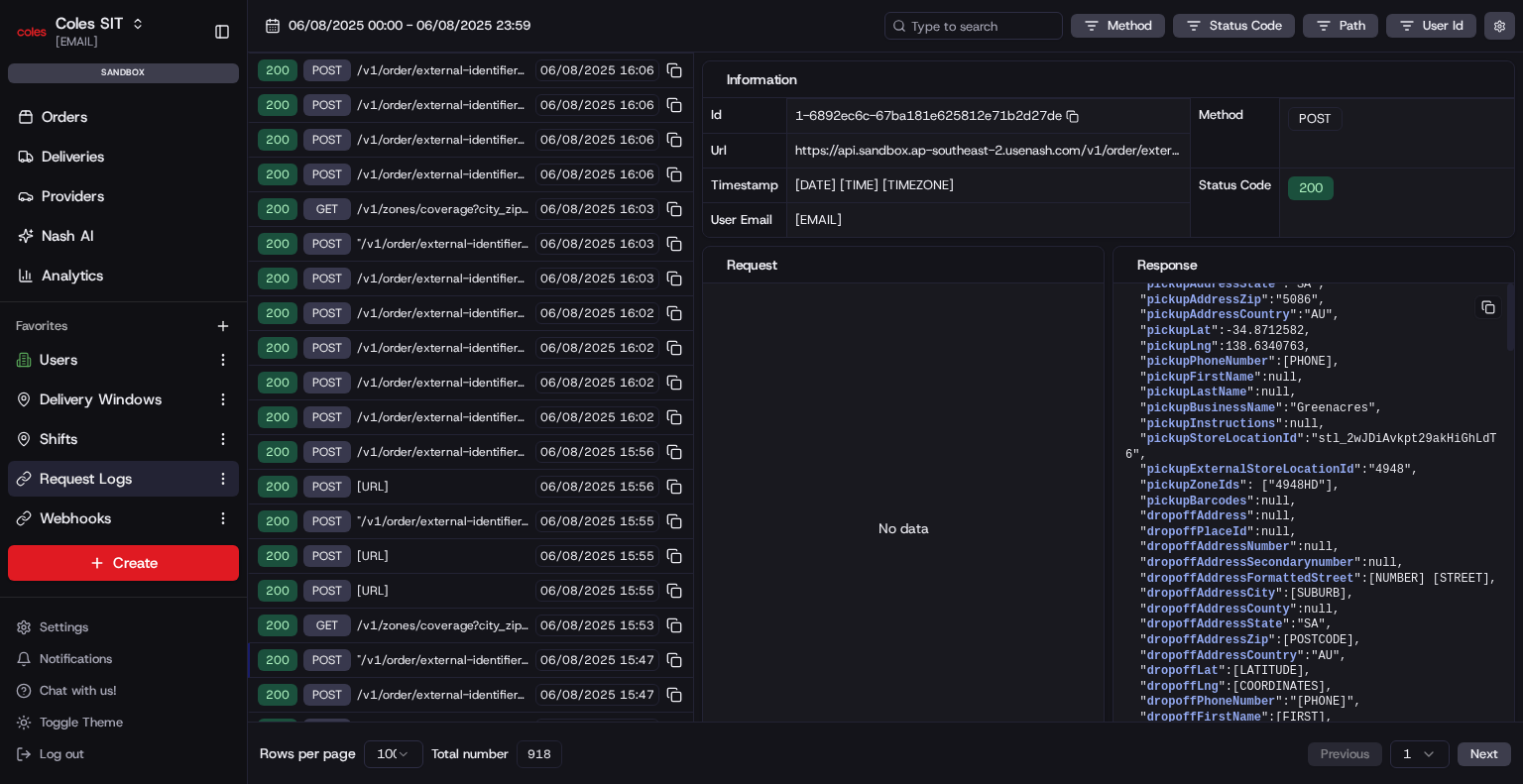 scroll, scrollTop: 0, scrollLeft: 0, axis: both 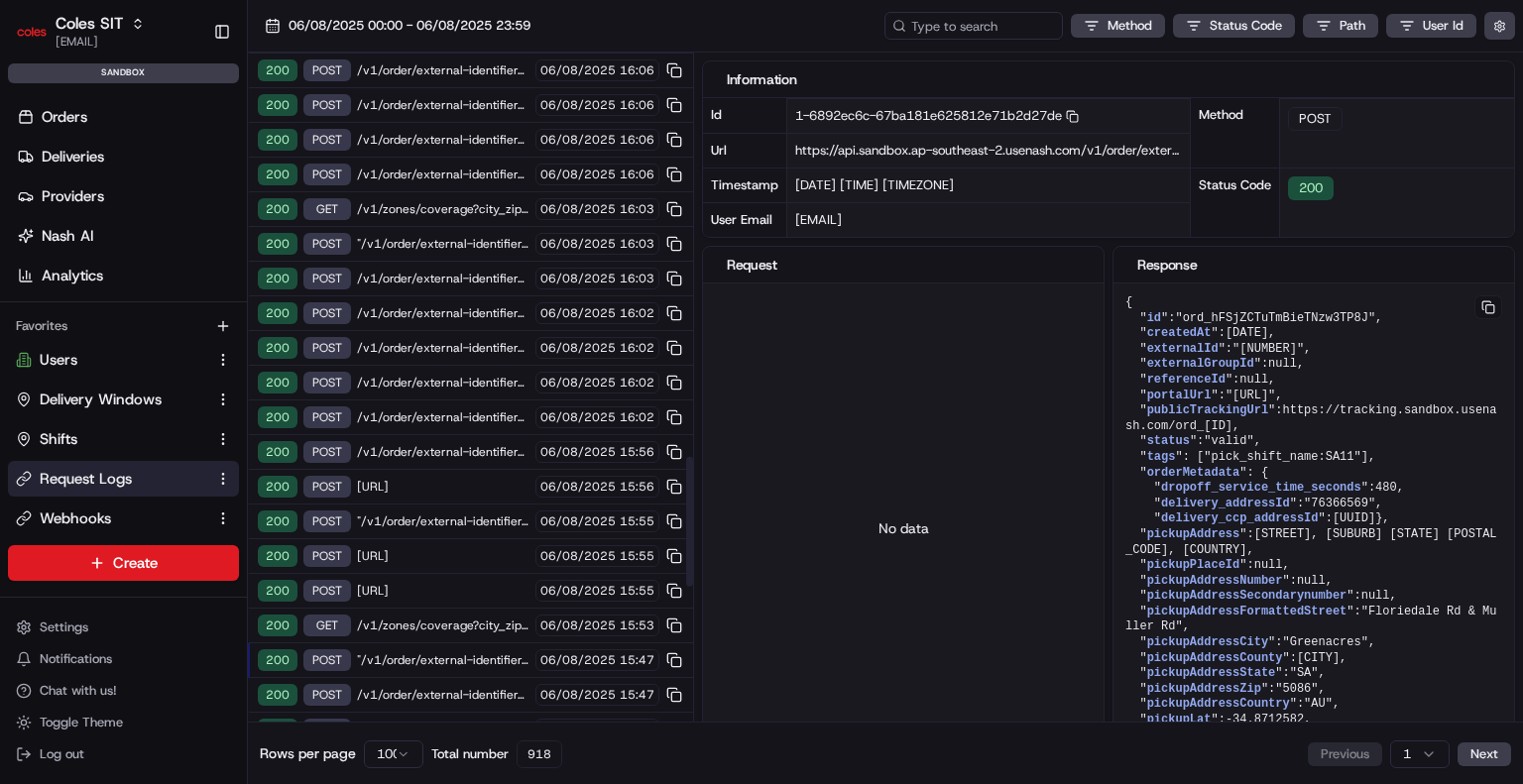 click on "200 POST /v1/order/external-identifier/[NUMBER]/delivery-window [DATE]" at bounding box center (470, 695) 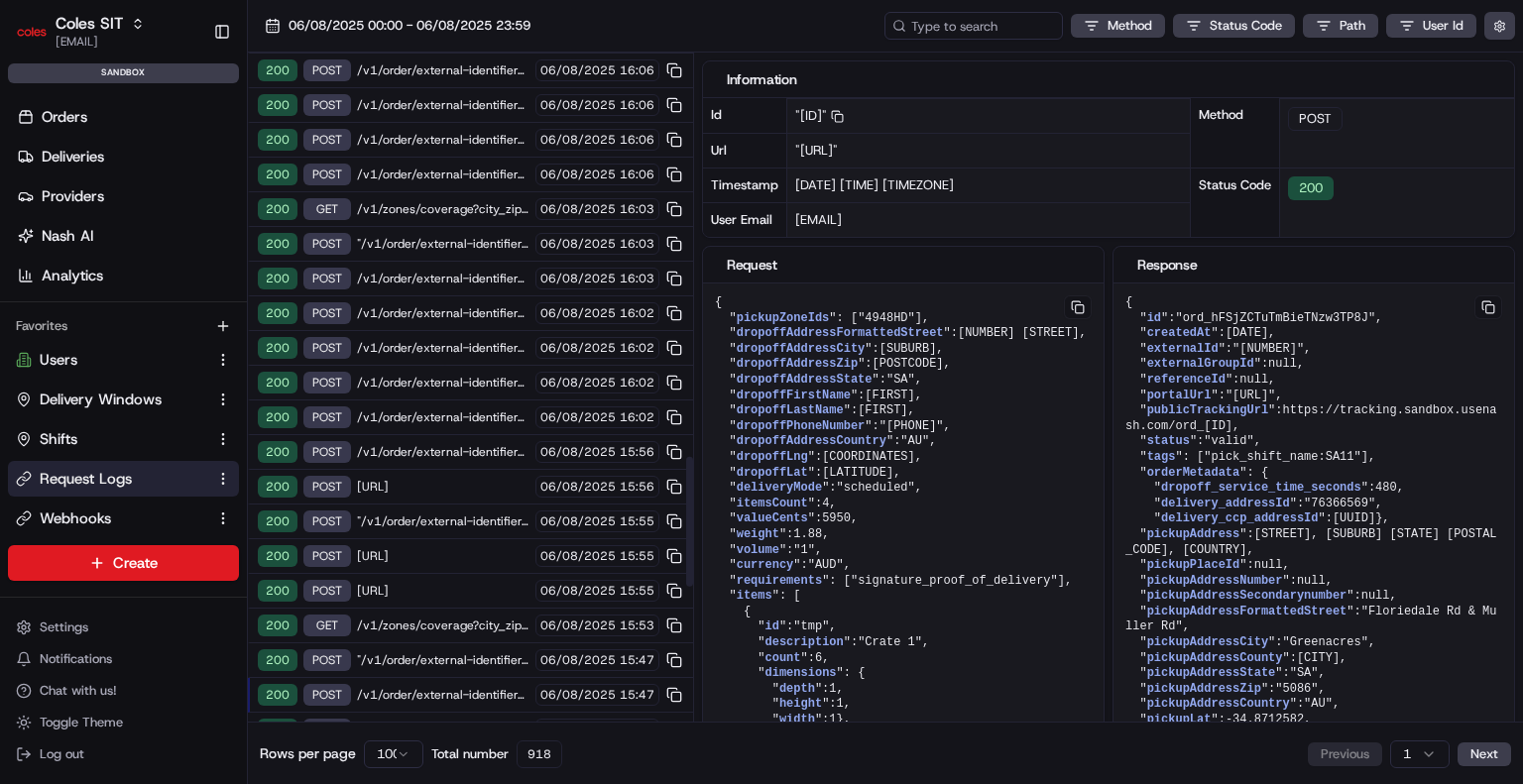 click on "/v1/jobs/job_dQoCk7Y4YtUypC42pdcf5m/cfg_iiGaXQbqRE9kpiPdV8tC2J" at bounding box center (443, 729) 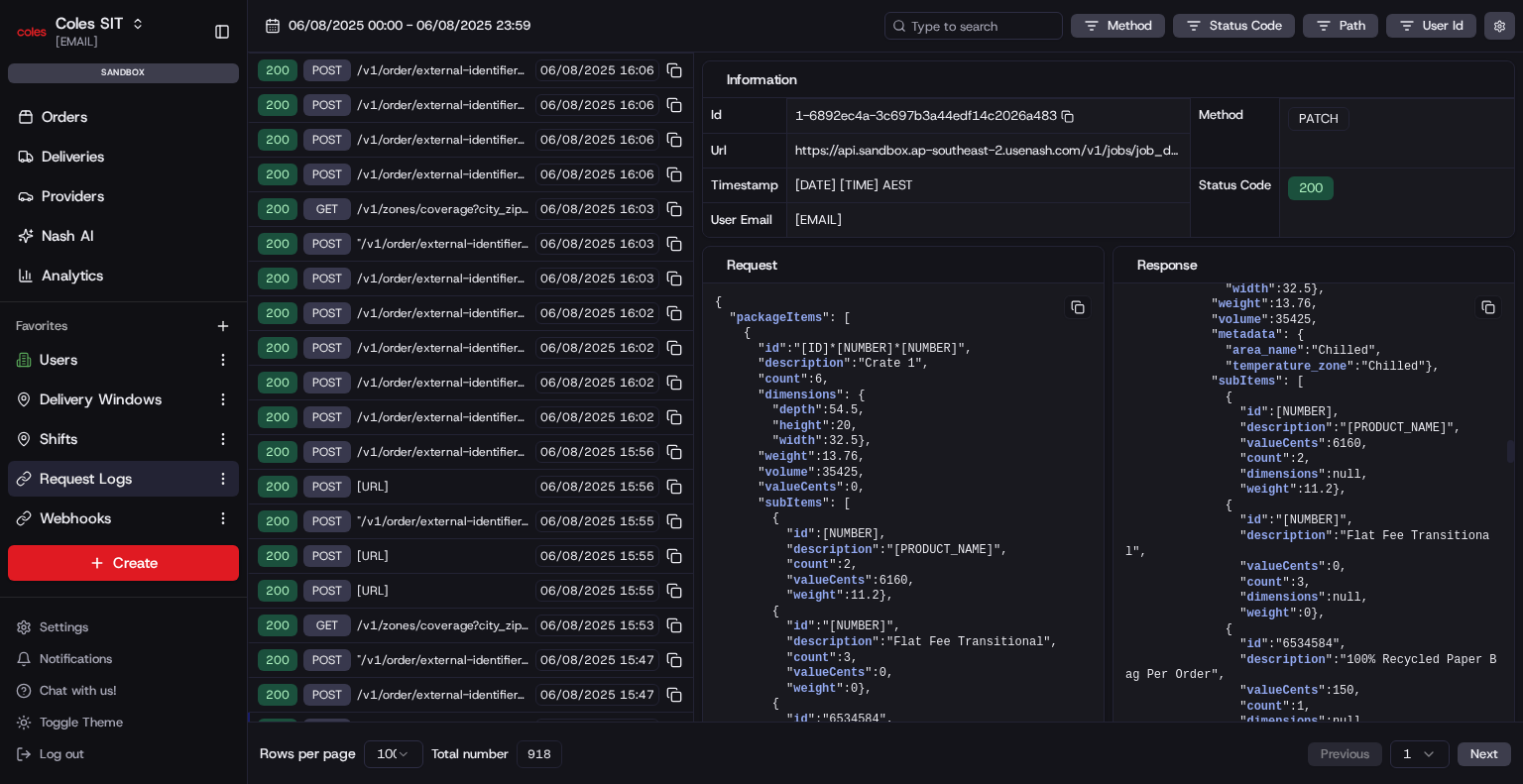 scroll, scrollTop: 4163, scrollLeft: 0, axis: vertical 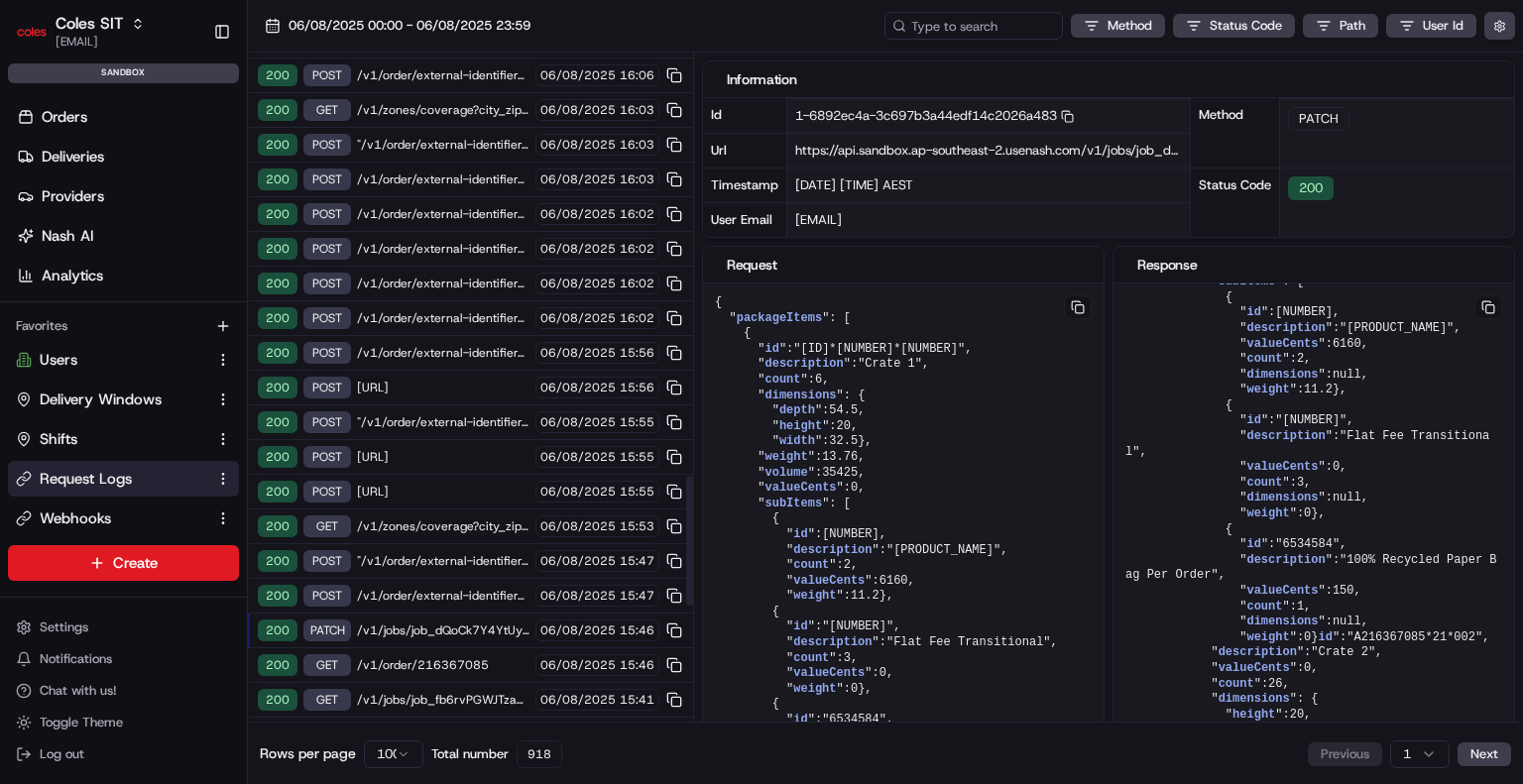 click on "06/08/2025" at bounding box center [578, 353] 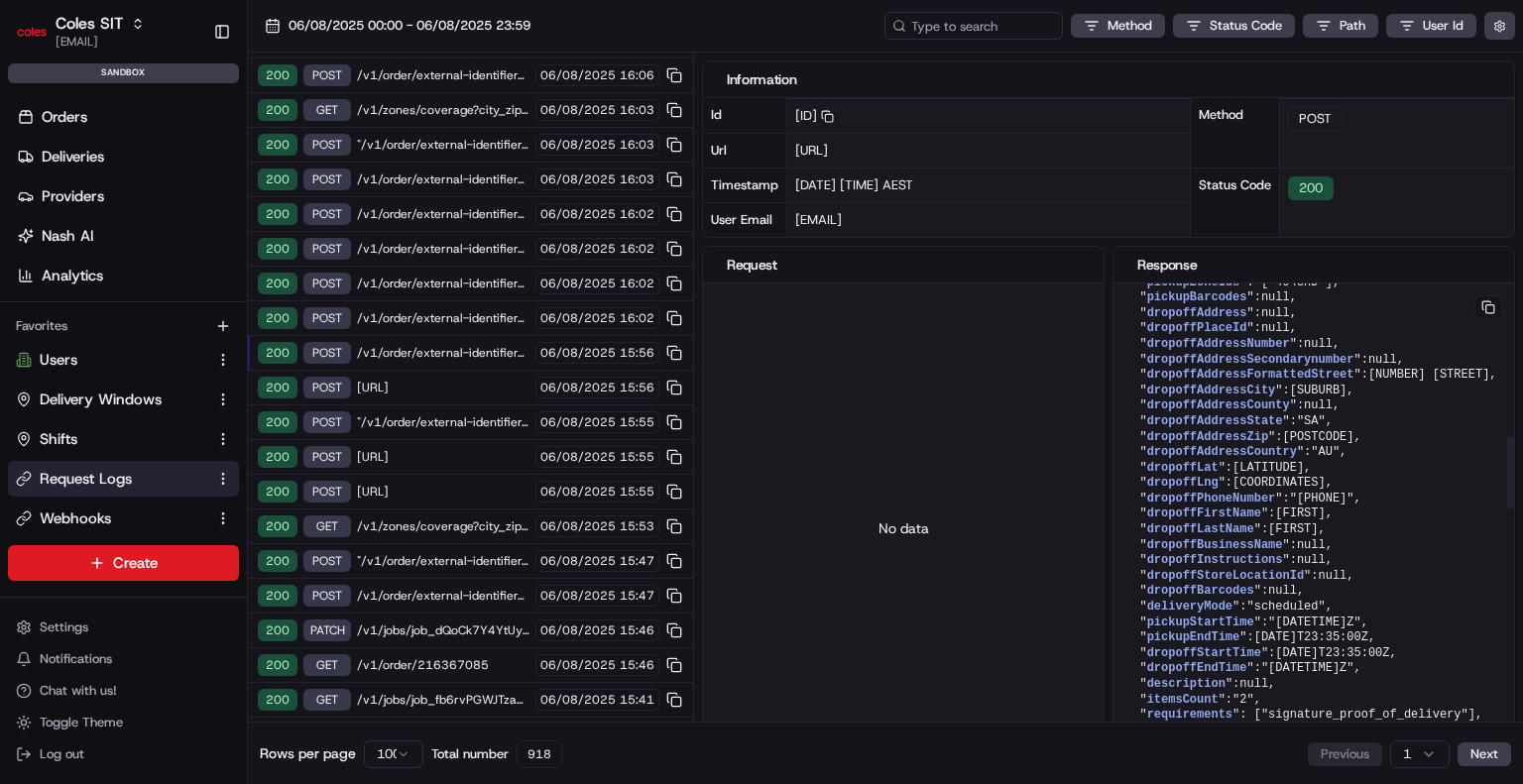 scroll, scrollTop: 0, scrollLeft: 0, axis: both 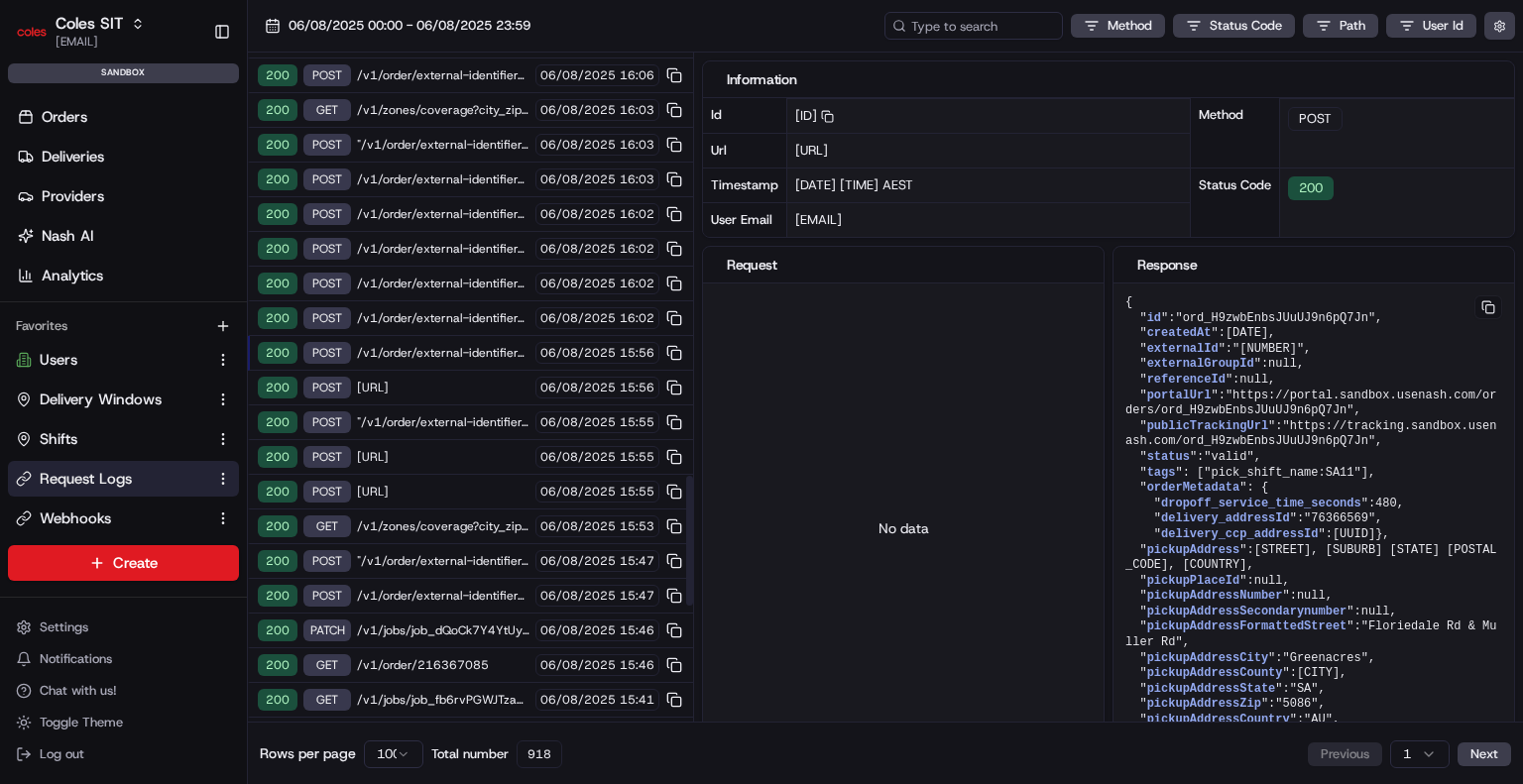 click on "06/08/2025" at bounding box center (578, 388) 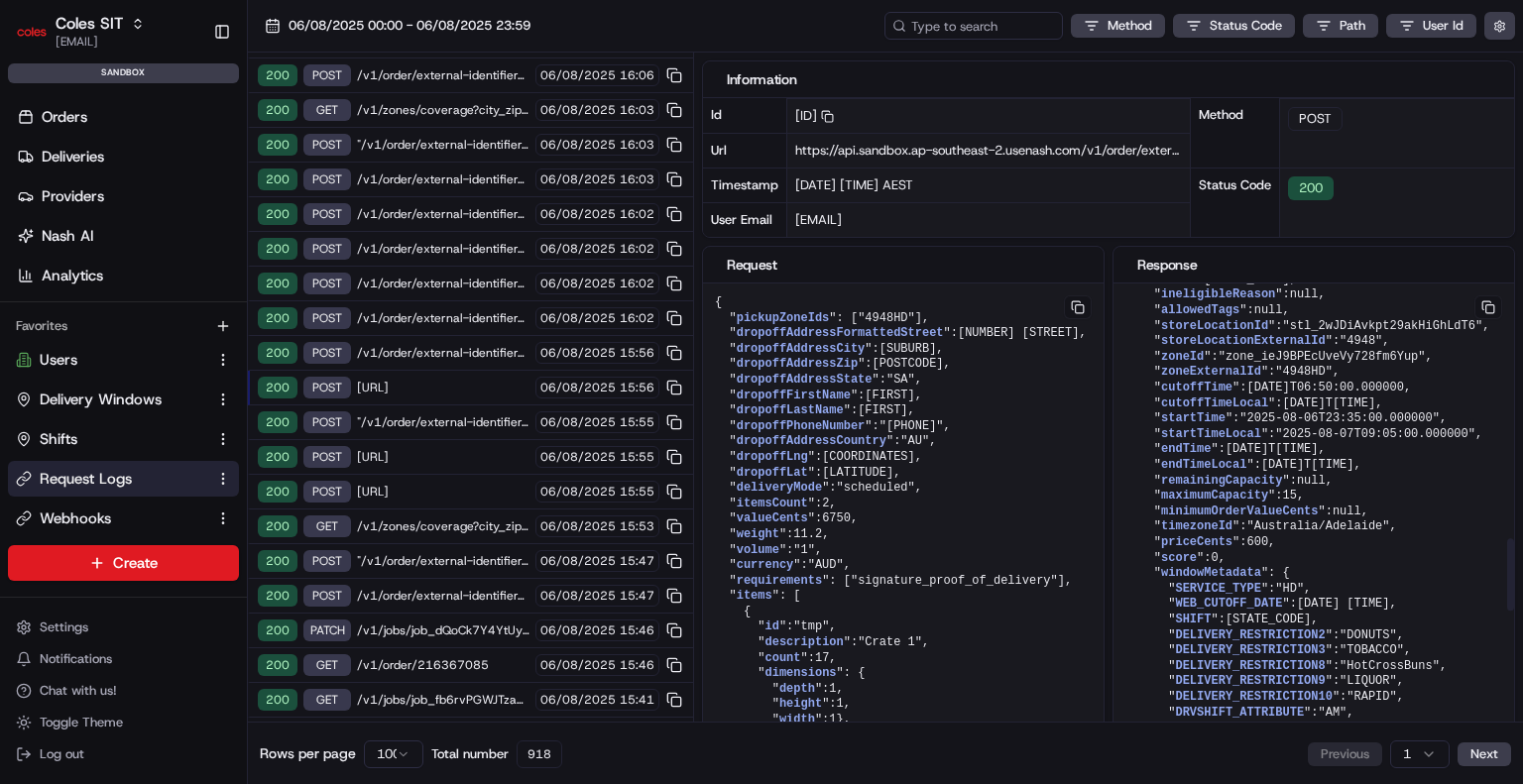 scroll, scrollTop: 2369, scrollLeft: 0, axis: vertical 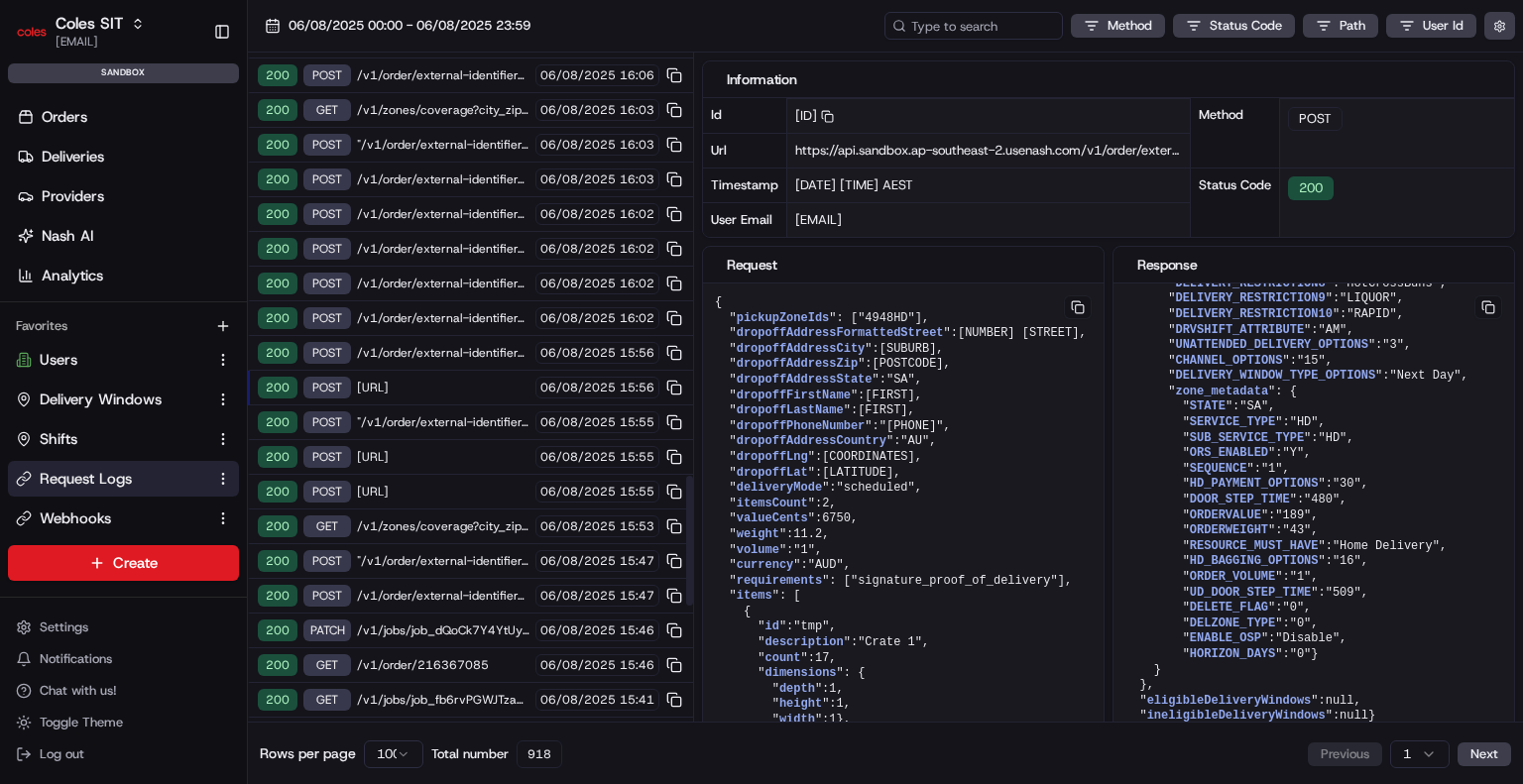 click on "06/08/2025" at bounding box center (578, 457) 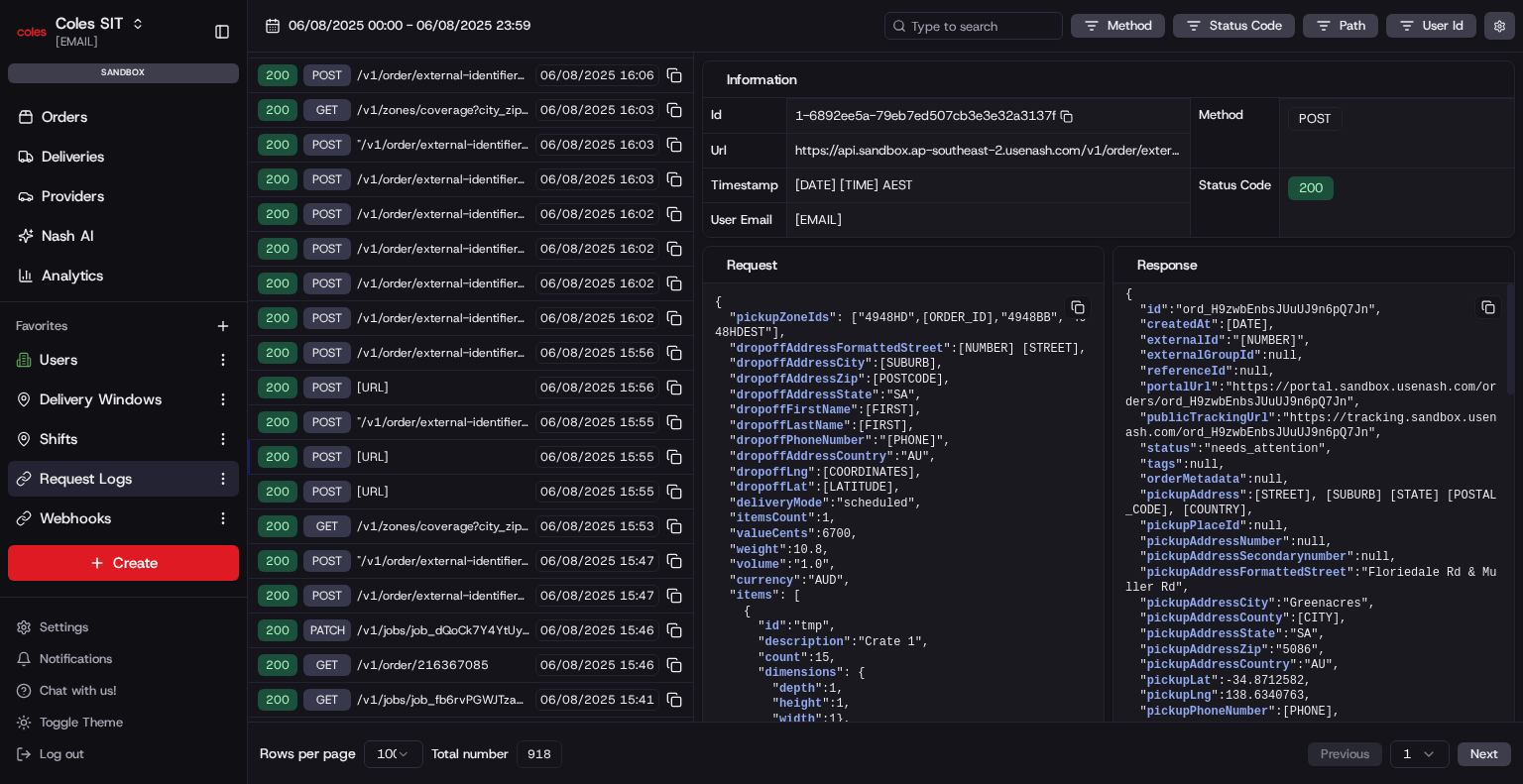 scroll, scrollTop: 0, scrollLeft: 0, axis: both 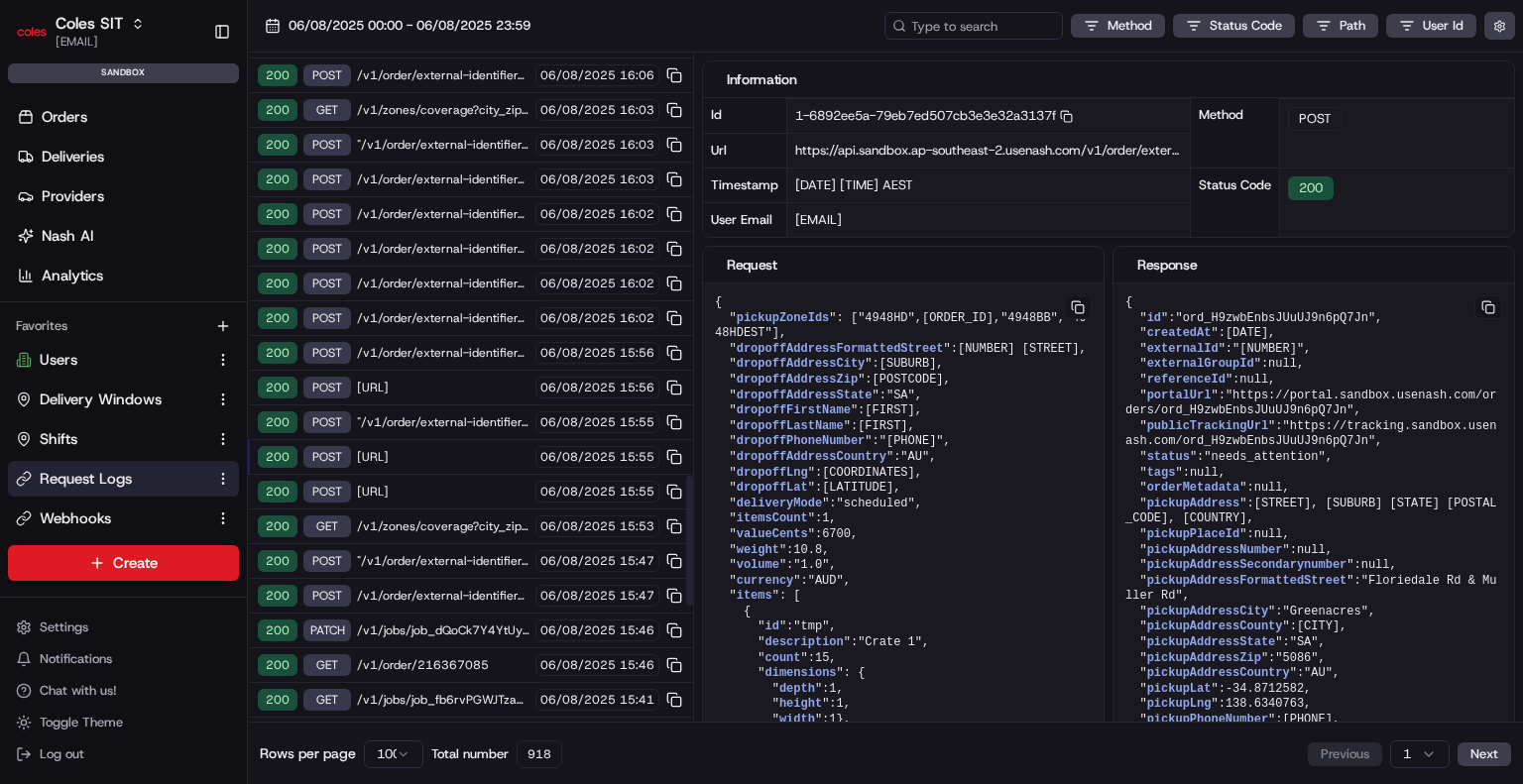 click on "06/08/2025" at bounding box center [578, 457] 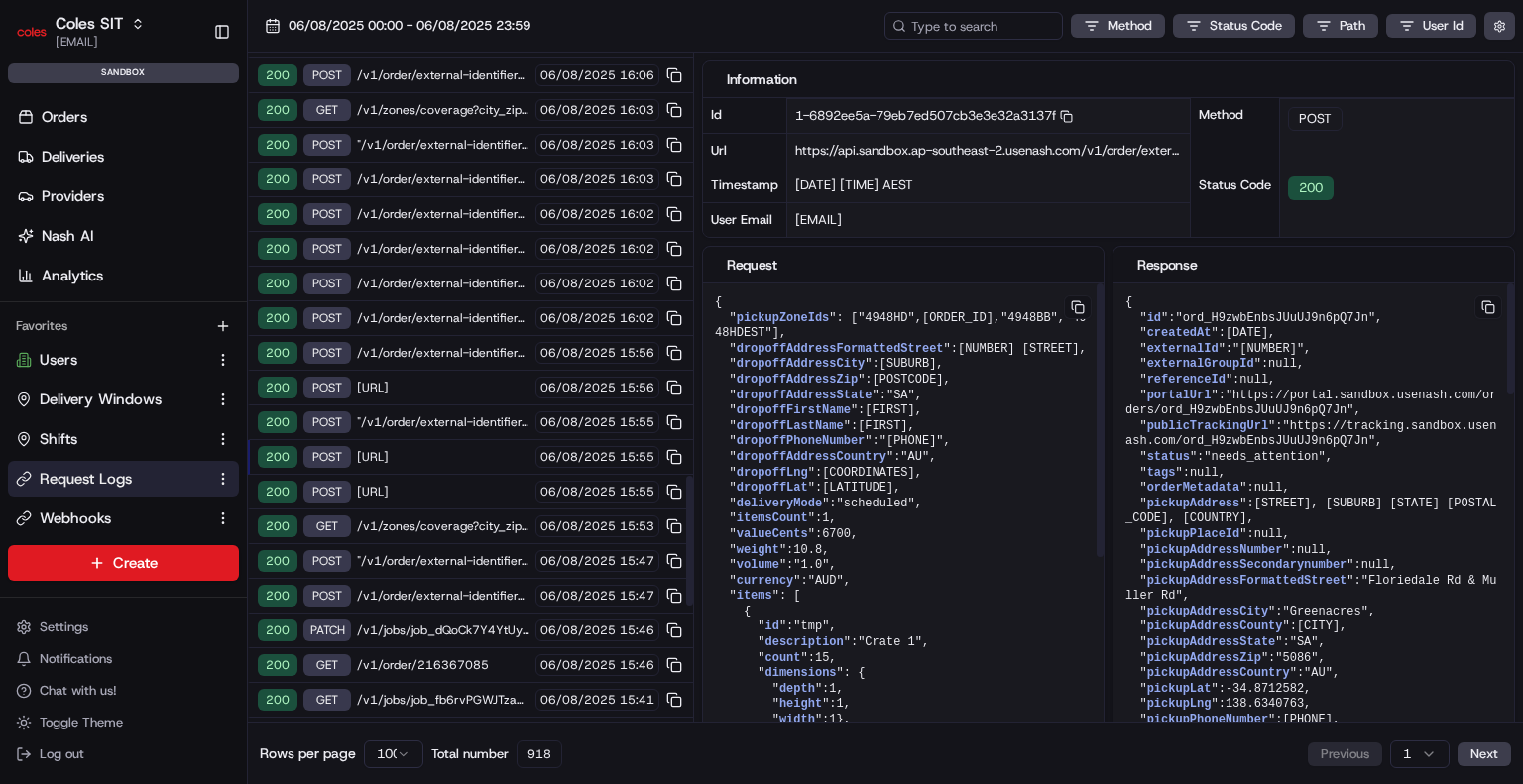 click on "06/08/2025" at bounding box center (578, 492) 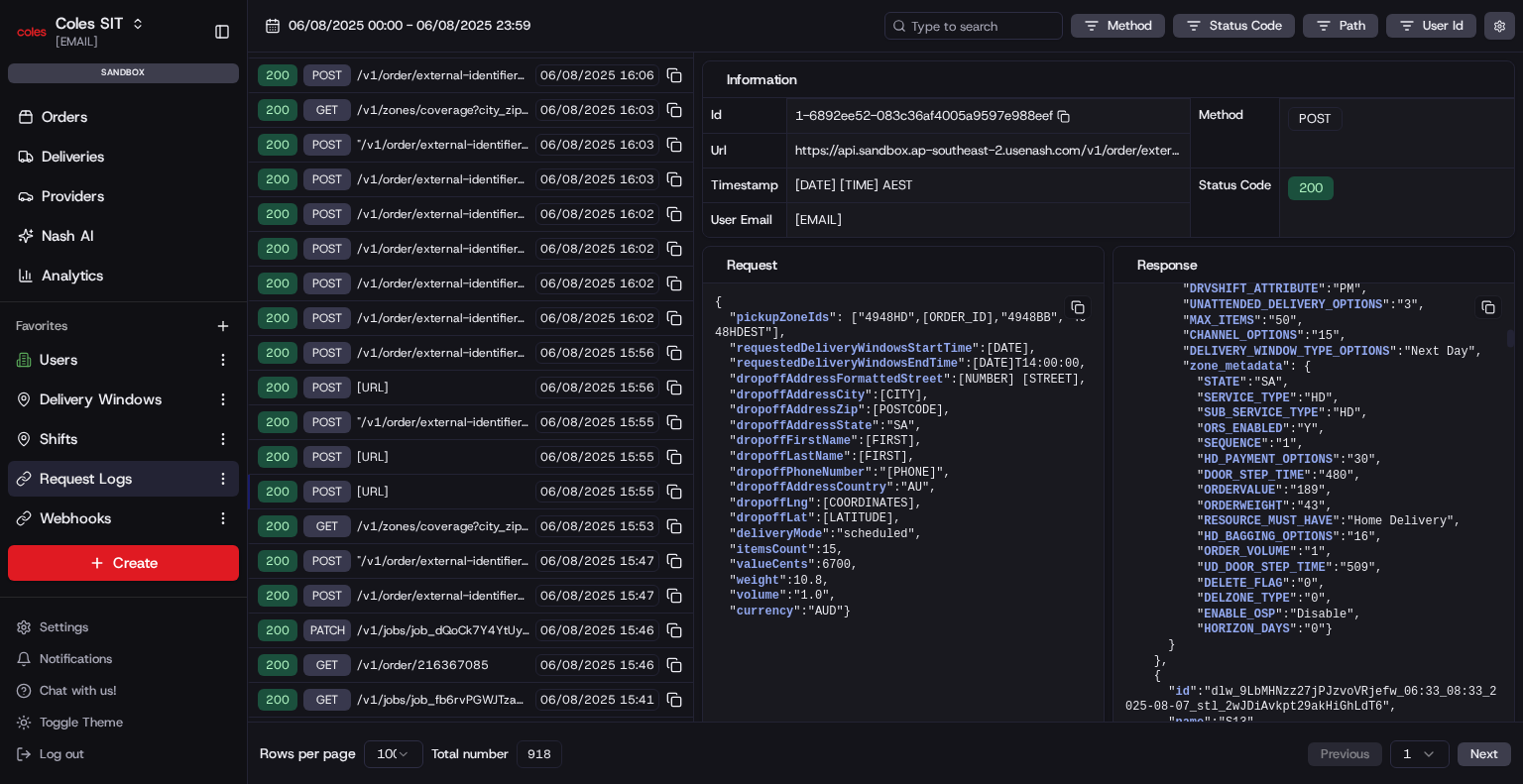 scroll, scrollTop: 18237, scrollLeft: 0, axis: vertical 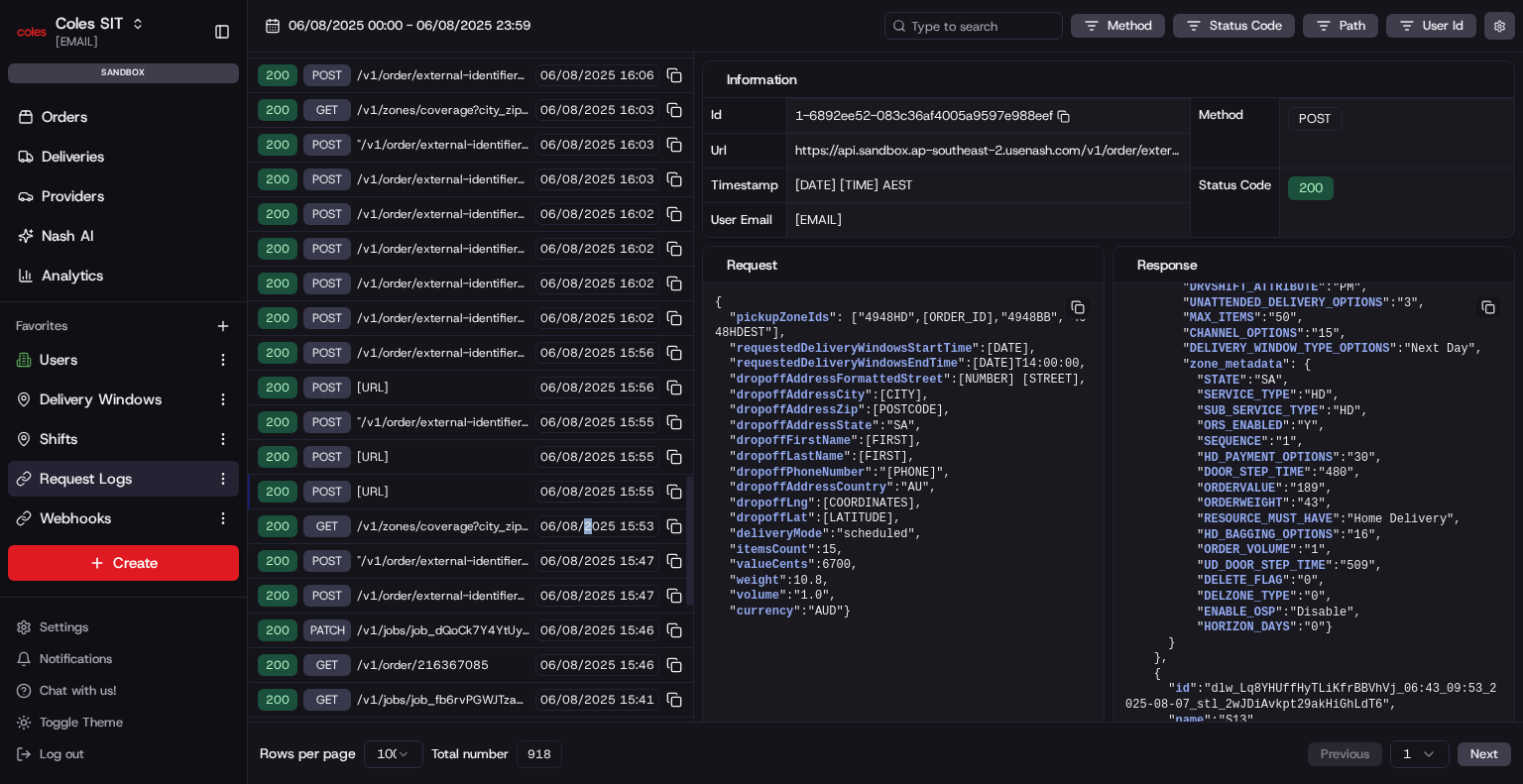click on "06/08/2025" at bounding box center [578, 526] 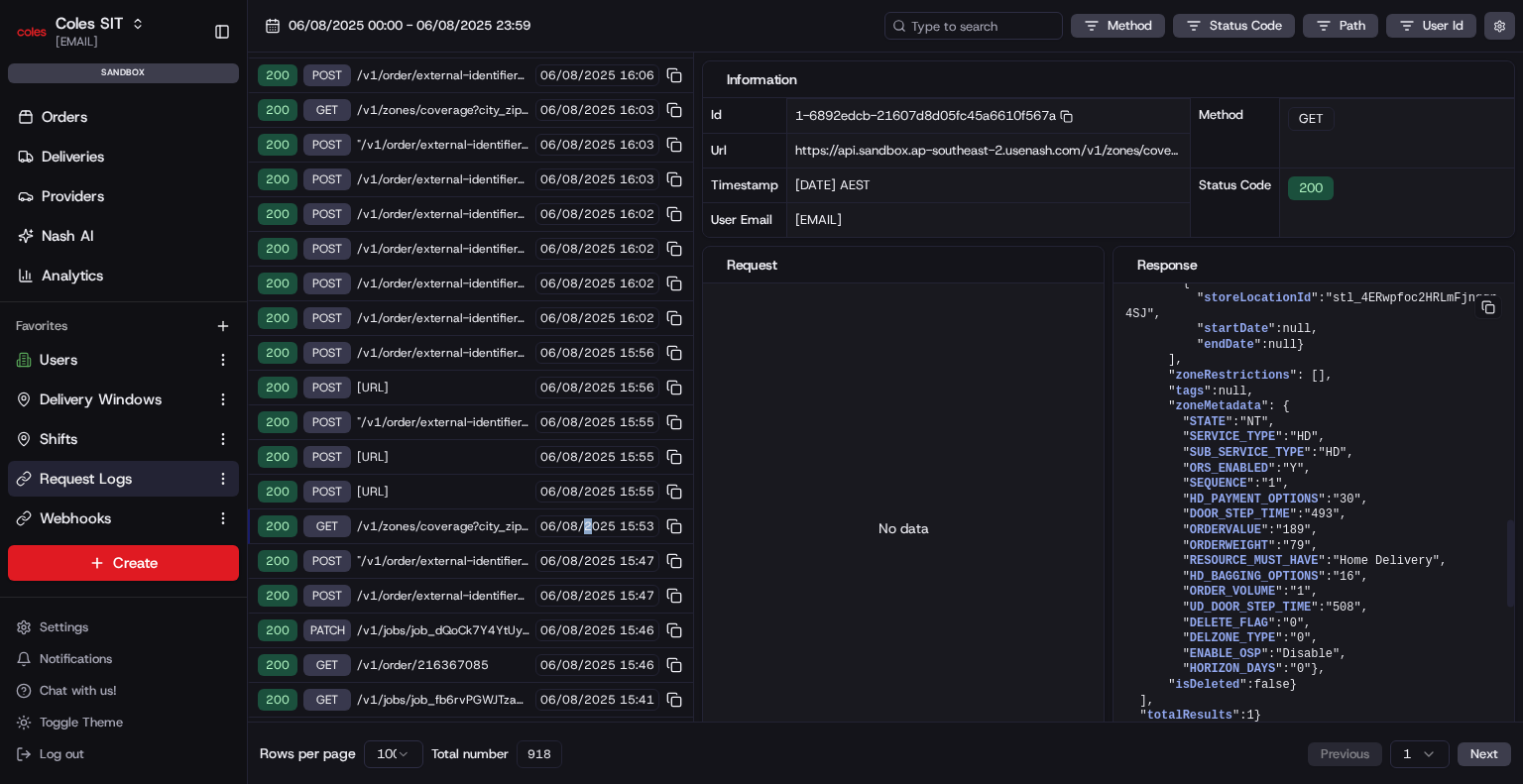 scroll, scrollTop: 1905, scrollLeft: 0, axis: vertical 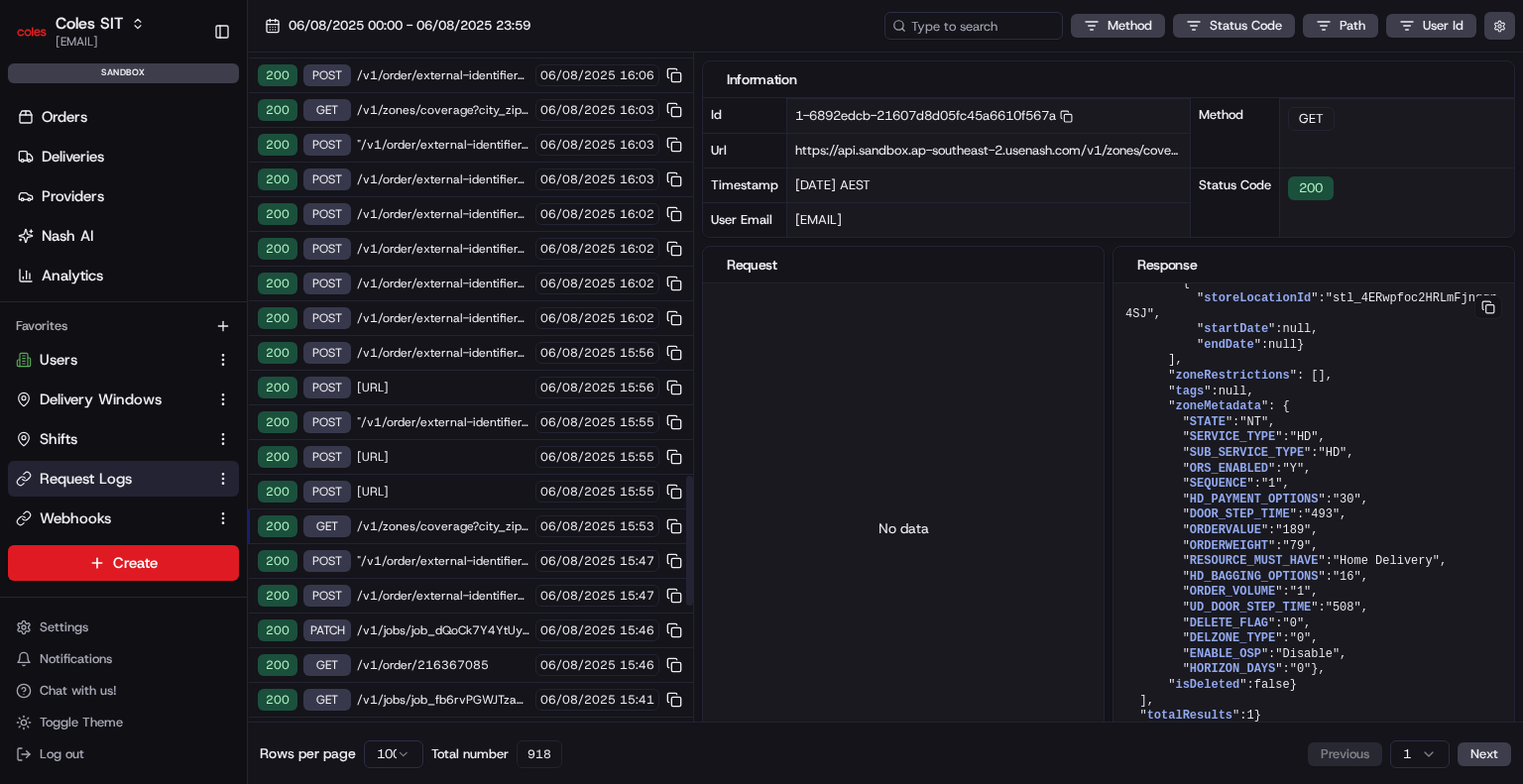 click on "06/08/2025" at bounding box center [578, 561] 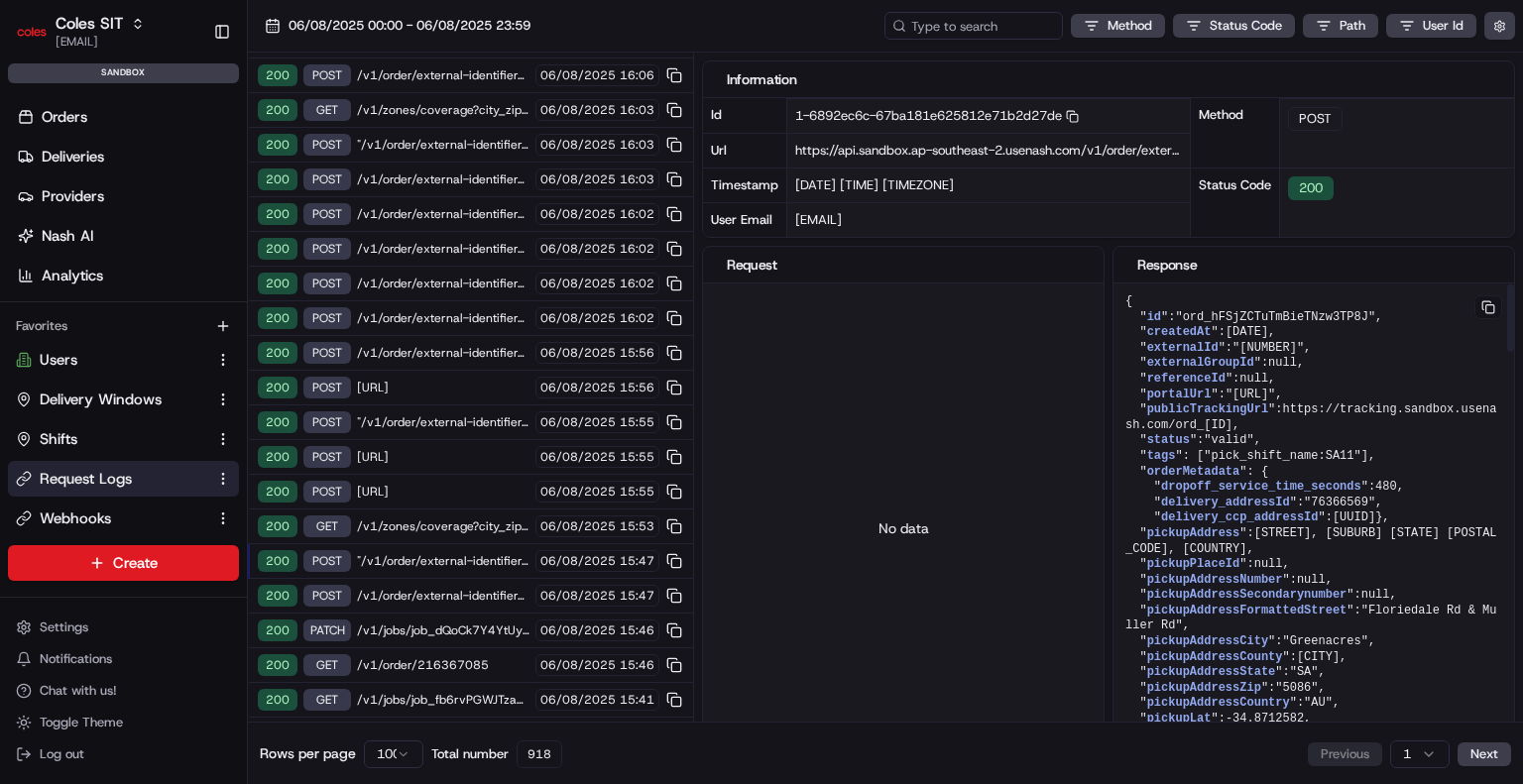 scroll, scrollTop: 0, scrollLeft: 0, axis: both 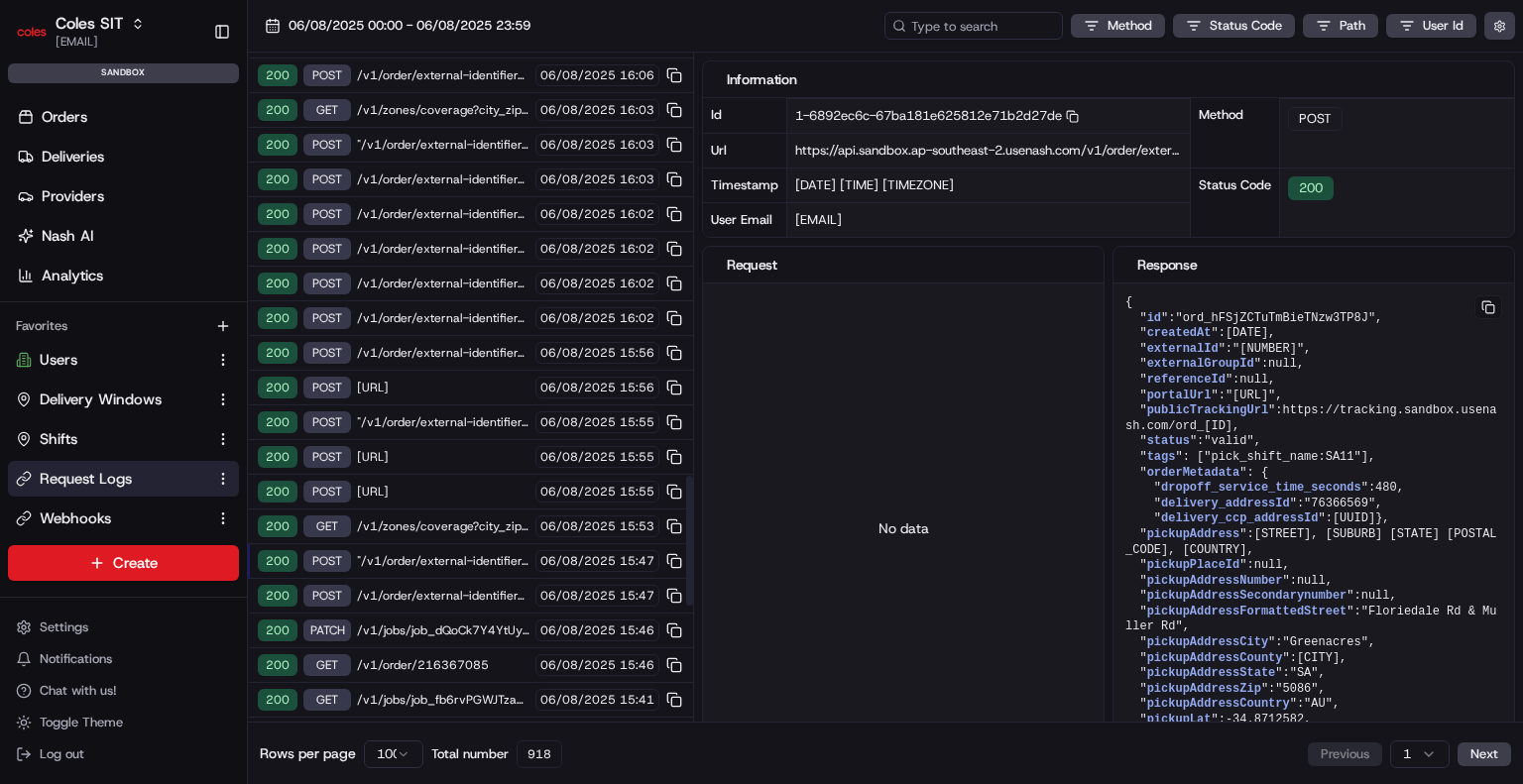 click on "06/08/2025" at bounding box center [578, 596] 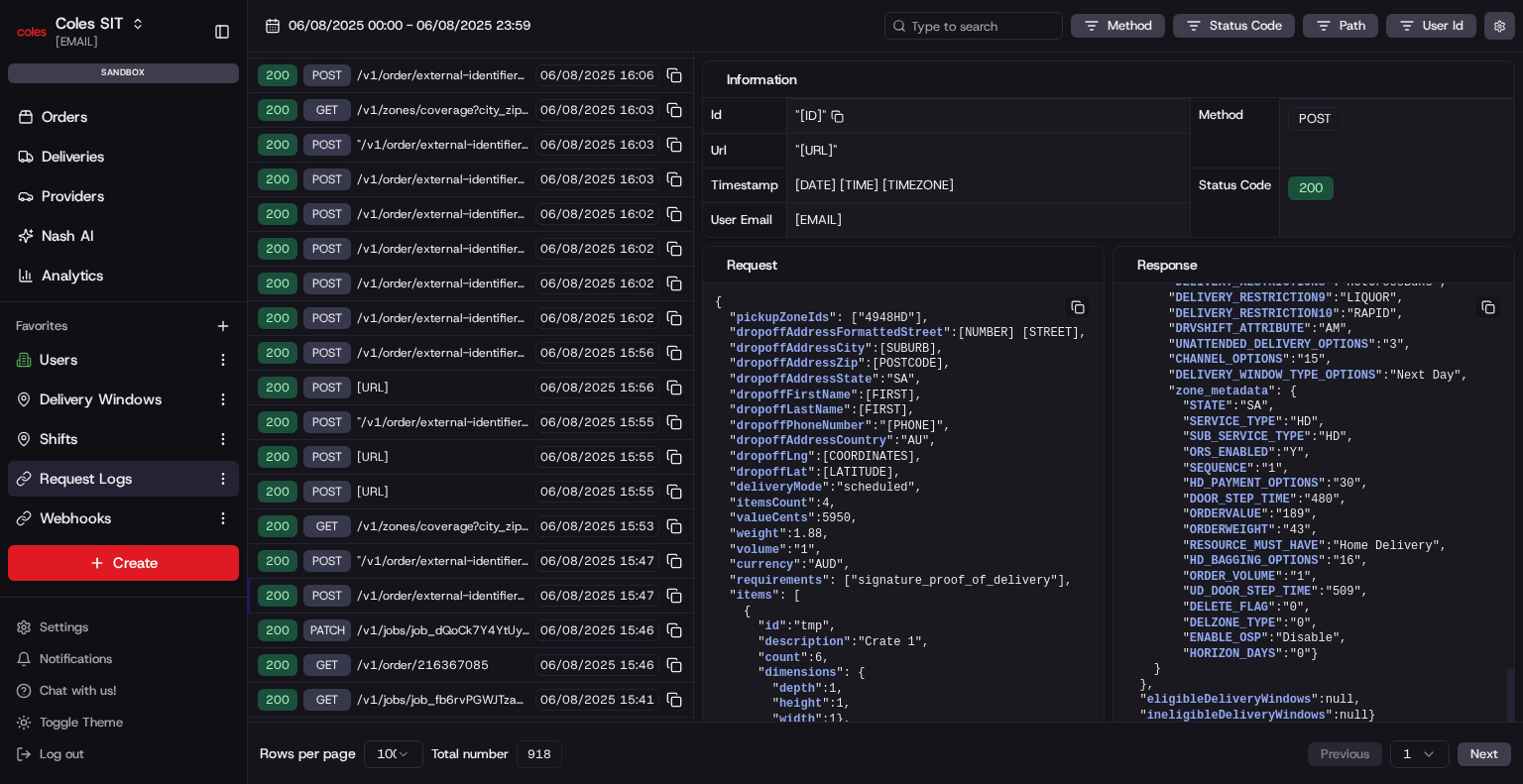 scroll, scrollTop: 2585, scrollLeft: 0, axis: vertical 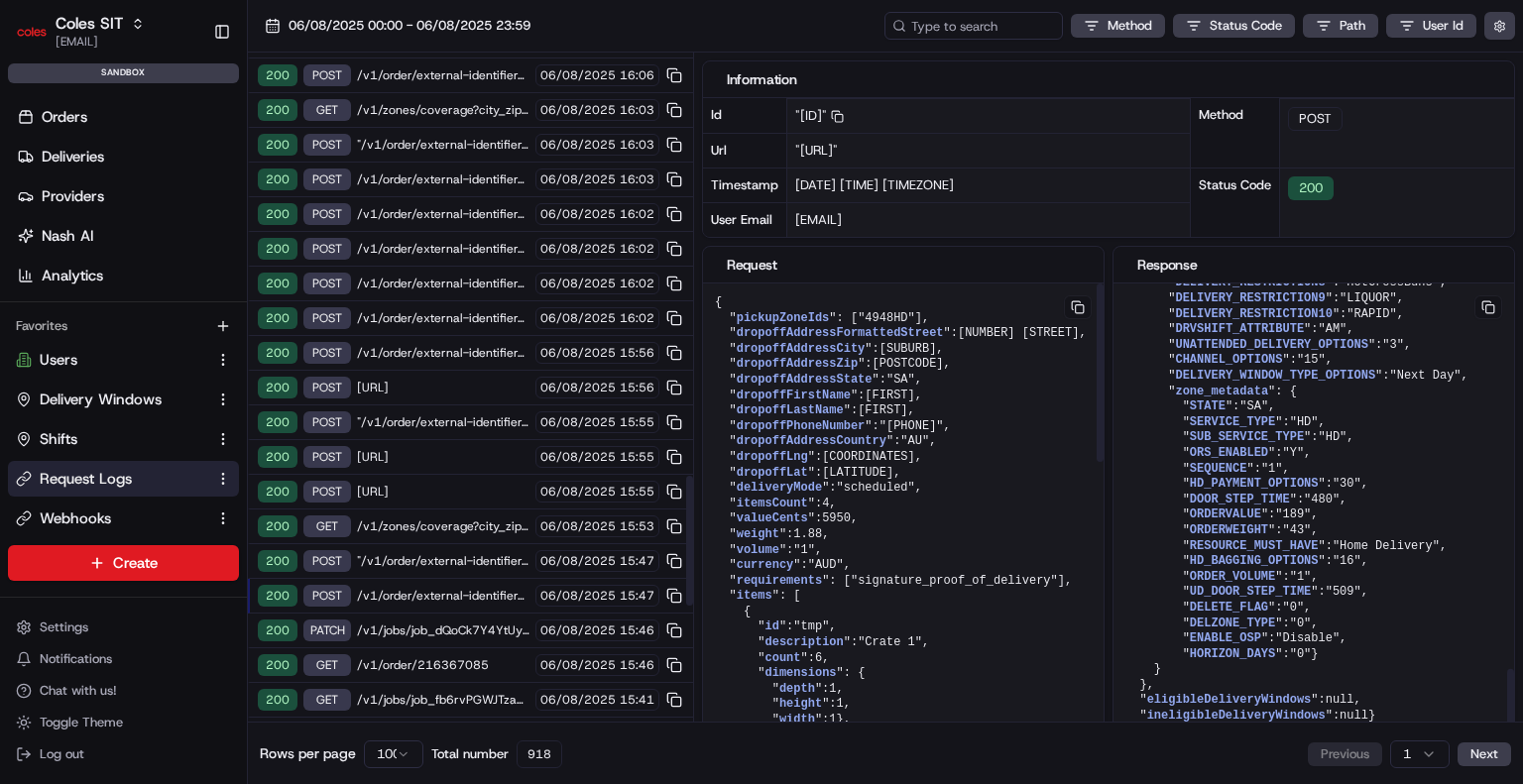 drag, startPoint x: 597, startPoint y: 578, endPoint x: 624, endPoint y: 567, distance: 29.15476 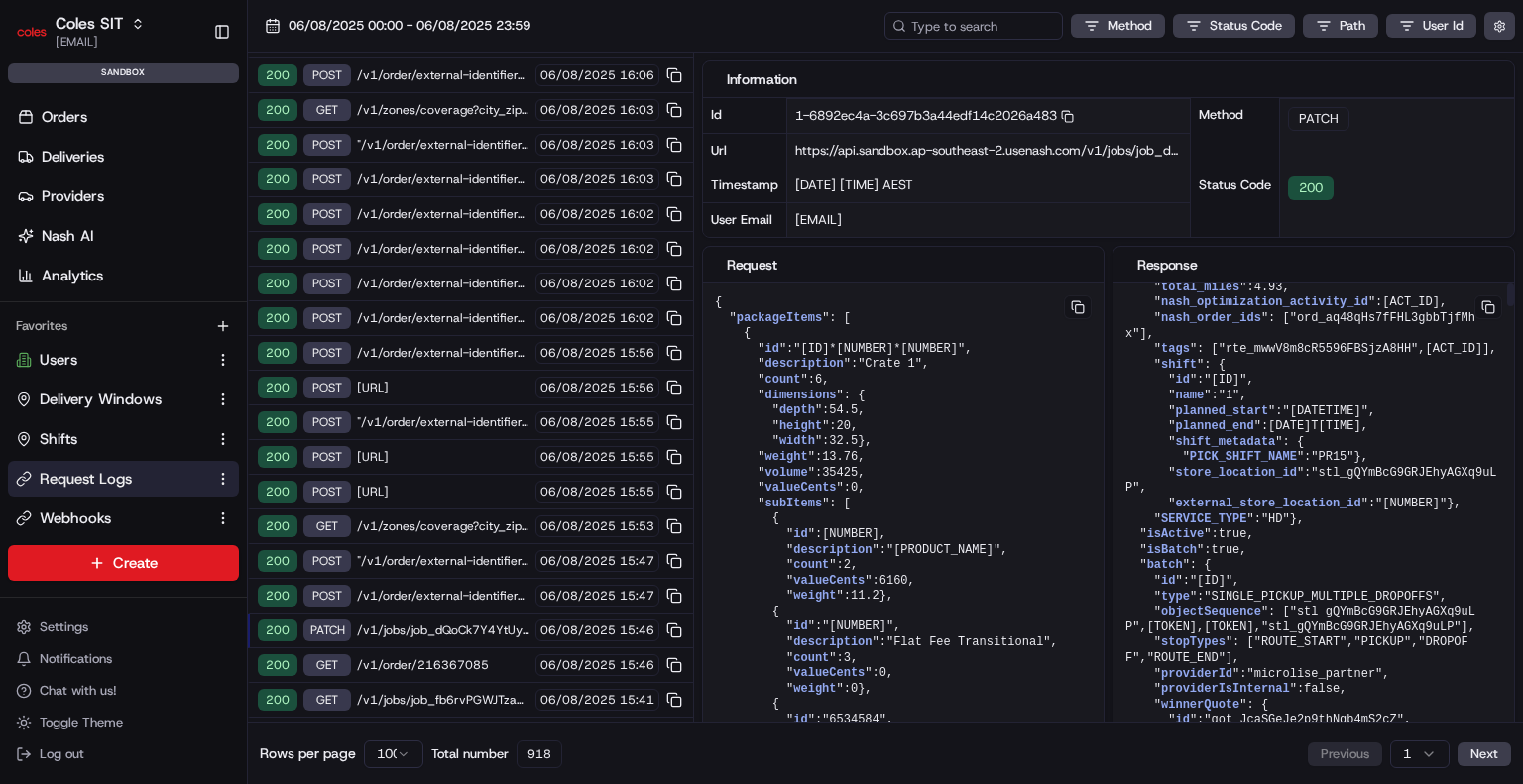 scroll, scrollTop: 0, scrollLeft: 0, axis: both 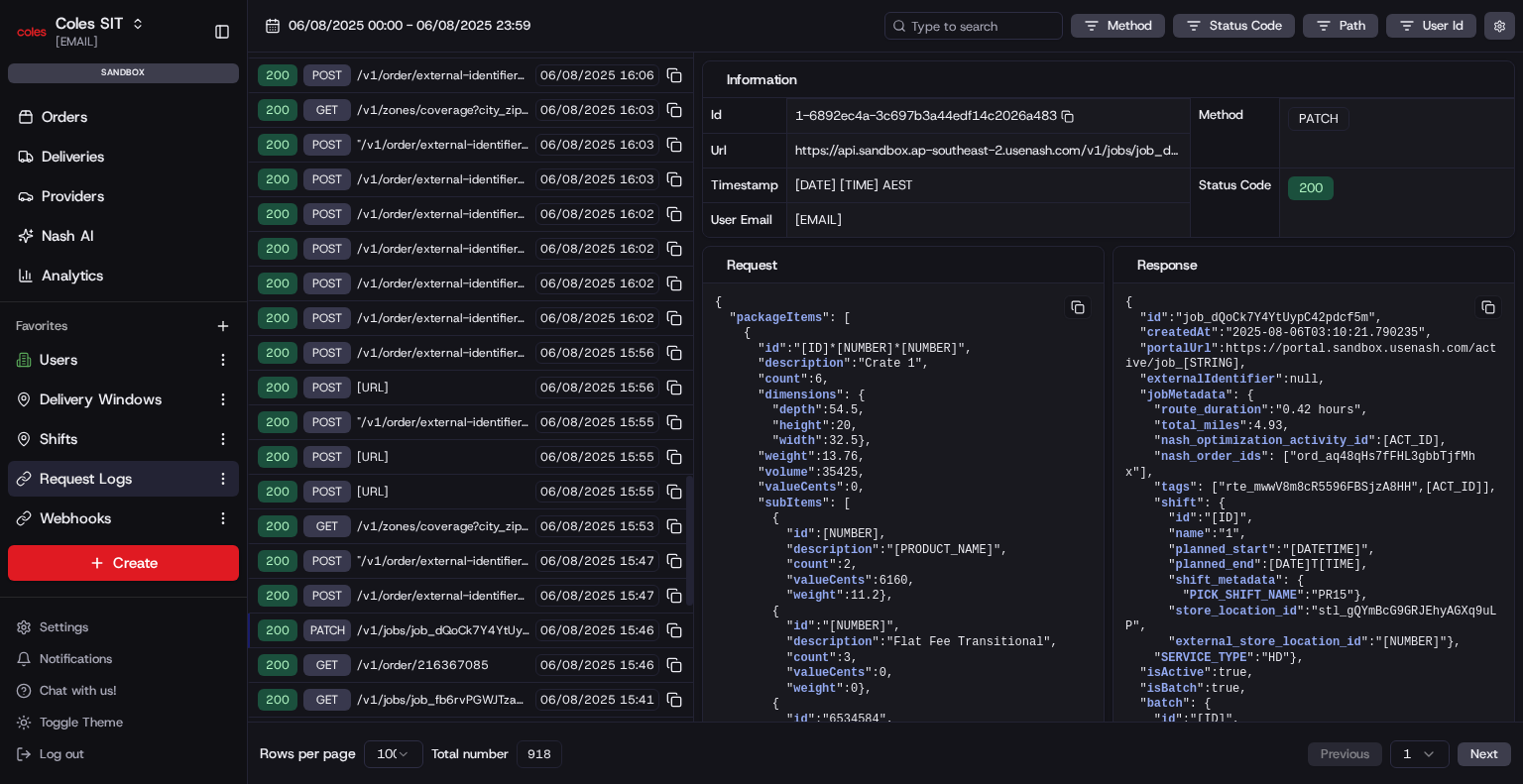click on "[DATE]" at bounding box center [597, 526] 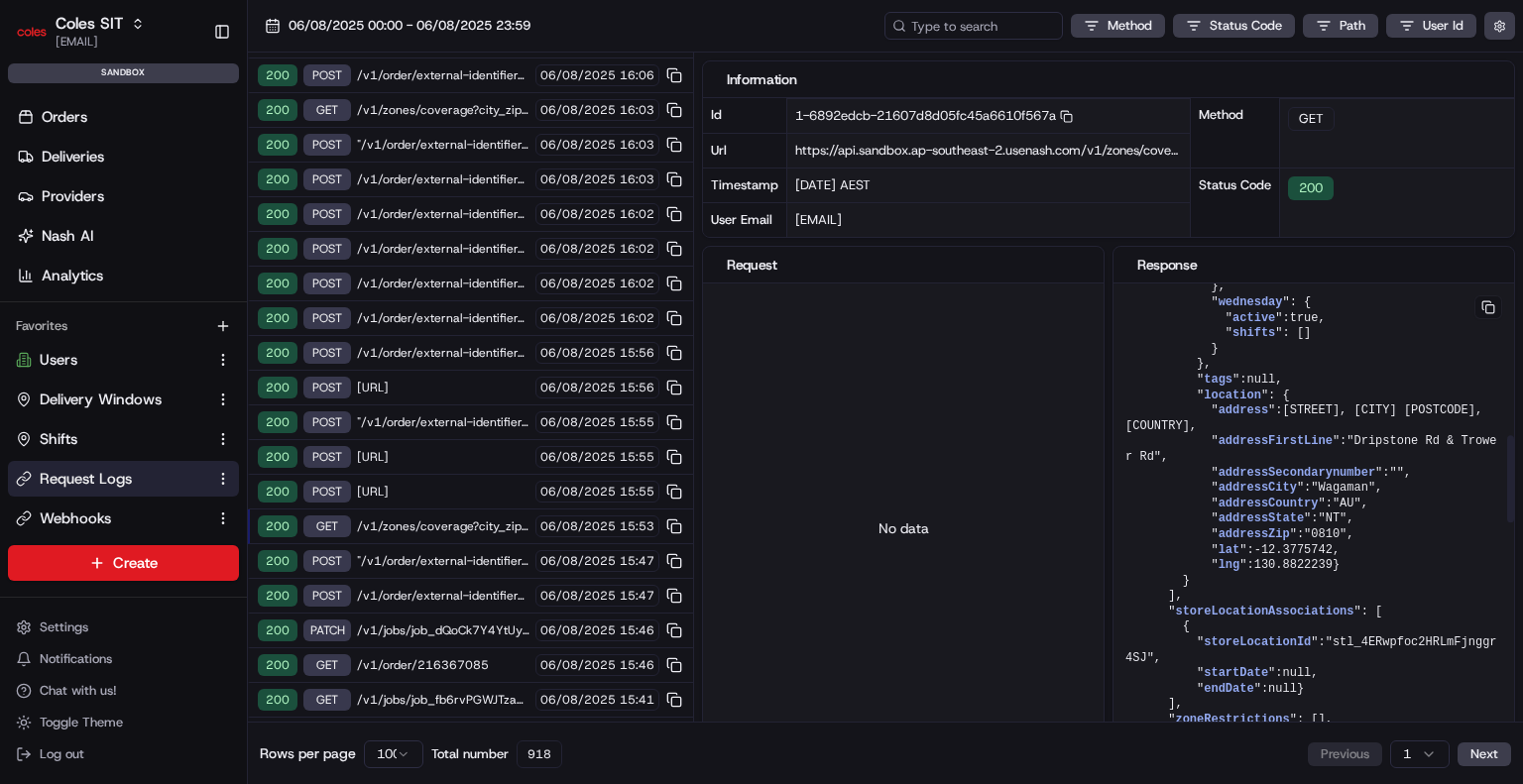 scroll, scrollTop: 991, scrollLeft: 0, axis: vertical 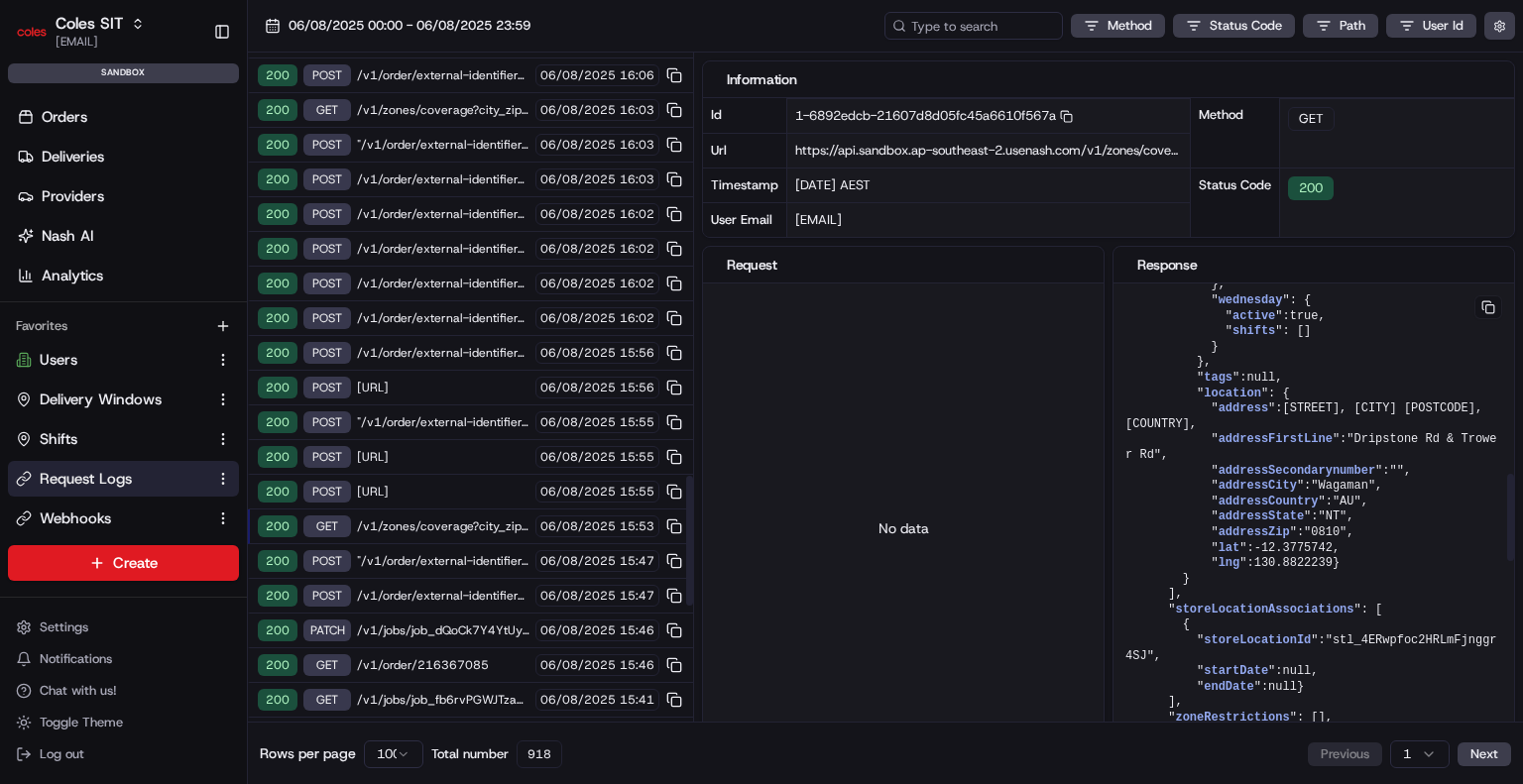 click on "15:53" at bounding box center [637, 526] 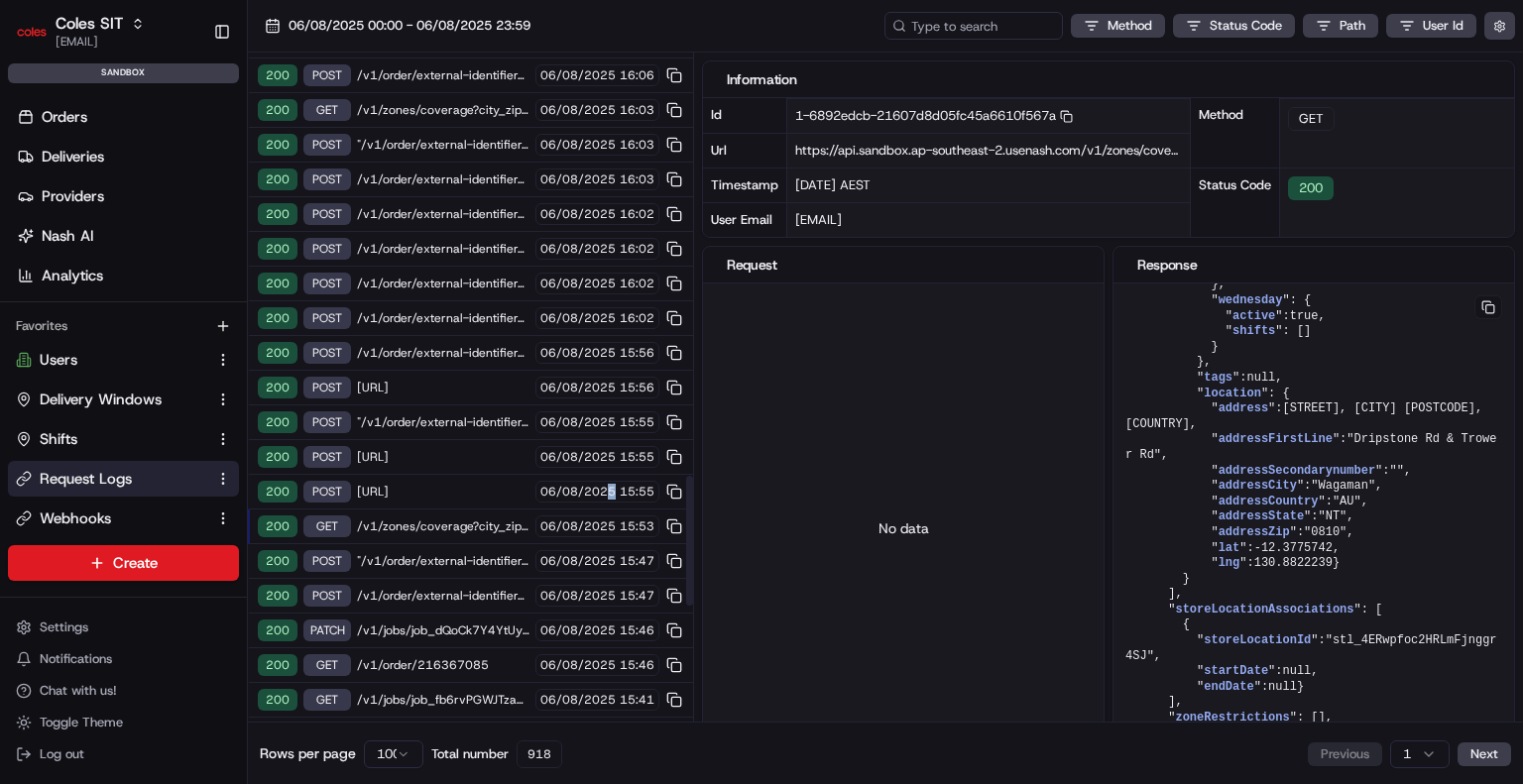 click on "06/08/2025" at bounding box center [578, 492] 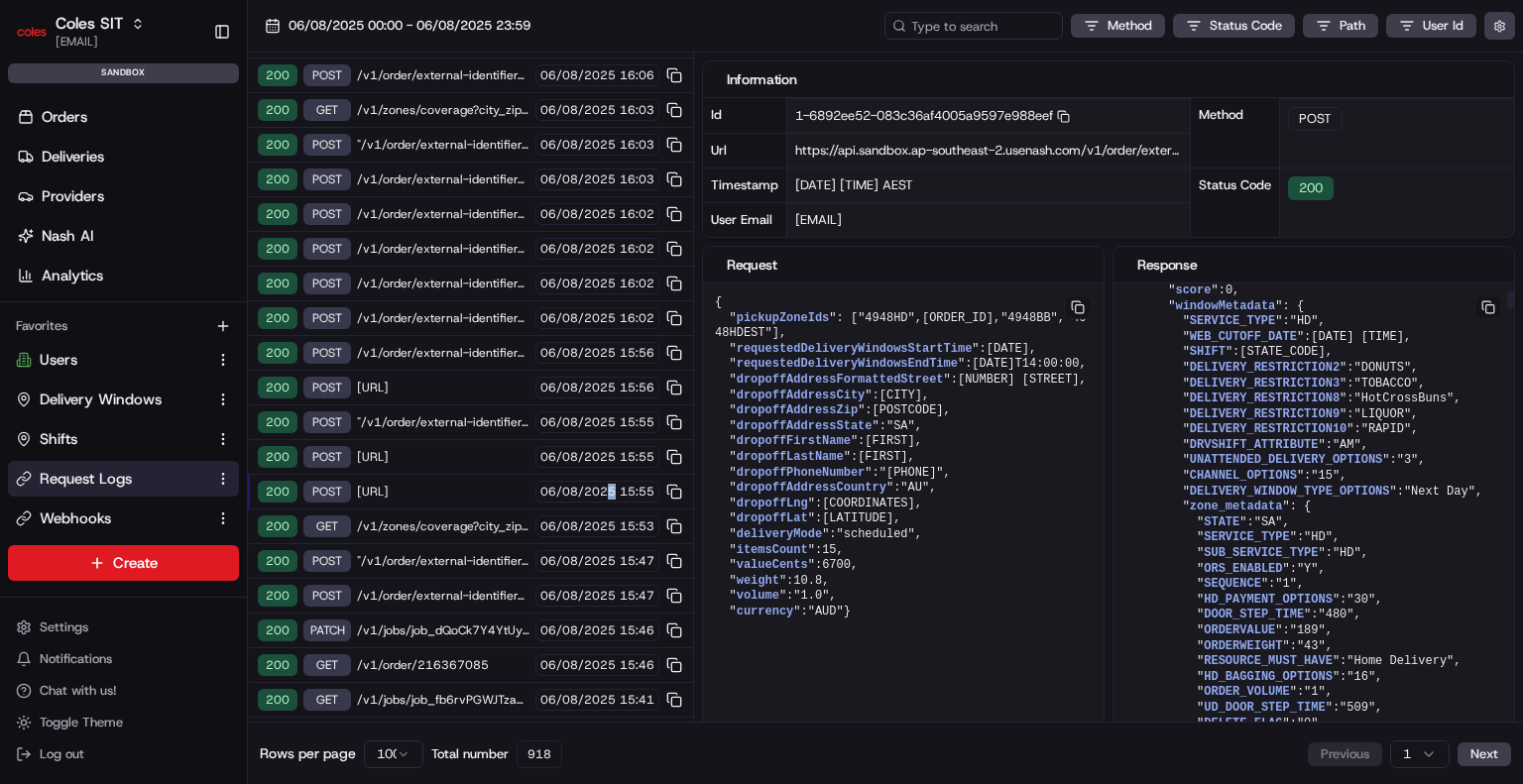 scroll, scrollTop: 2775, scrollLeft: 0, axis: vertical 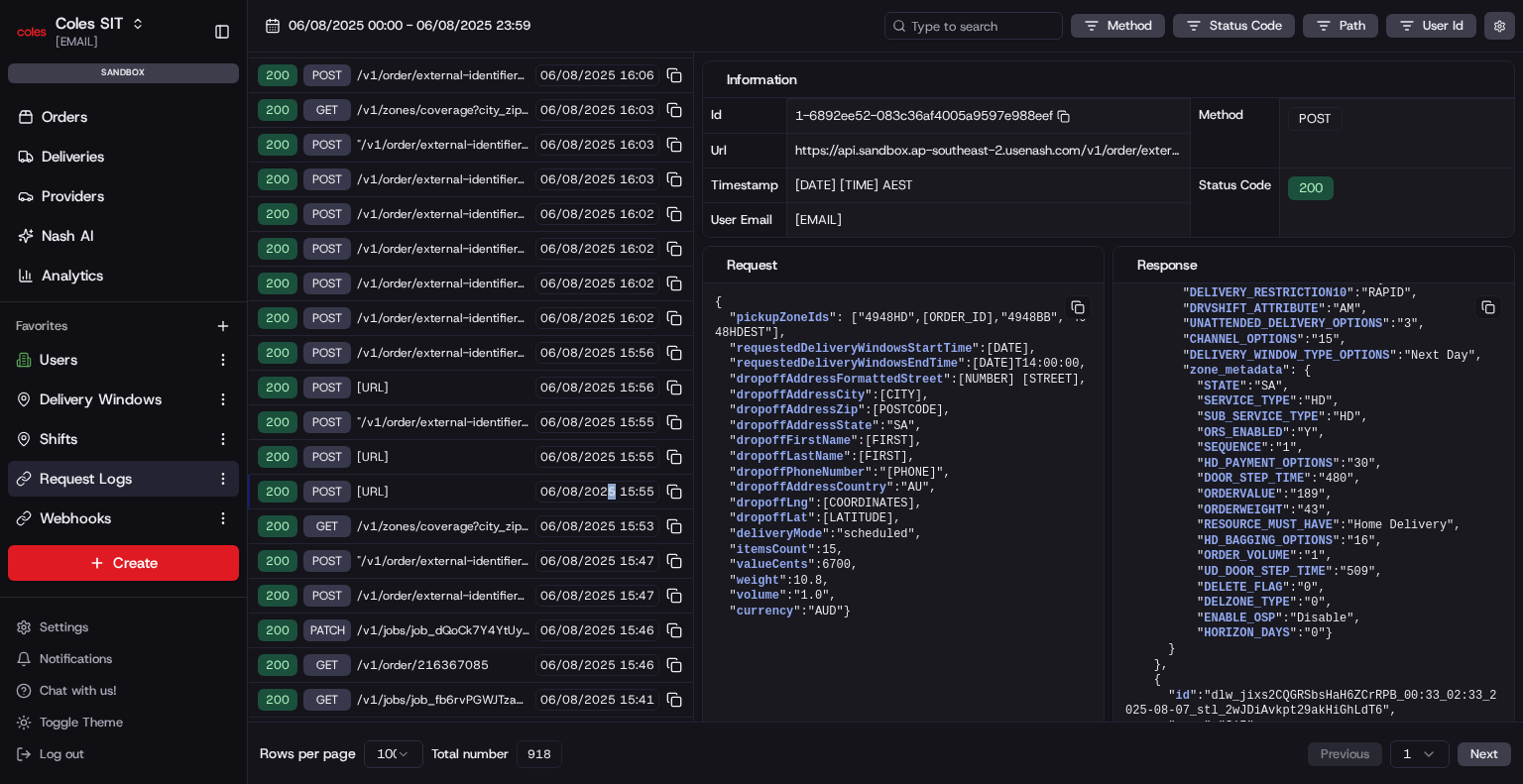 click on "Toggle Sidebar" at bounding box center [222, 32] 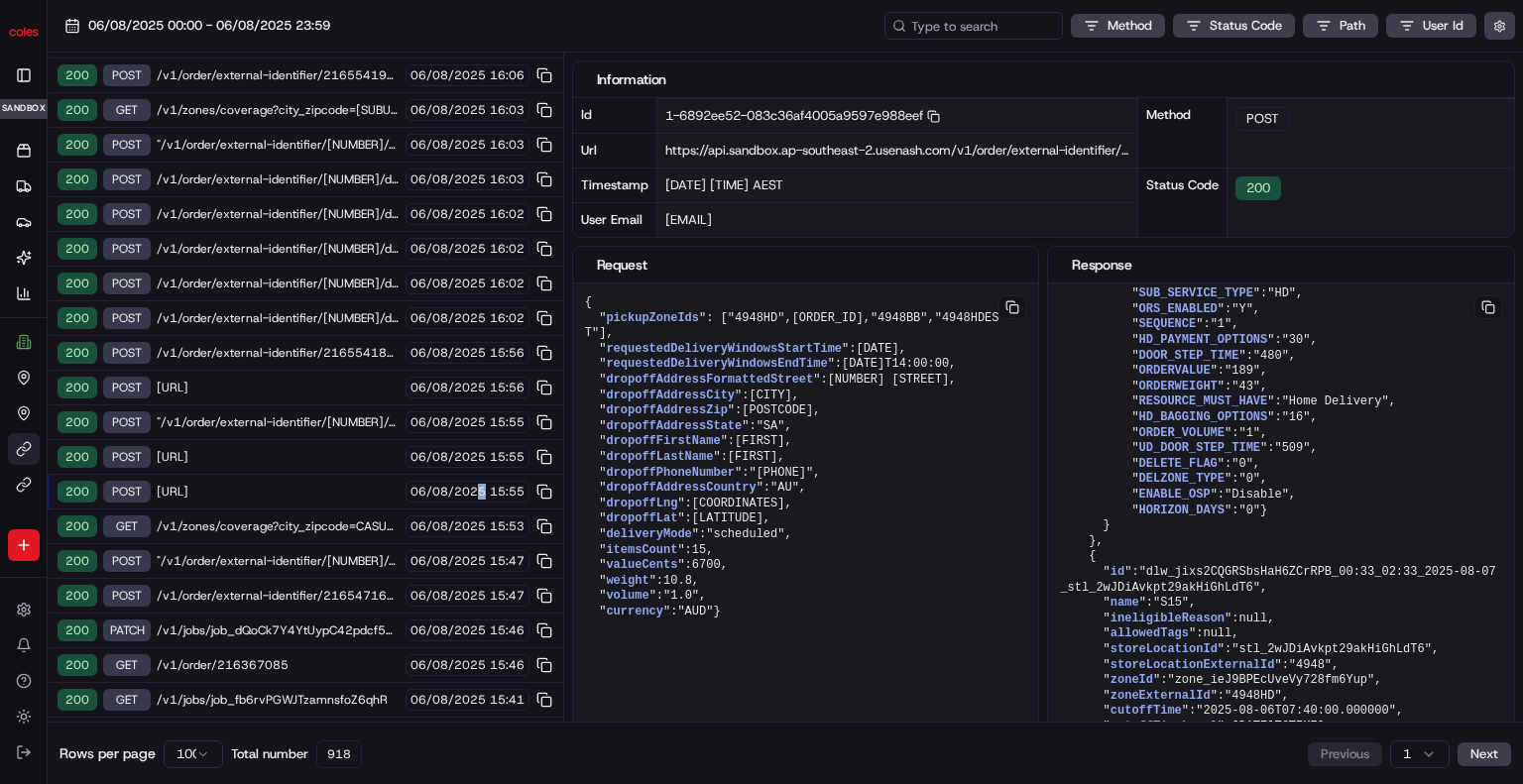 scroll, scrollTop: 2759, scrollLeft: 0, axis: vertical 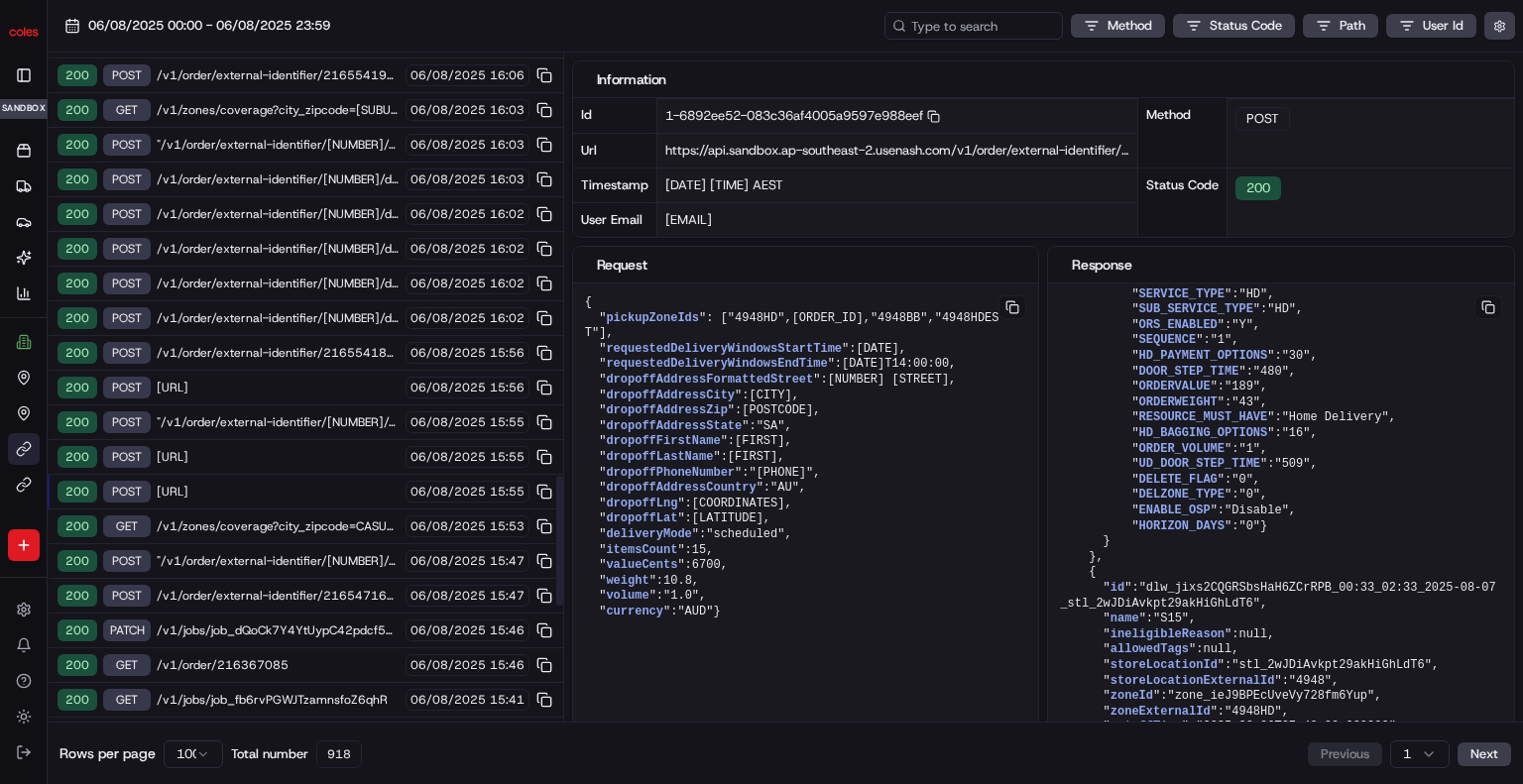 click on "[URL]" at bounding box center [278, 492] 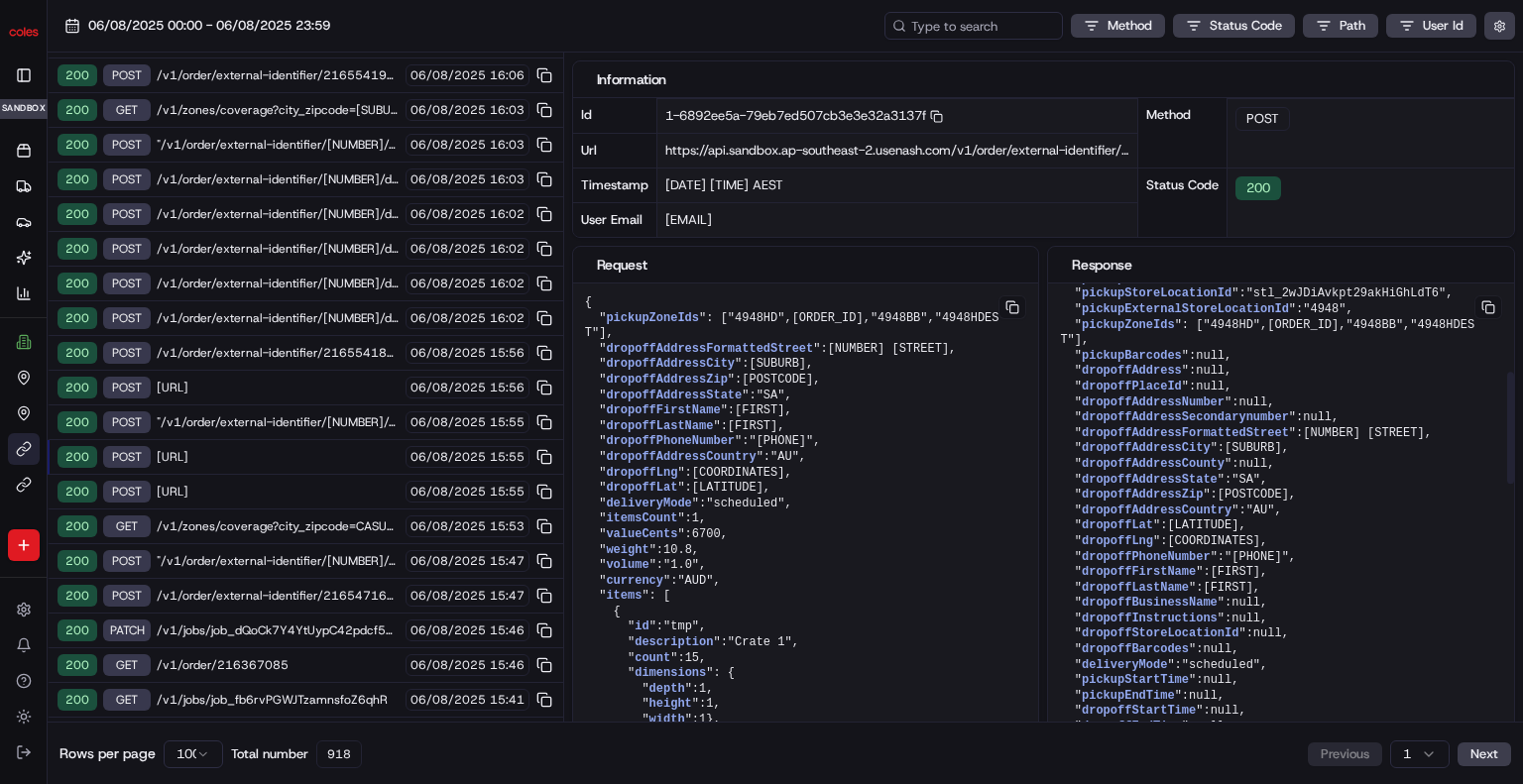 scroll, scrollTop: 0, scrollLeft: 0, axis: both 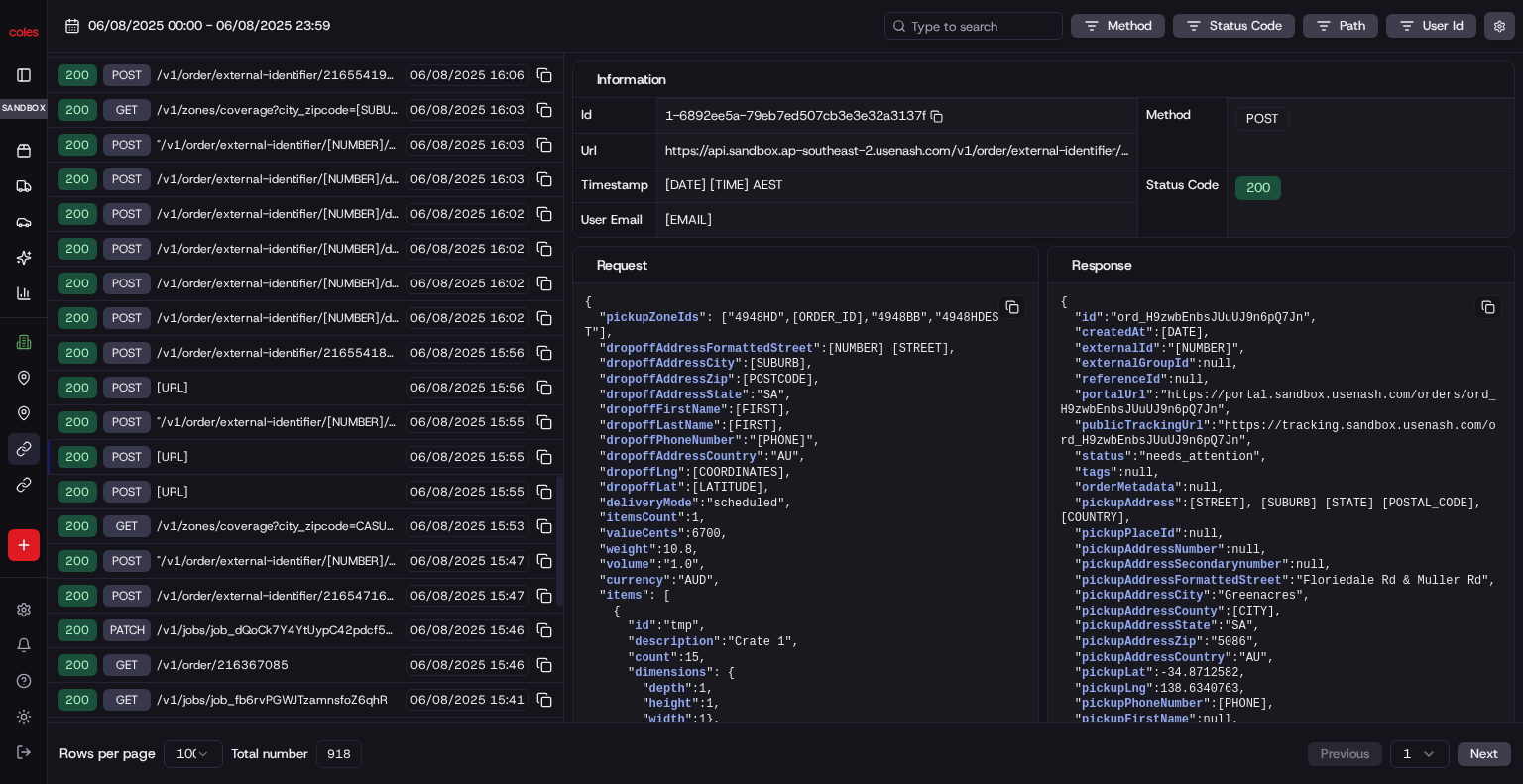 click on "200 POST /v1/order/external-identifier/216554183/delivery-window 06/08/2025 15:56" at bounding box center [305, 388] 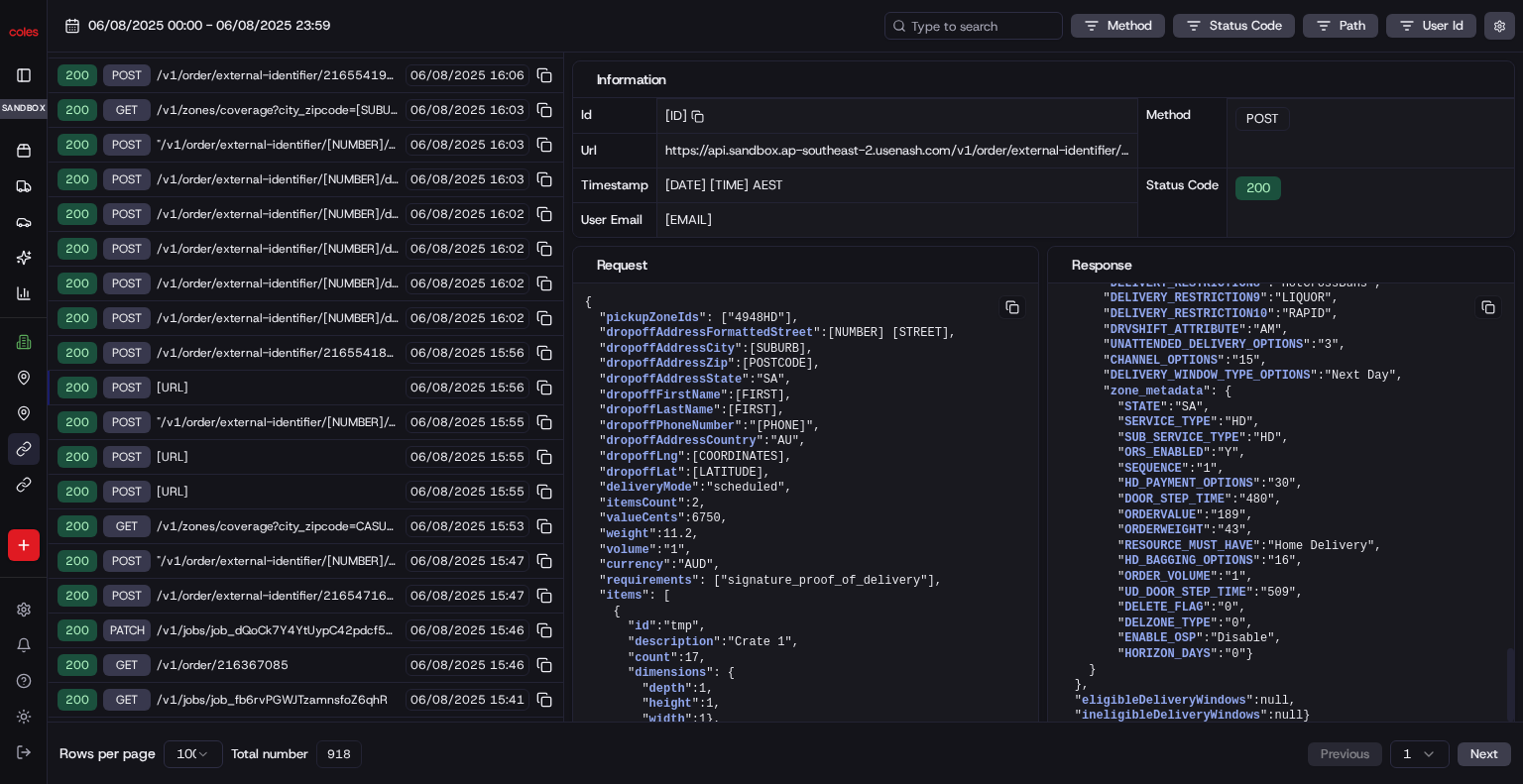 scroll, scrollTop: 2353, scrollLeft: 0, axis: vertical 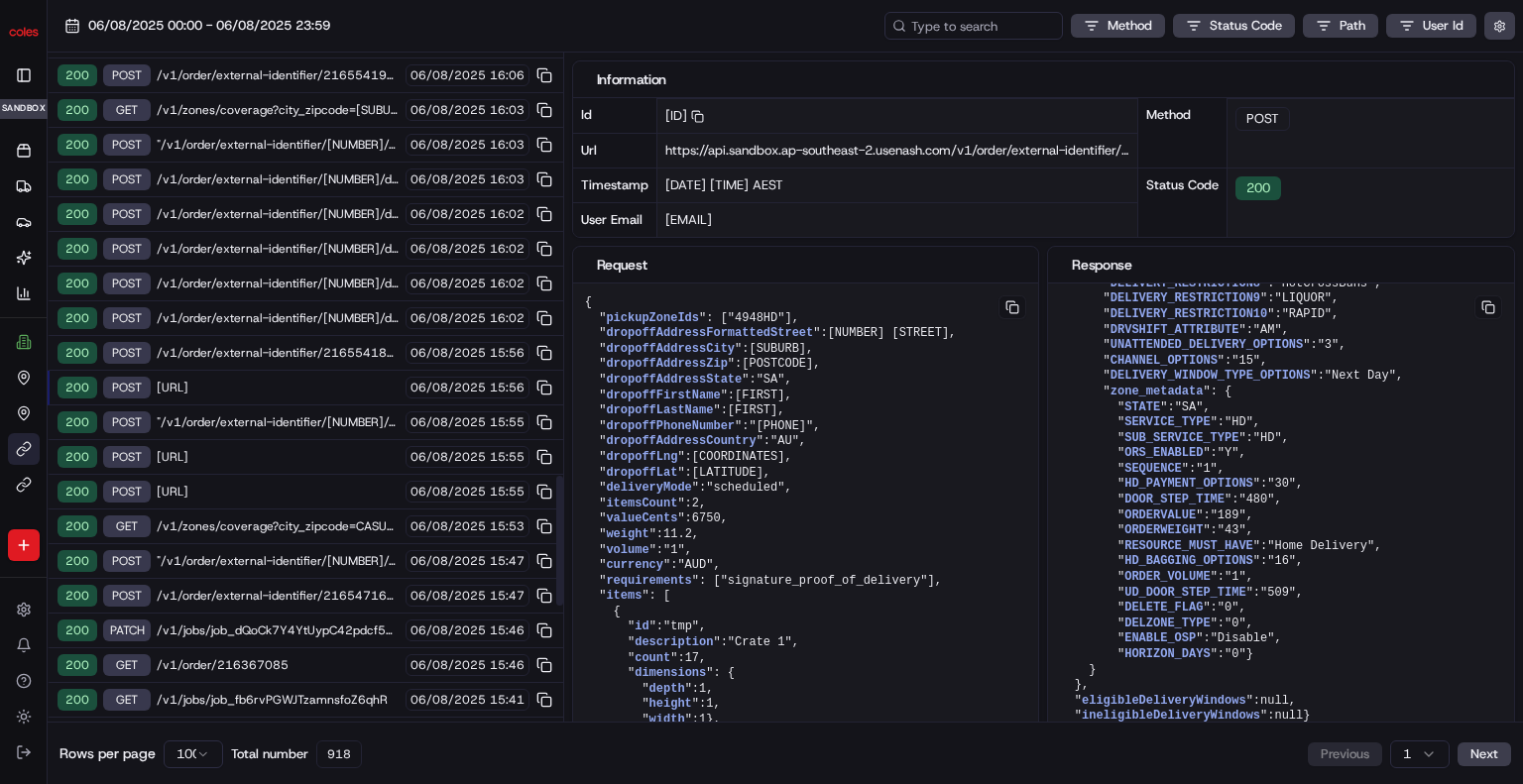 click on "200 POST /v1/order/external-identifier/216554191/delivery-window 06/08/2025 16:02" at bounding box center (305, 318) 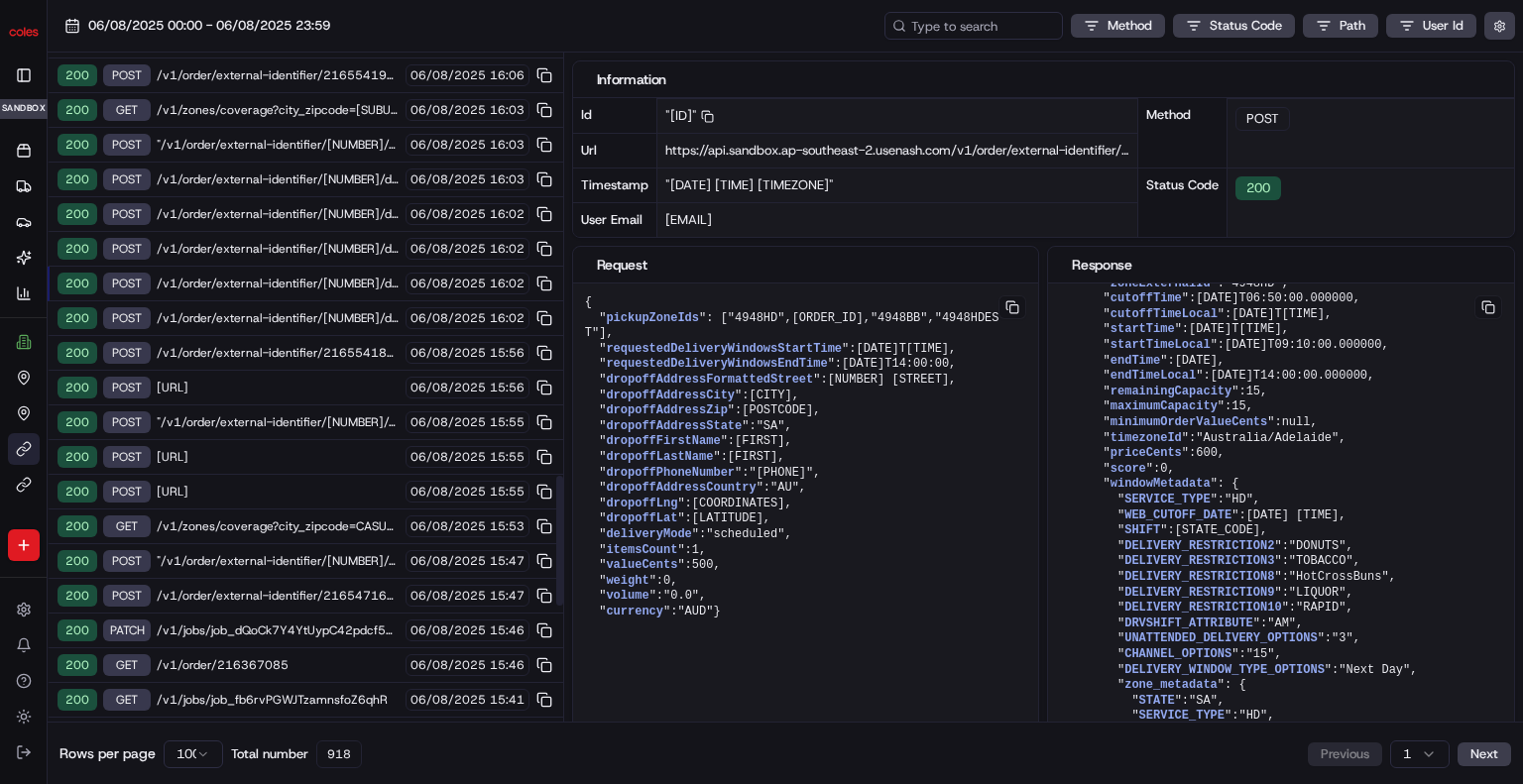 click on "/v1/zones/coverage?city_zipcode=CASUARINA_0810" at bounding box center [278, 526] 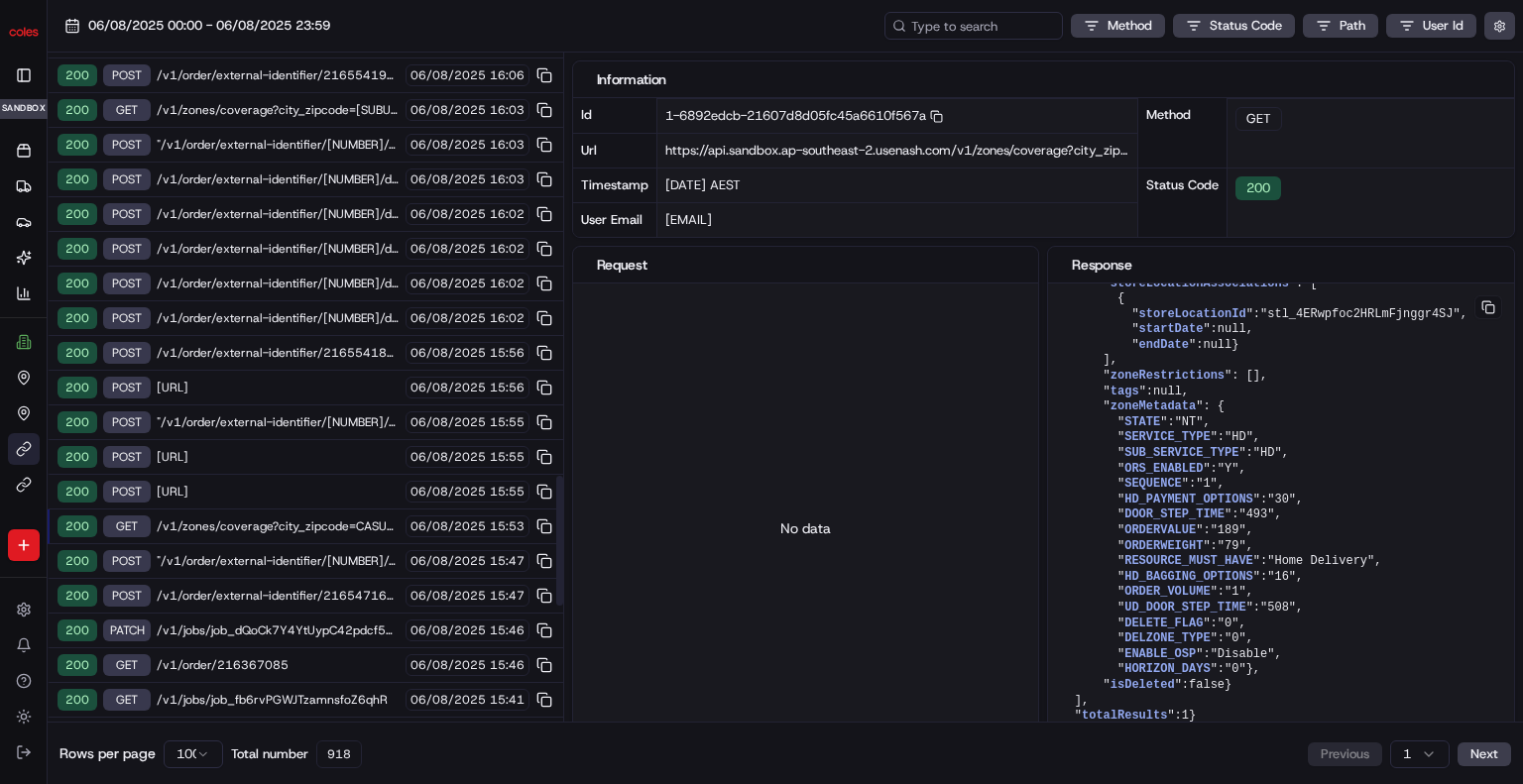 click on "/v1/order/external-identifier/216547165/delivery-window" at bounding box center (278, 596) 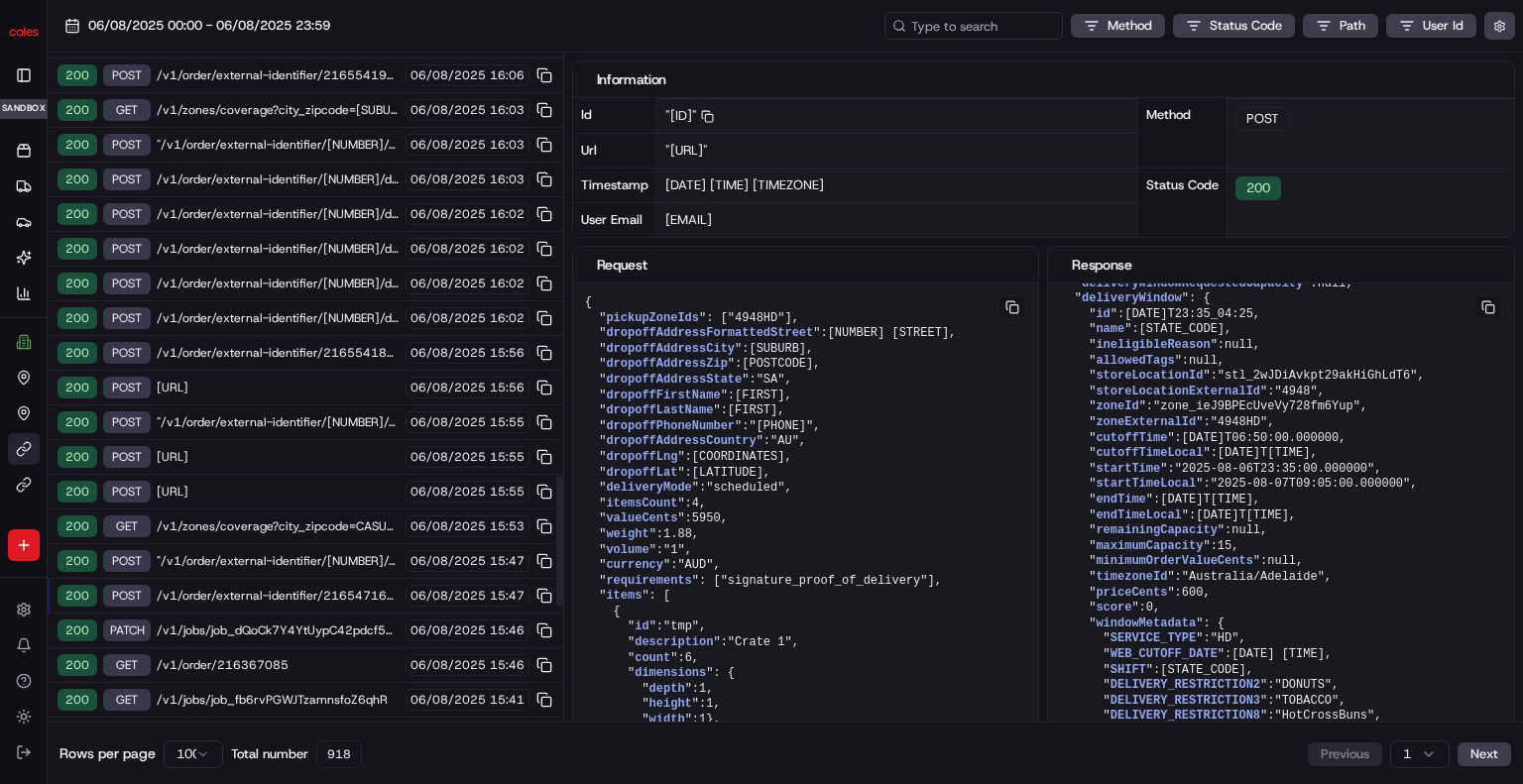 scroll, scrollTop: 2353, scrollLeft: 0, axis: vertical 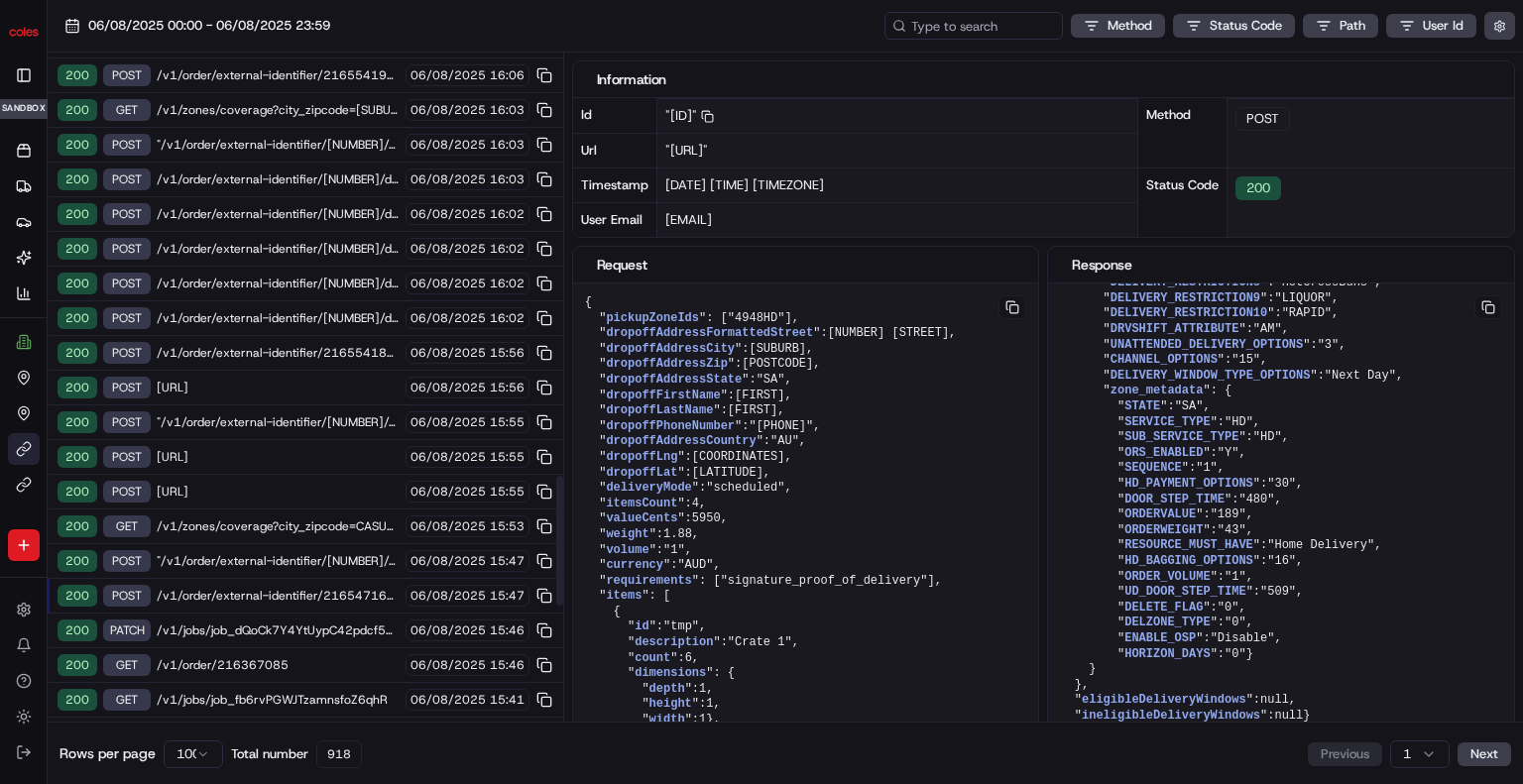 click on "/v1/jobs/job_dQoCk7Y4YtUypC42pdcf5m/cfg_iiGaXQbqRE9kpiPdV8tC2J" at bounding box center [278, 630] 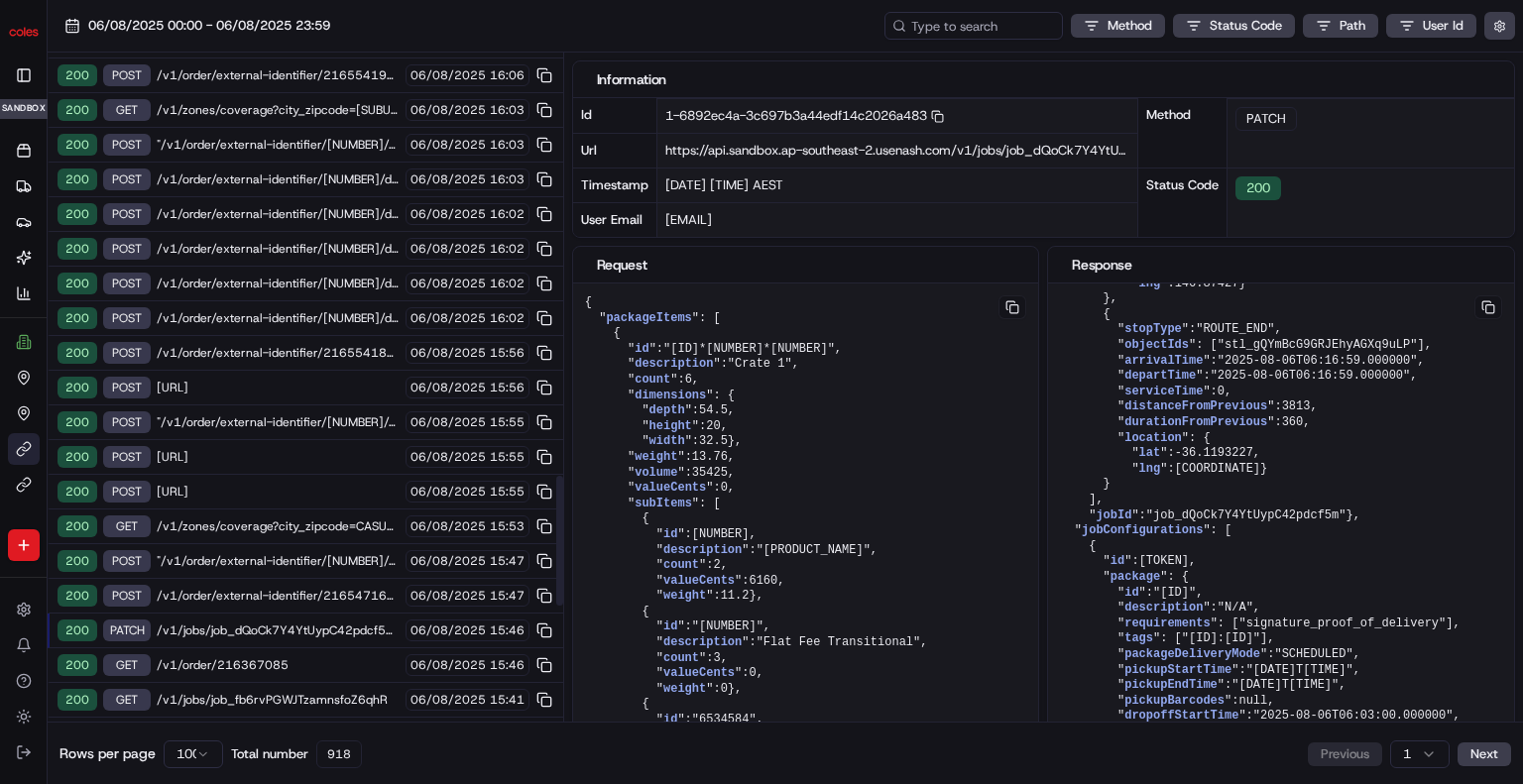 click on "/v1/jobs/job_fb6rvPGWJTzamnsfoZ6qhR" at bounding box center [278, 700] 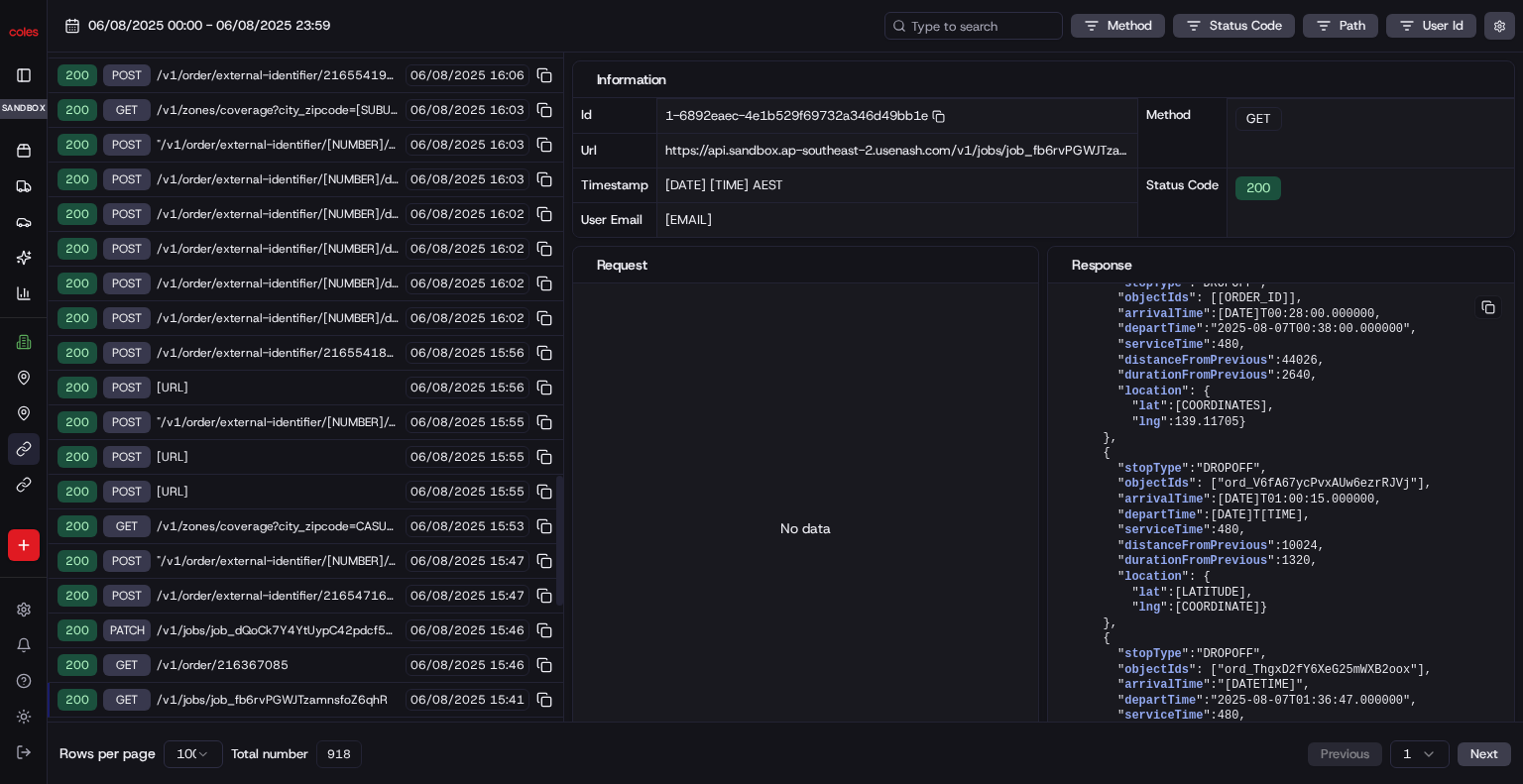 click on ""/v1/order/external-identifier/[NUMBER]/delivery-window"" at bounding box center [278, 734] 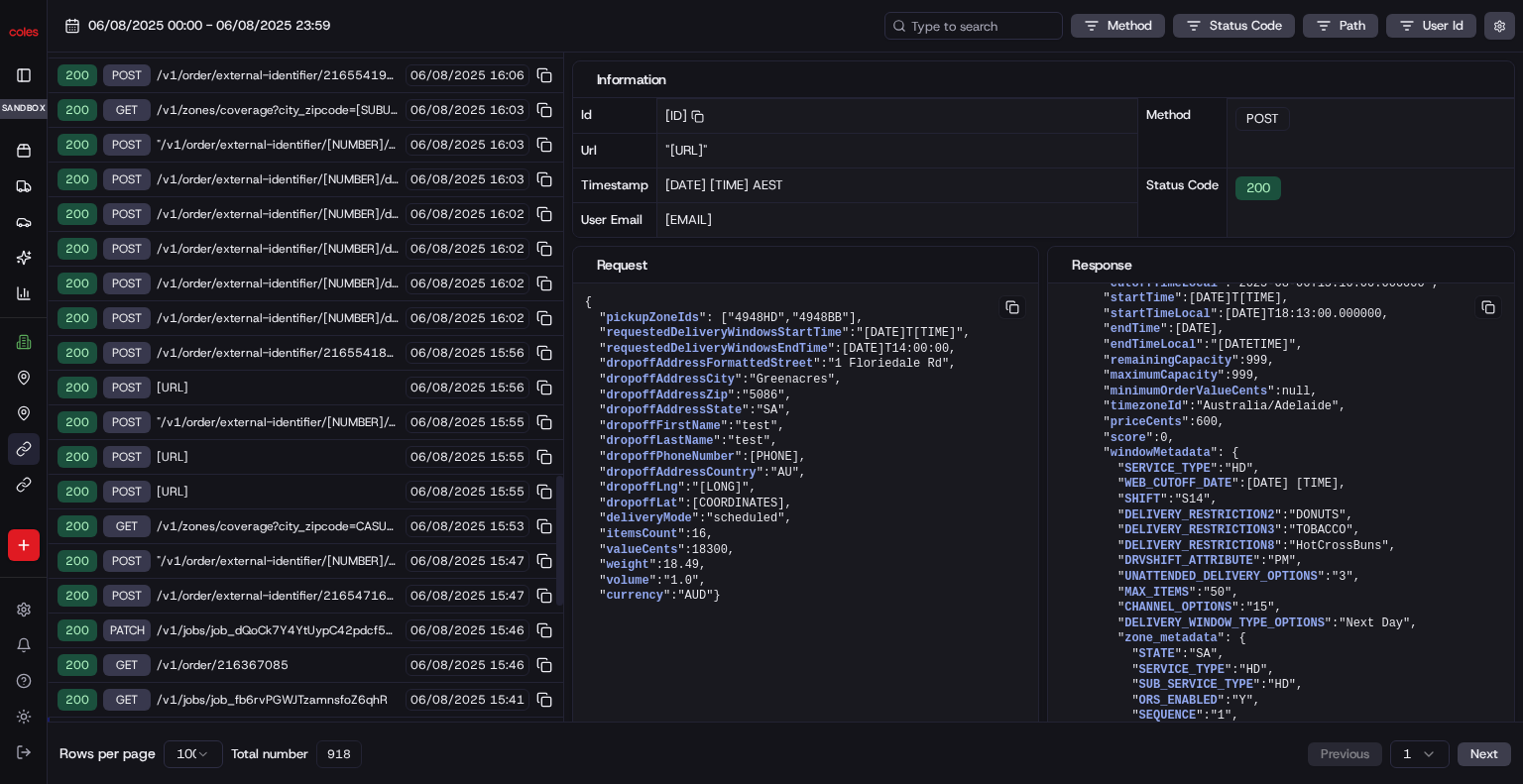 click on ""/v1/order/external-identifier/[NUMBER]/delivery-window"" at bounding box center (278, 734) 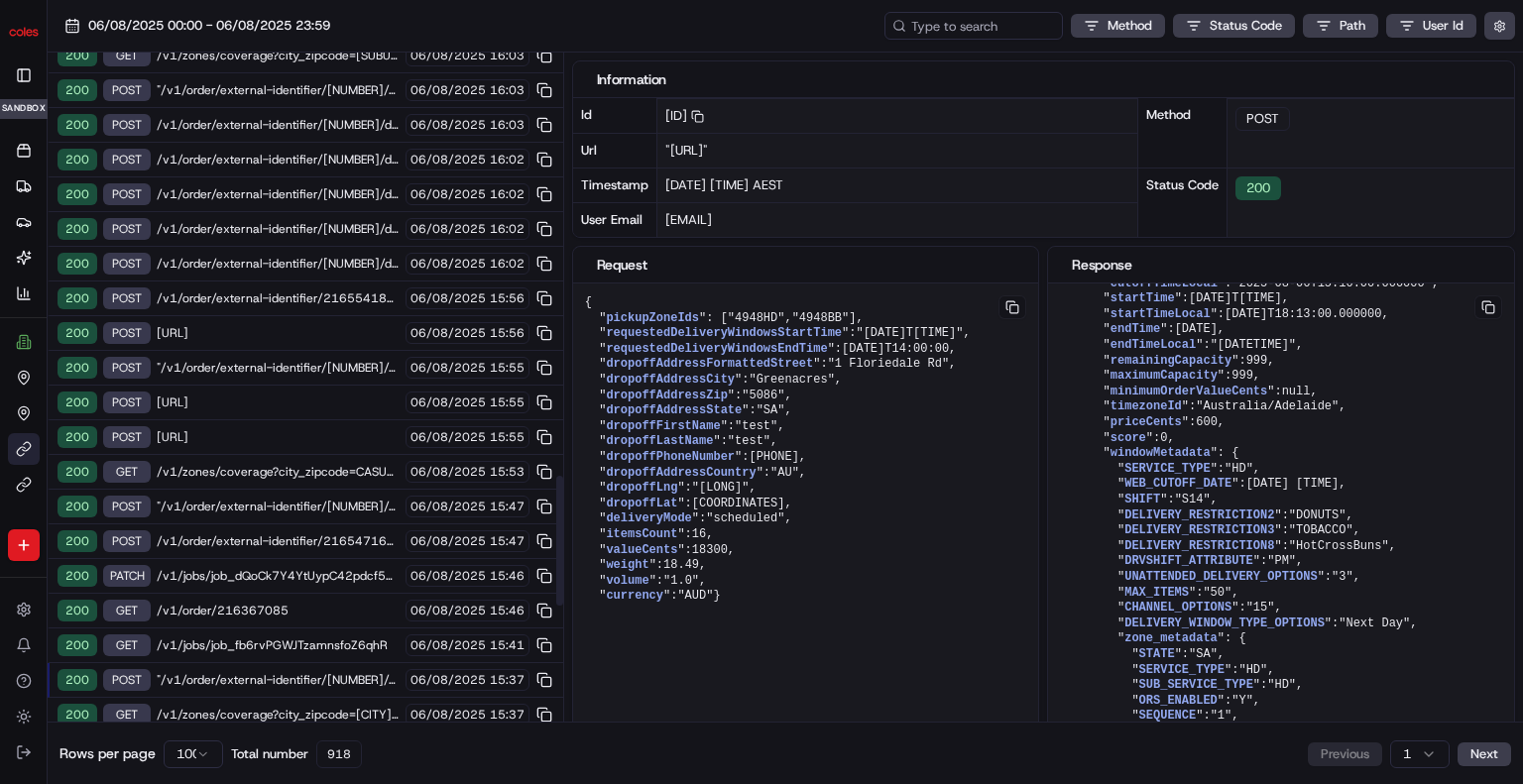 scroll, scrollTop: 2277, scrollLeft: 0, axis: vertical 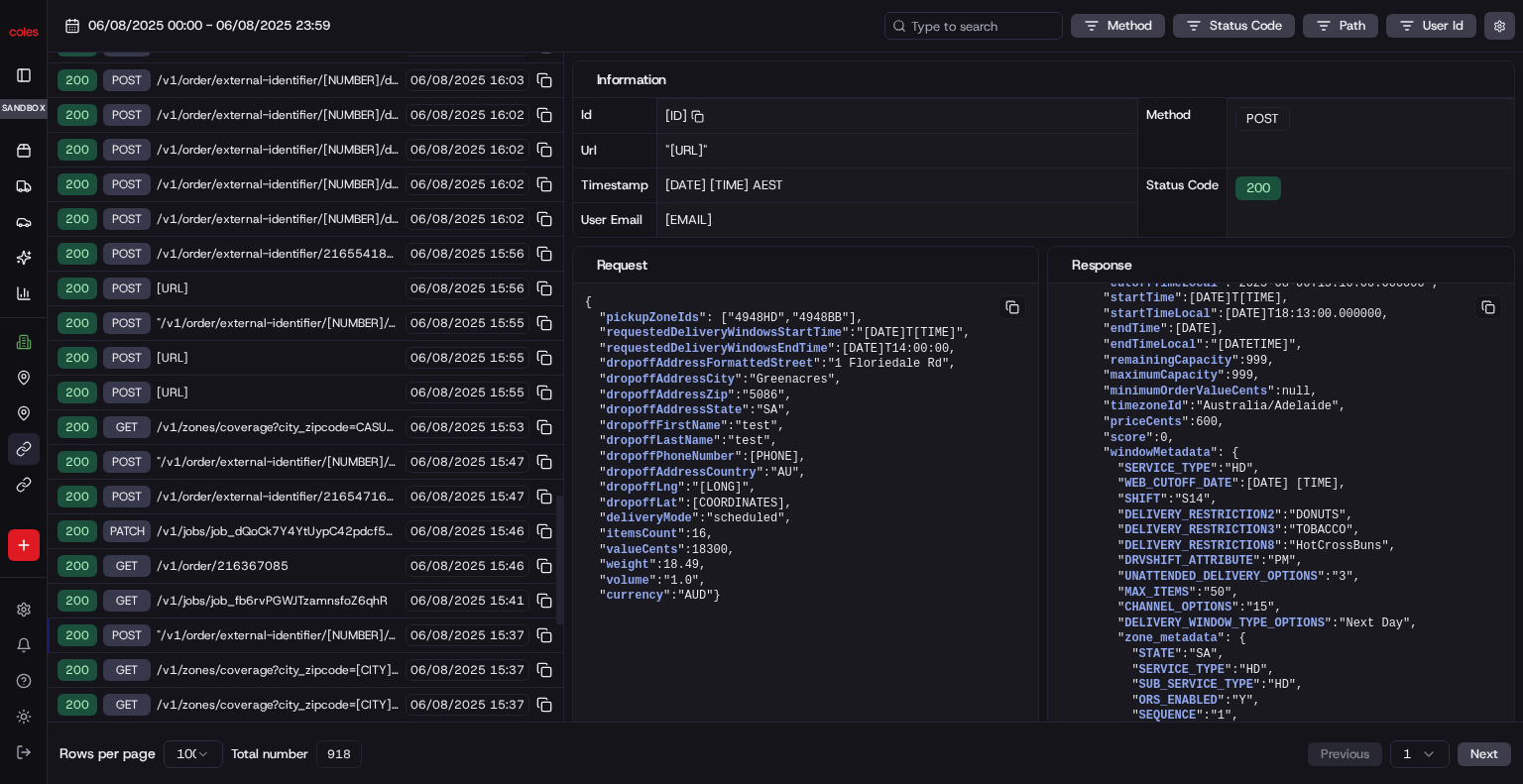 click on ""[METHOD] /[PATH]?city_zipcode=[CITY]_[ZIP] [DATE] [TIME]"" at bounding box center (305, 670) 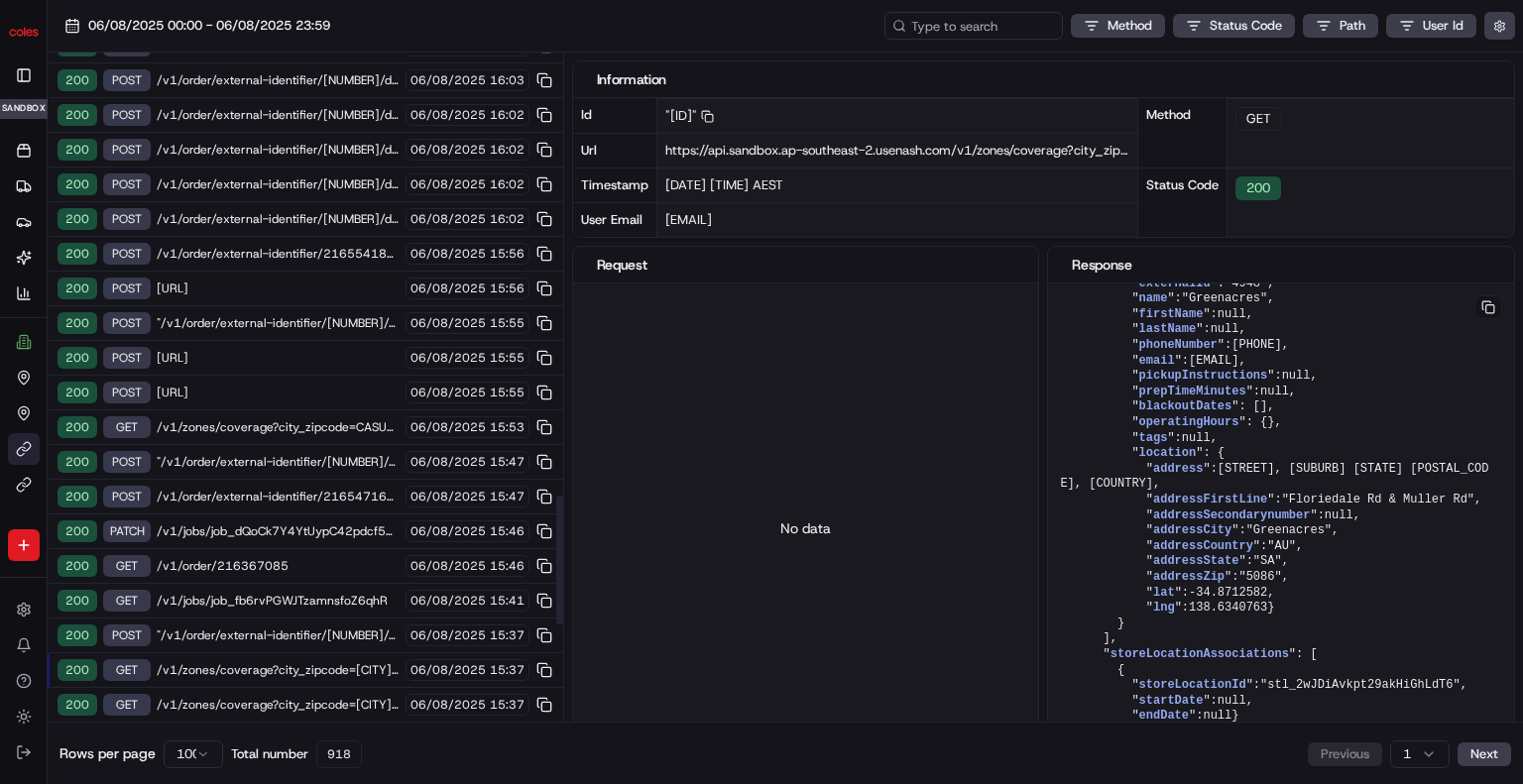 click on "06/08/2025" at bounding box center [448, 601] 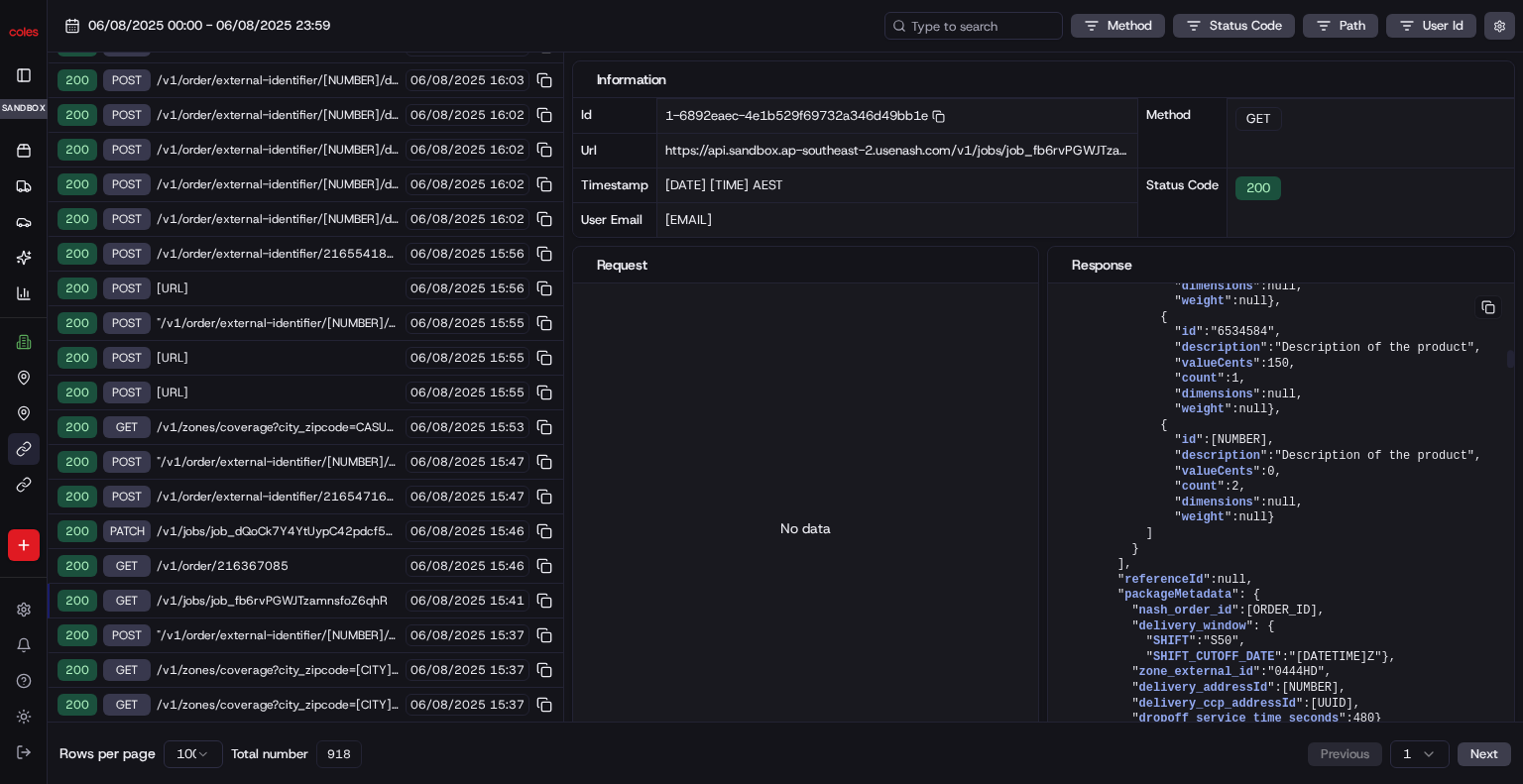 scroll, scrollTop: 6714, scrollLeft: 0, axis: vertical 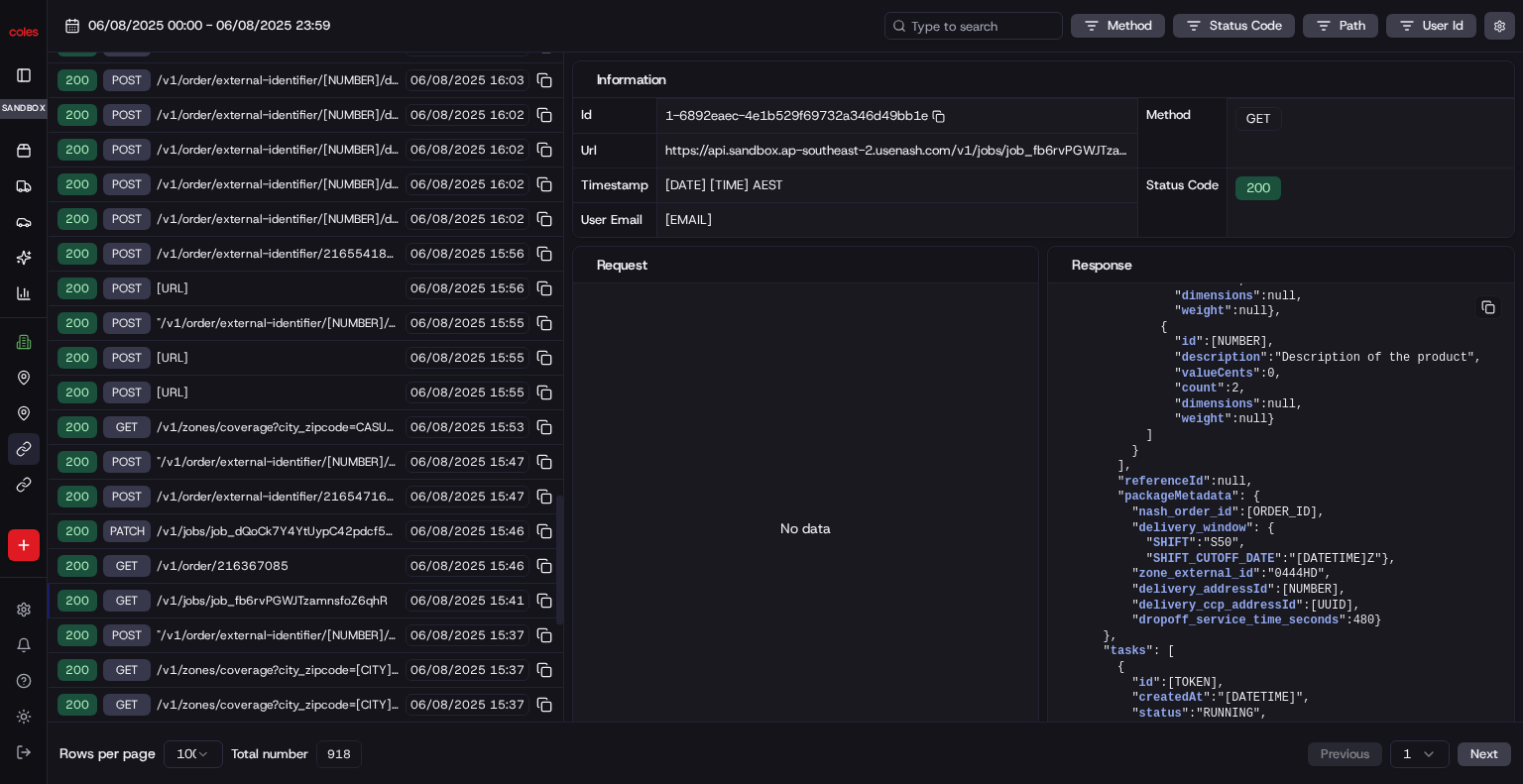 click on ""/v1/order/external-identifier/[NUMBER]/delivery-window"" at bounding box center [278, 635] 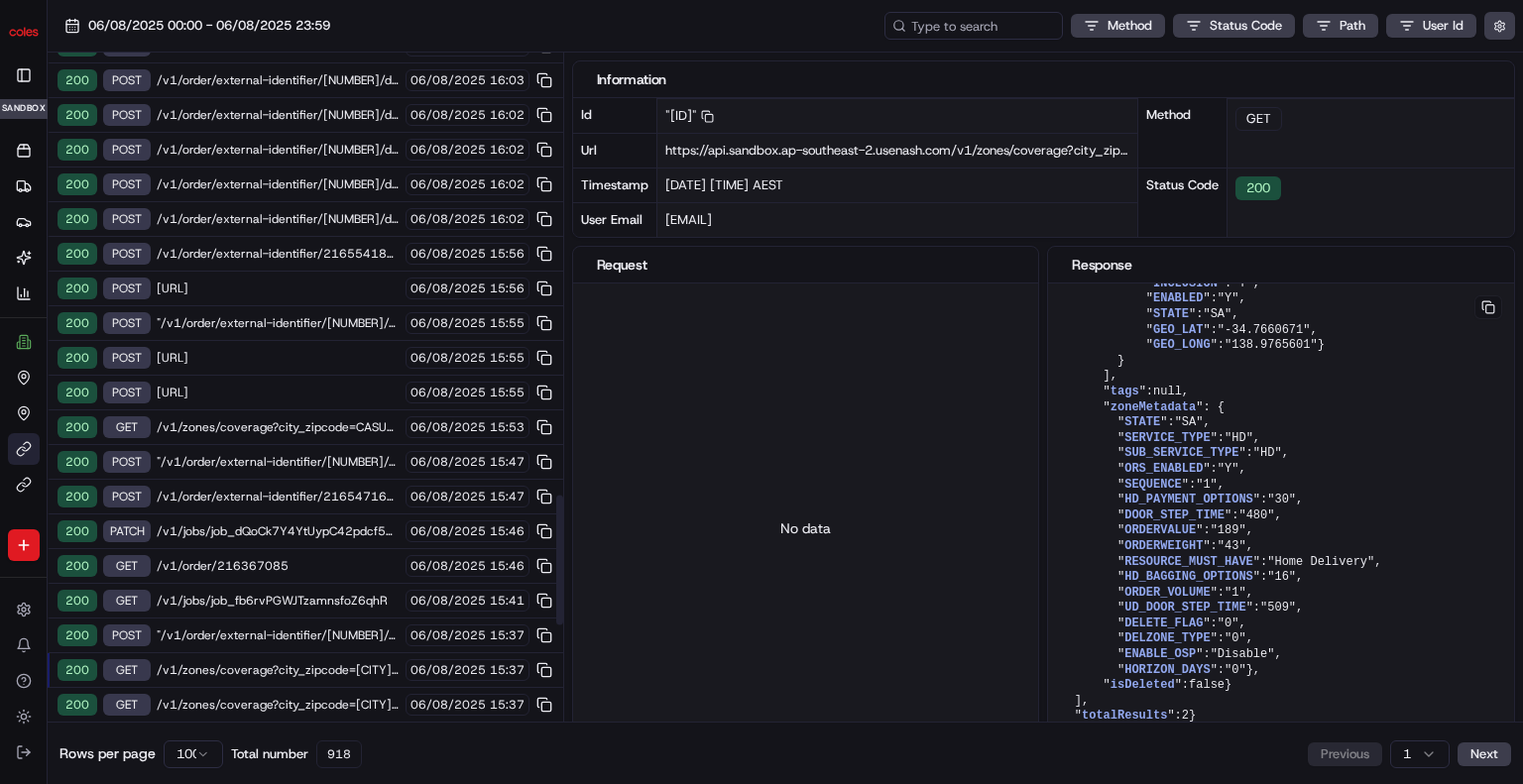scroll, scrollTop: 4982, scrollLeft: 0, axis: vertical 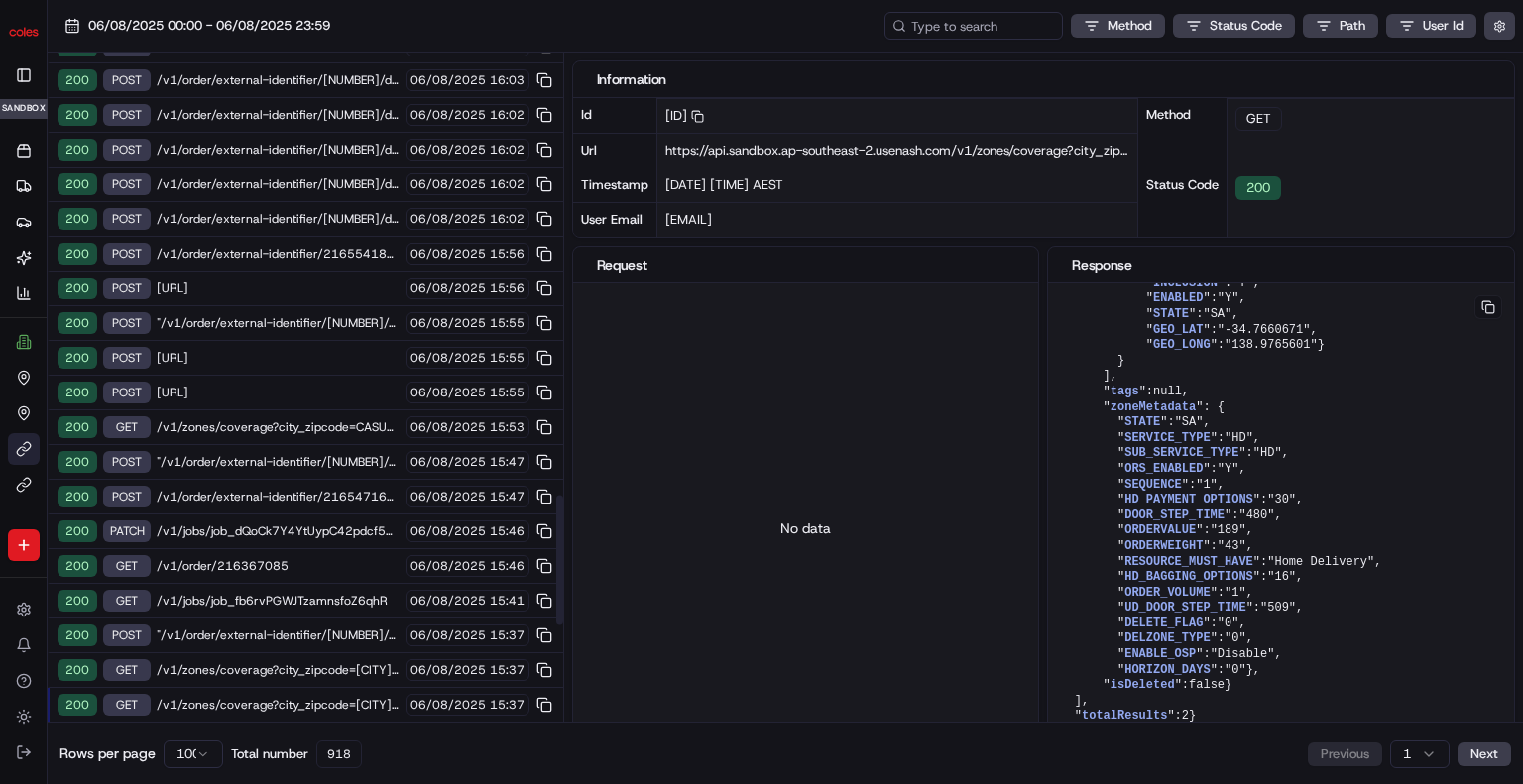 click on ""/v1/order/external-identifier/[NUMBER]/delivery-window"" at bounding box center (278, 739) 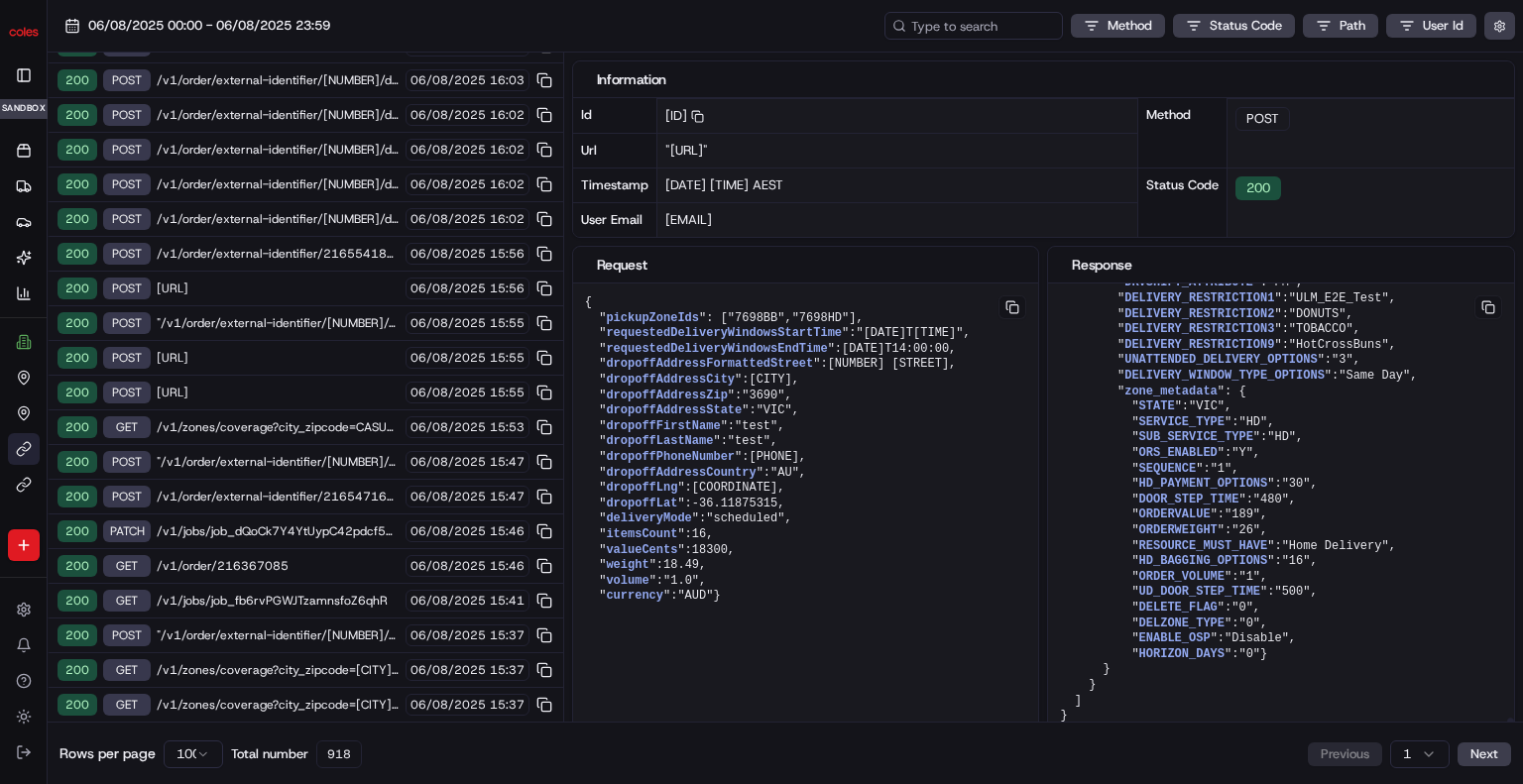 scroll, scrollTop: 17769, scrollLeft: 0, axis: vertical 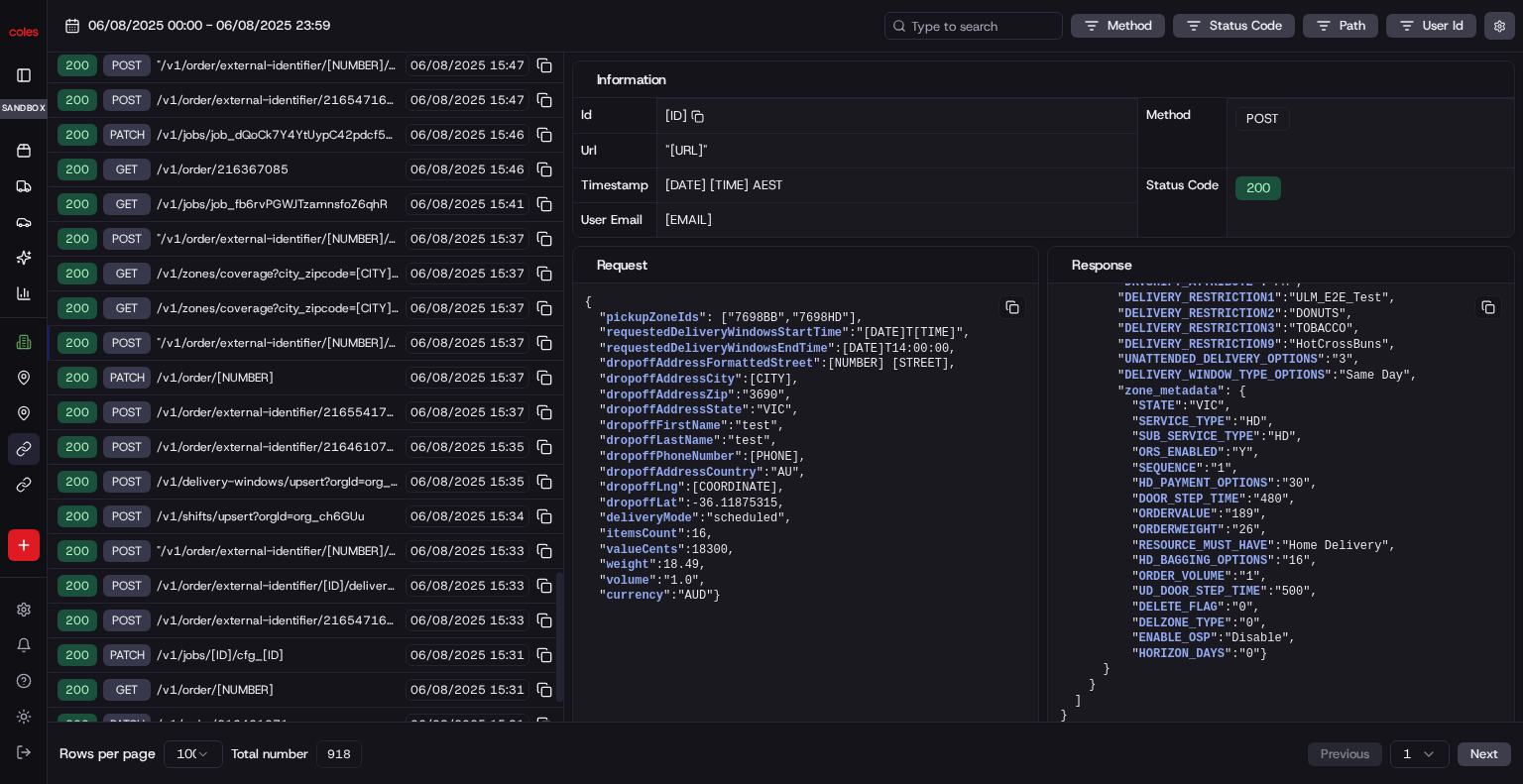 click on "/v1/order/external-identifier/216554171/delivery-window/revoke" at bounding box center (278, 412) 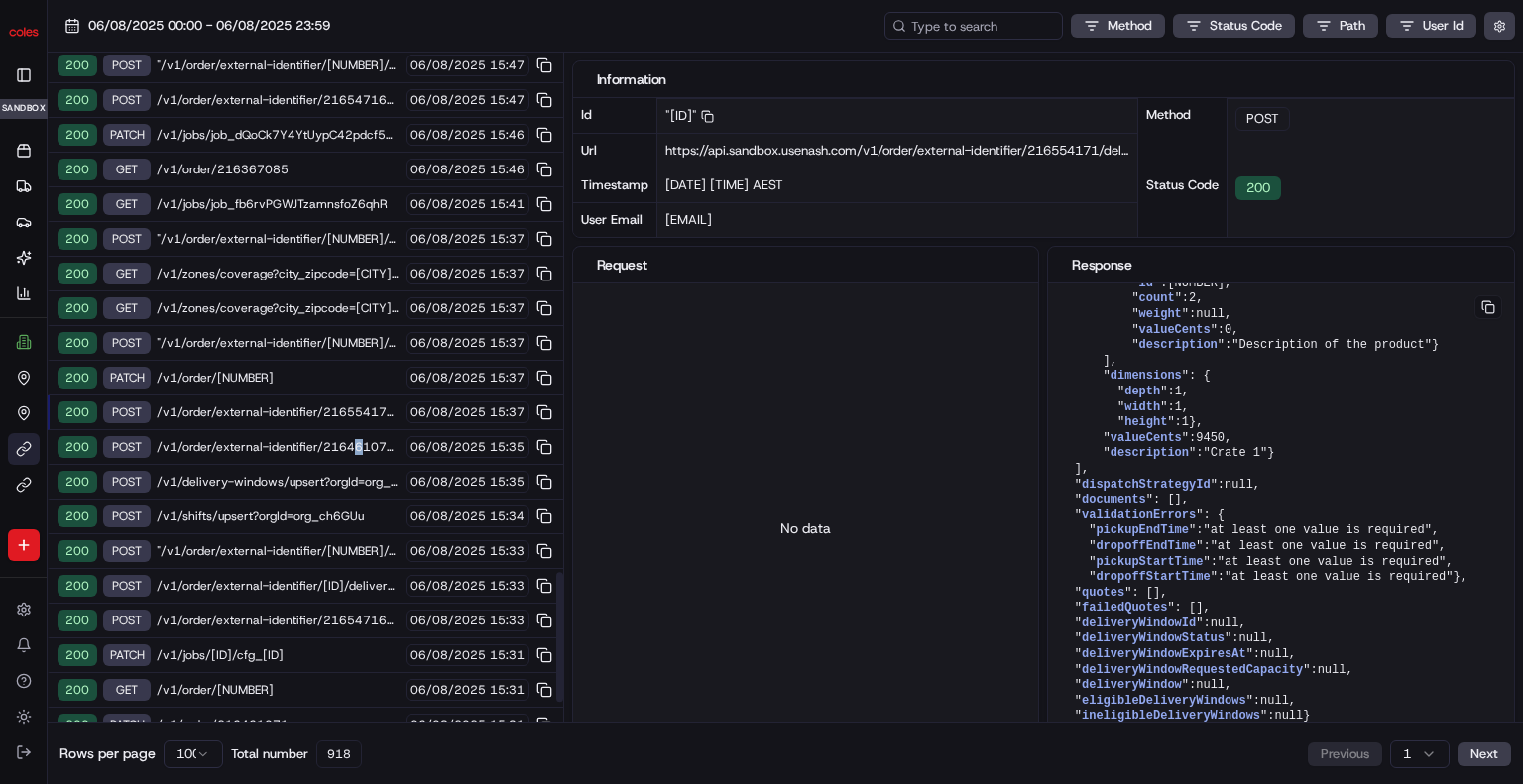 click on "[NUMBER] /v1/order/external-identifier/[NUMBER]/delivery-window [DATE] [TIME]" at bounding box center (305, 447) 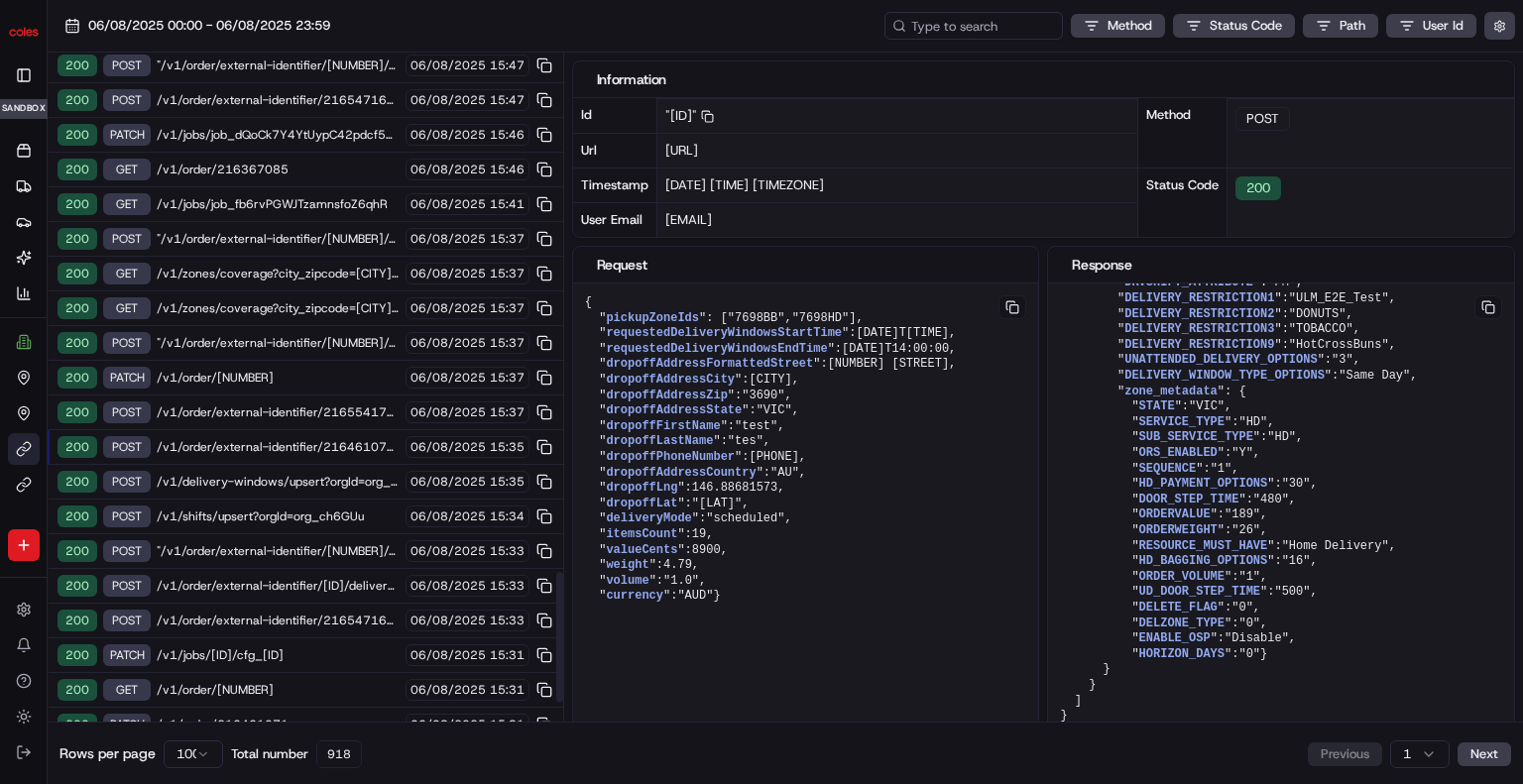 click on "[NUMBER] /v1/order/external-identifier/[NUMBER]/delivery-window [DATE] [TIME]" at bounding box center (305, 447) 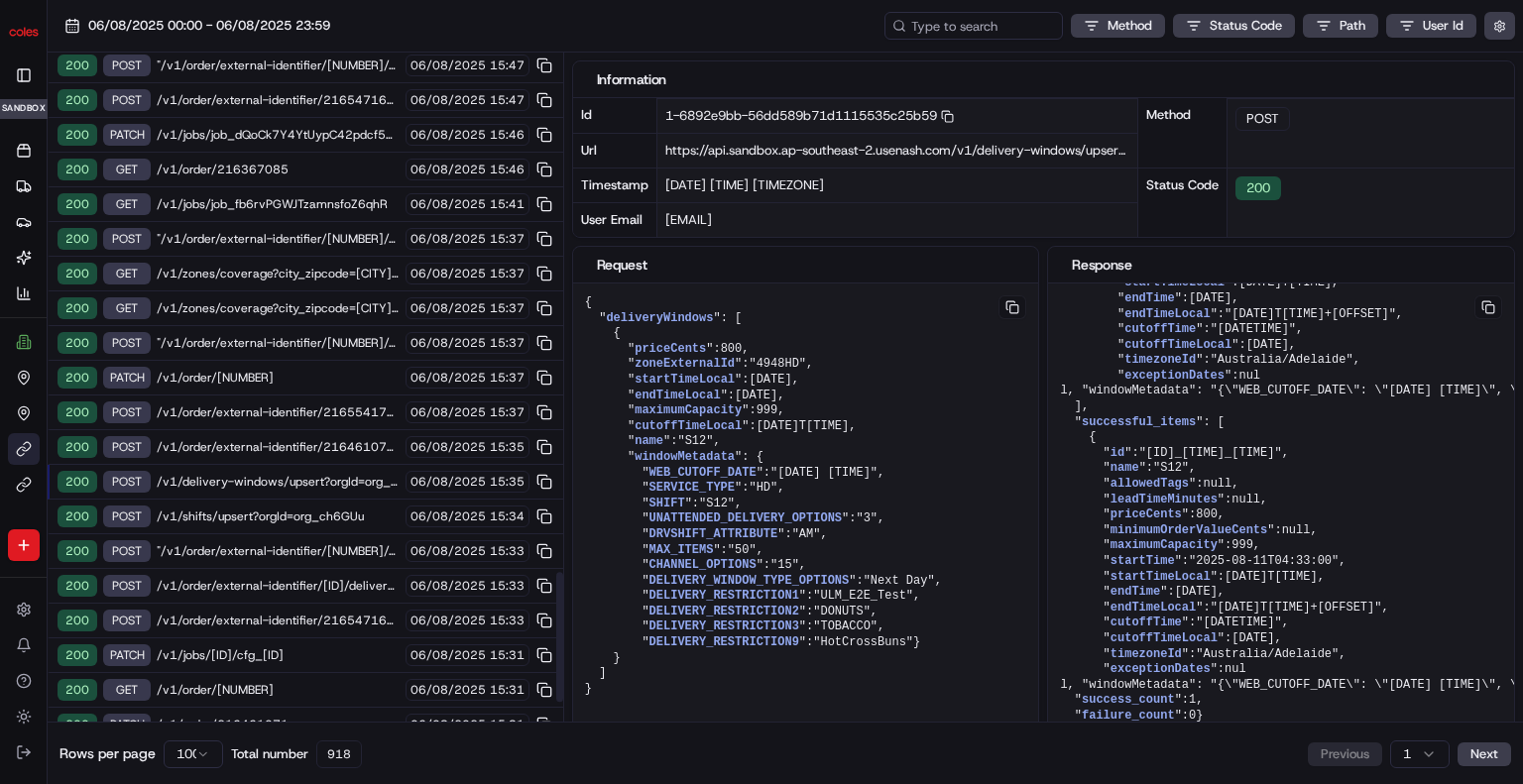 click on "200 POST /v1/order/external-identifier/[ID]/delivery-window/book [DATE] [TIME]" at bounding box center (305, 551) 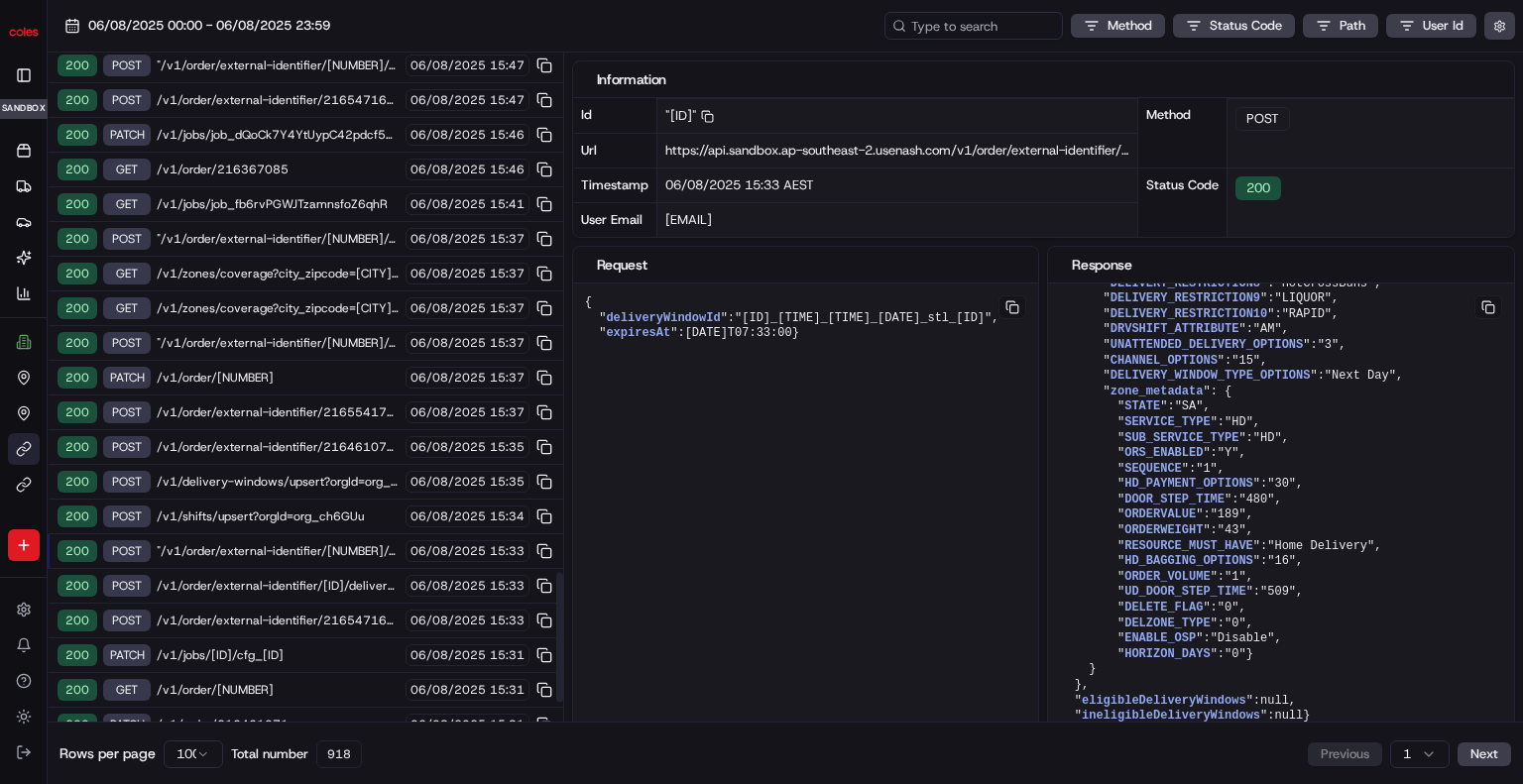 click on "/v1/order/external-identifier/[ID]/delivery-window/revoke" at bounding box center (278, 586) 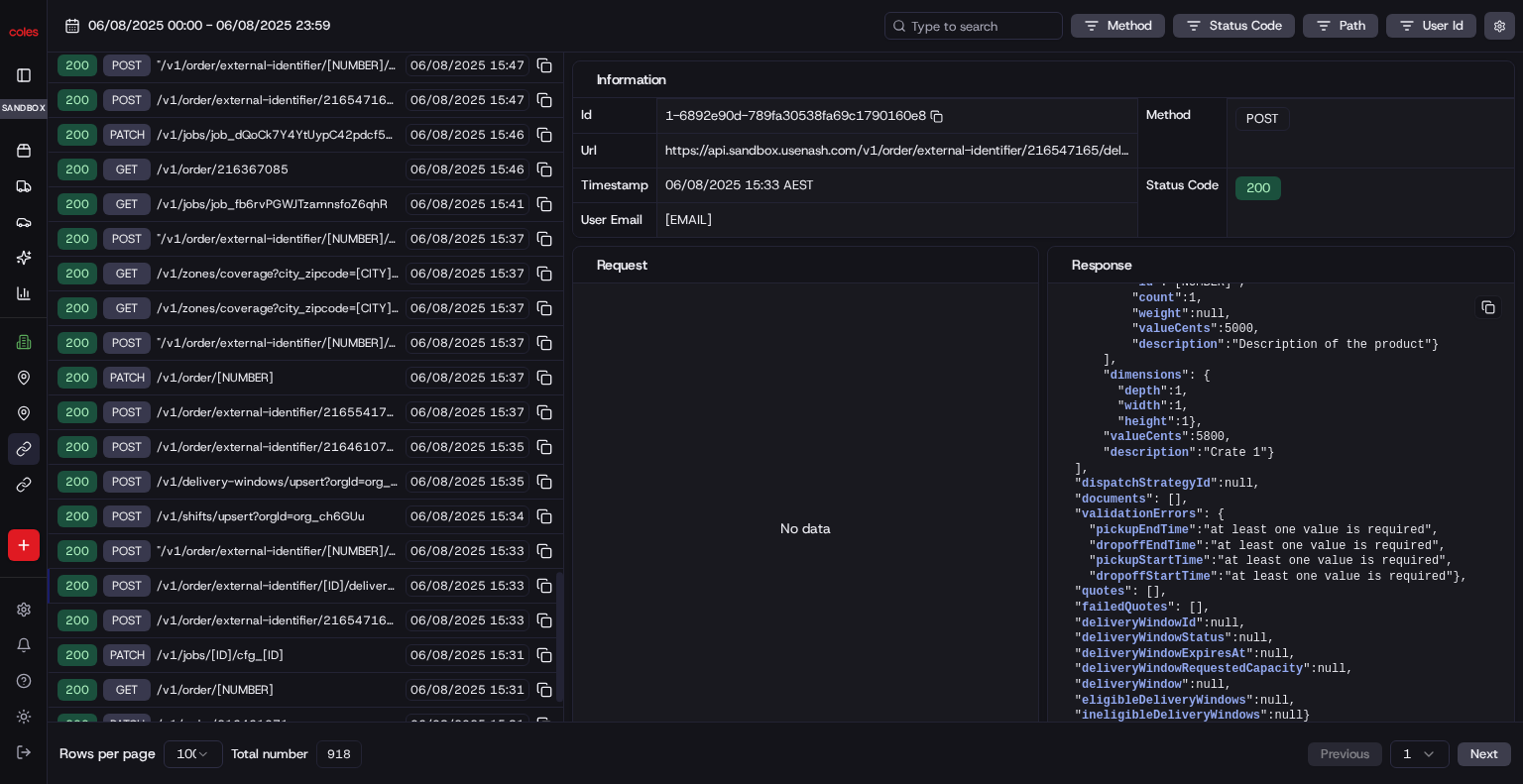 click on "/v1/order/external-identifier/216547165/delivery-window" at bounding box center [278, 620] 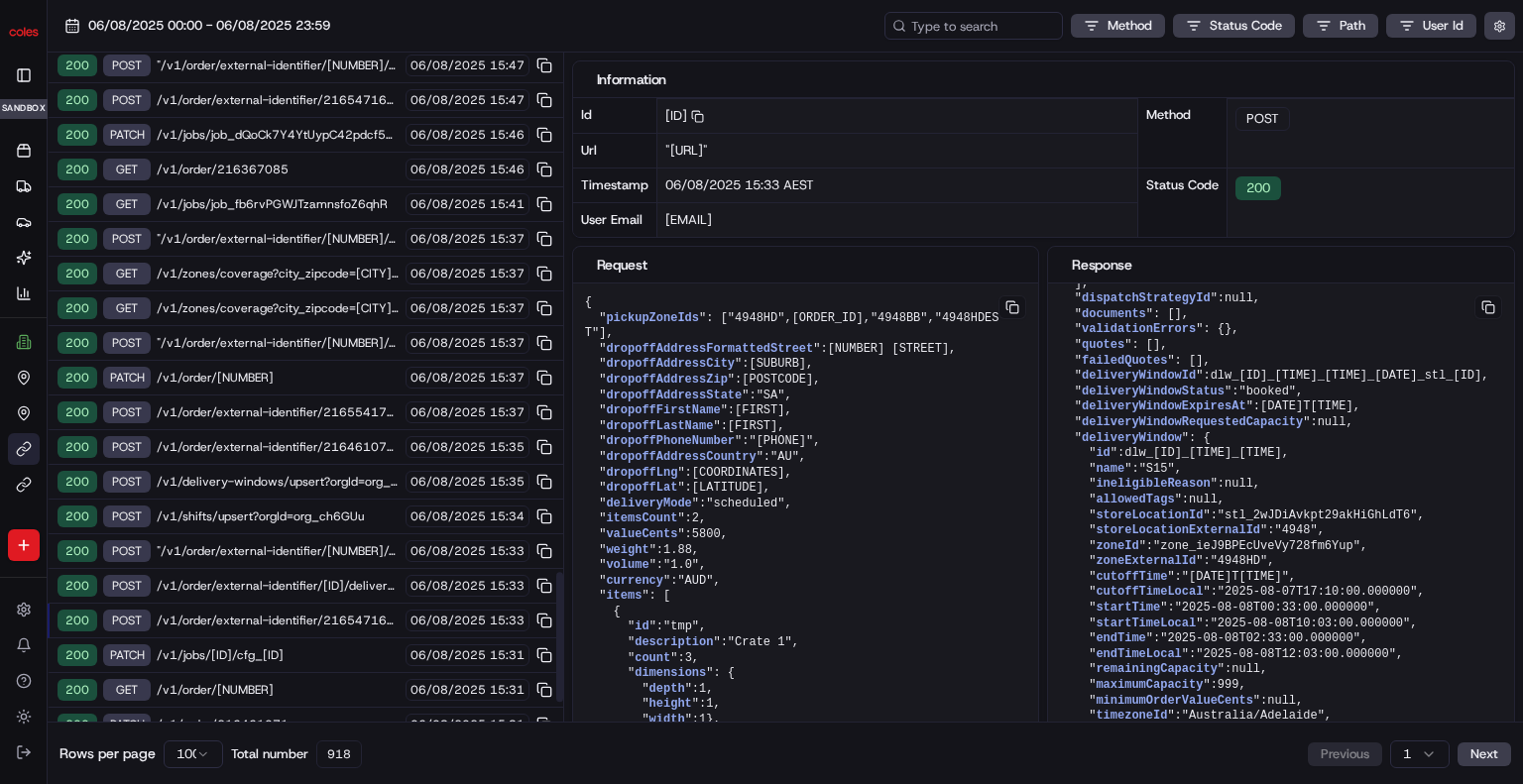scroll, scrollTop: 2322, scrollLeft: 0, axis: vertical 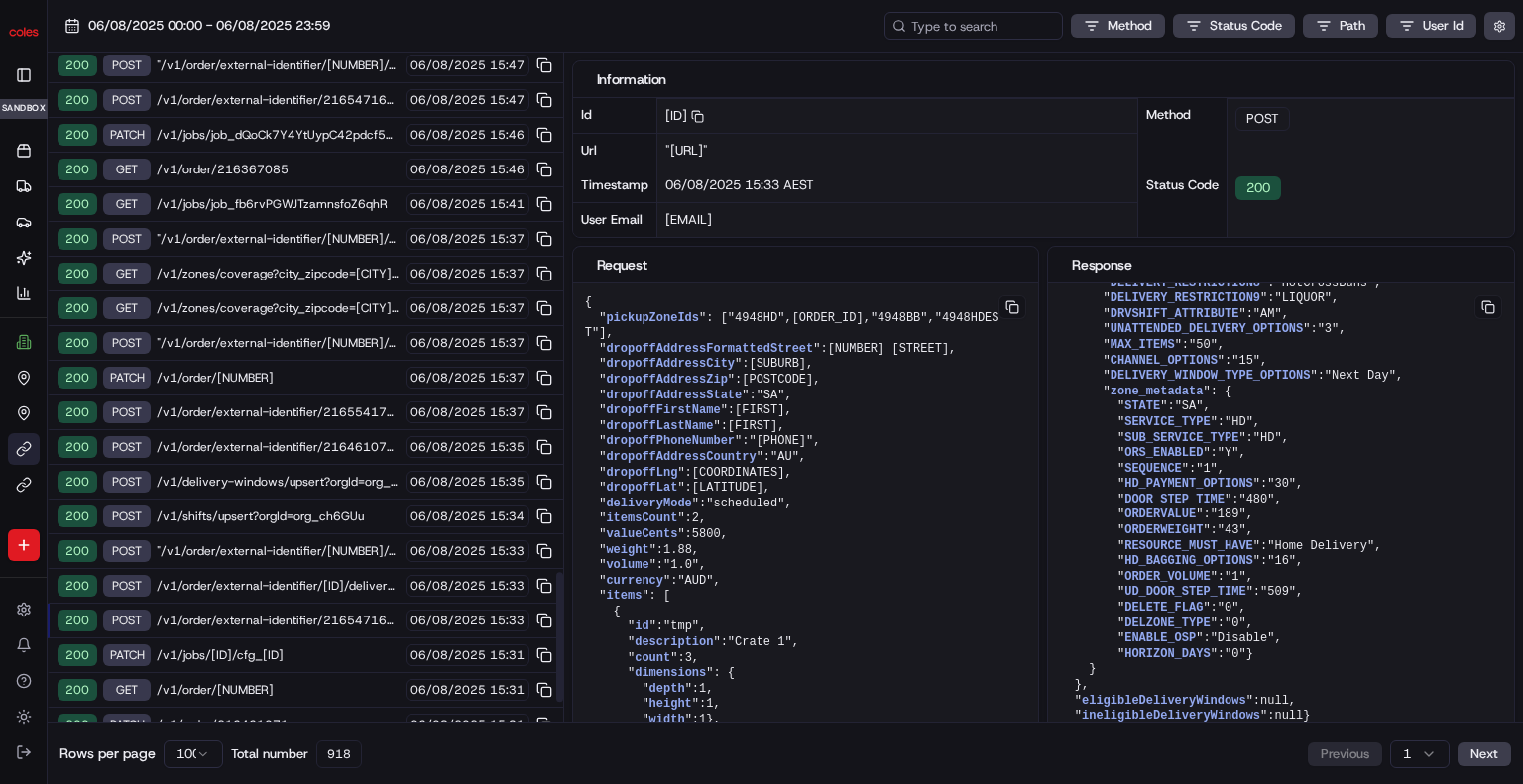 click on "200 POST /v1/order/external-identifier/216547165/delivery-window 06/08/2025 15:33" at bounding box center (305, 620) 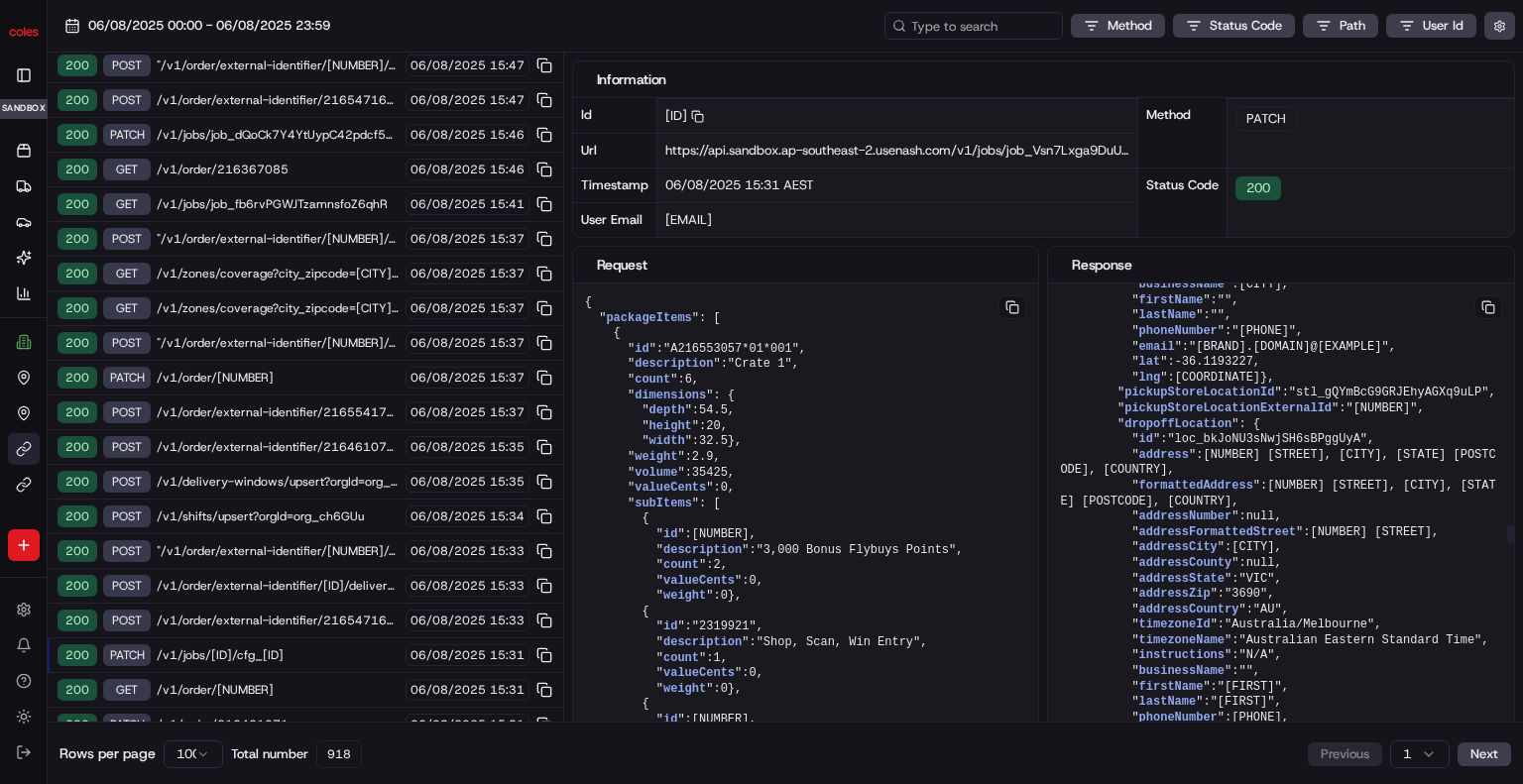 scroll, scrollTop: 33529, scrollLeft: 0, axis: vertical 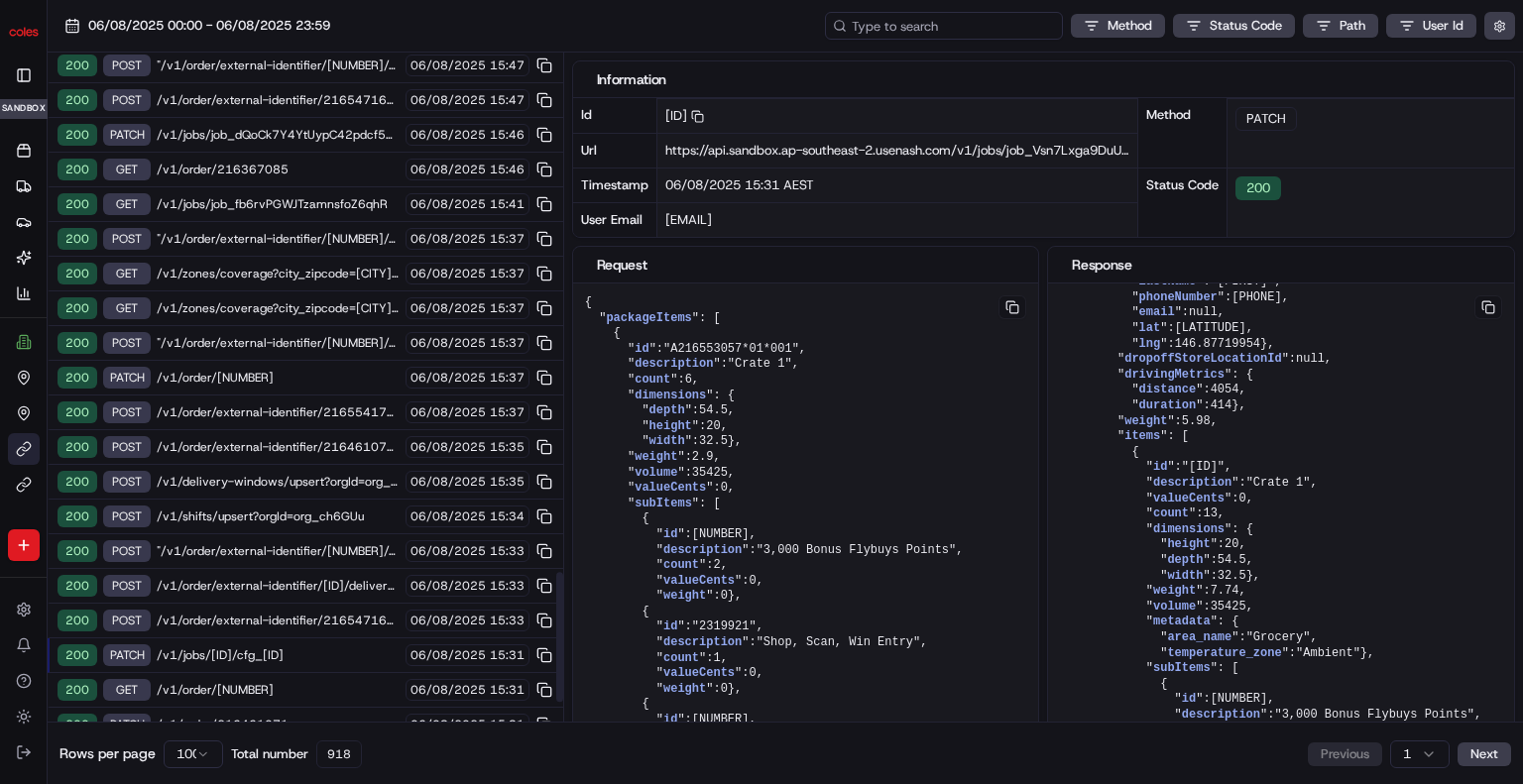click at bounding box center (944, 26) 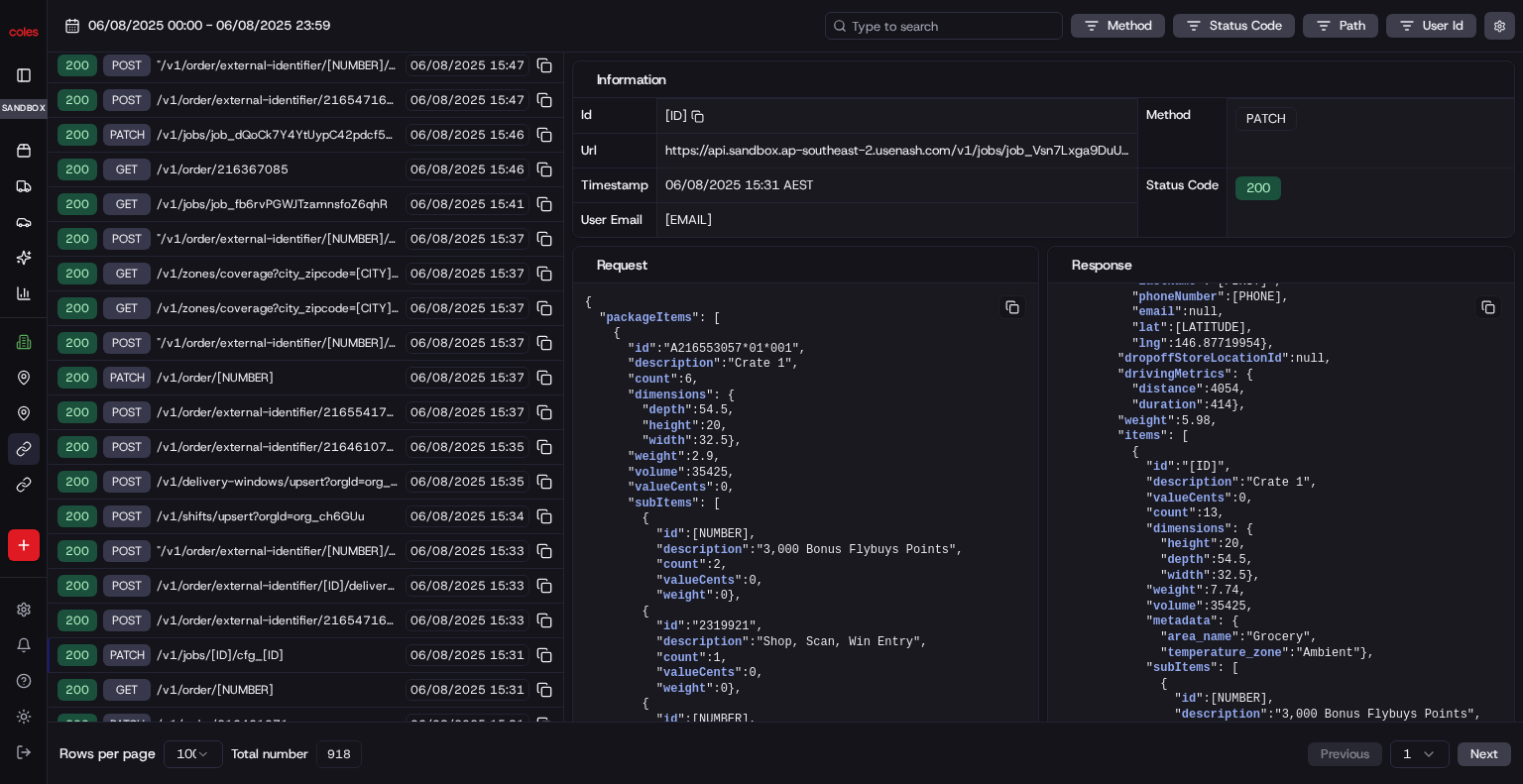 paste on "[ID]" 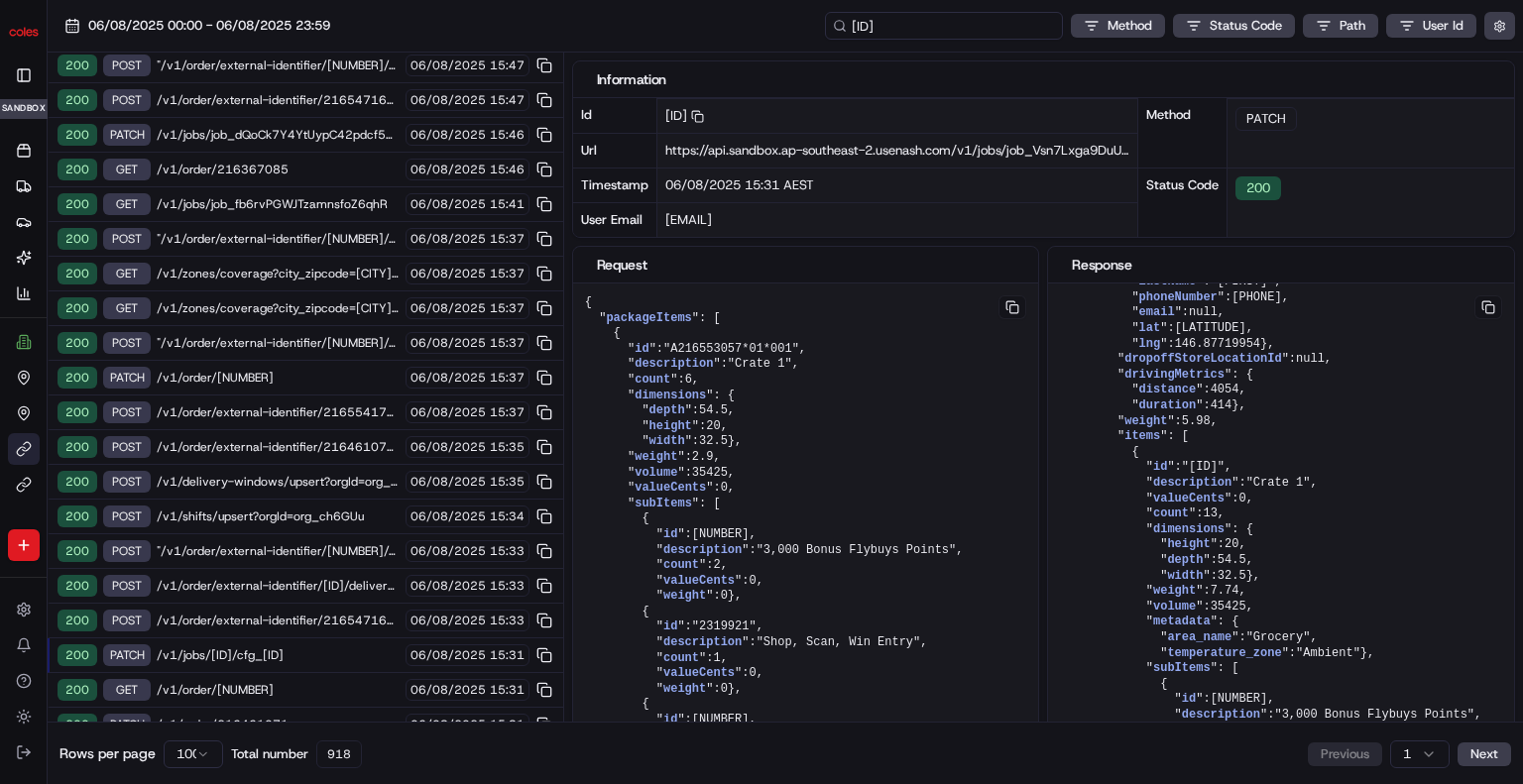 scroll, scrollTop: 0, scrollLeft: 46, axis: horizontal 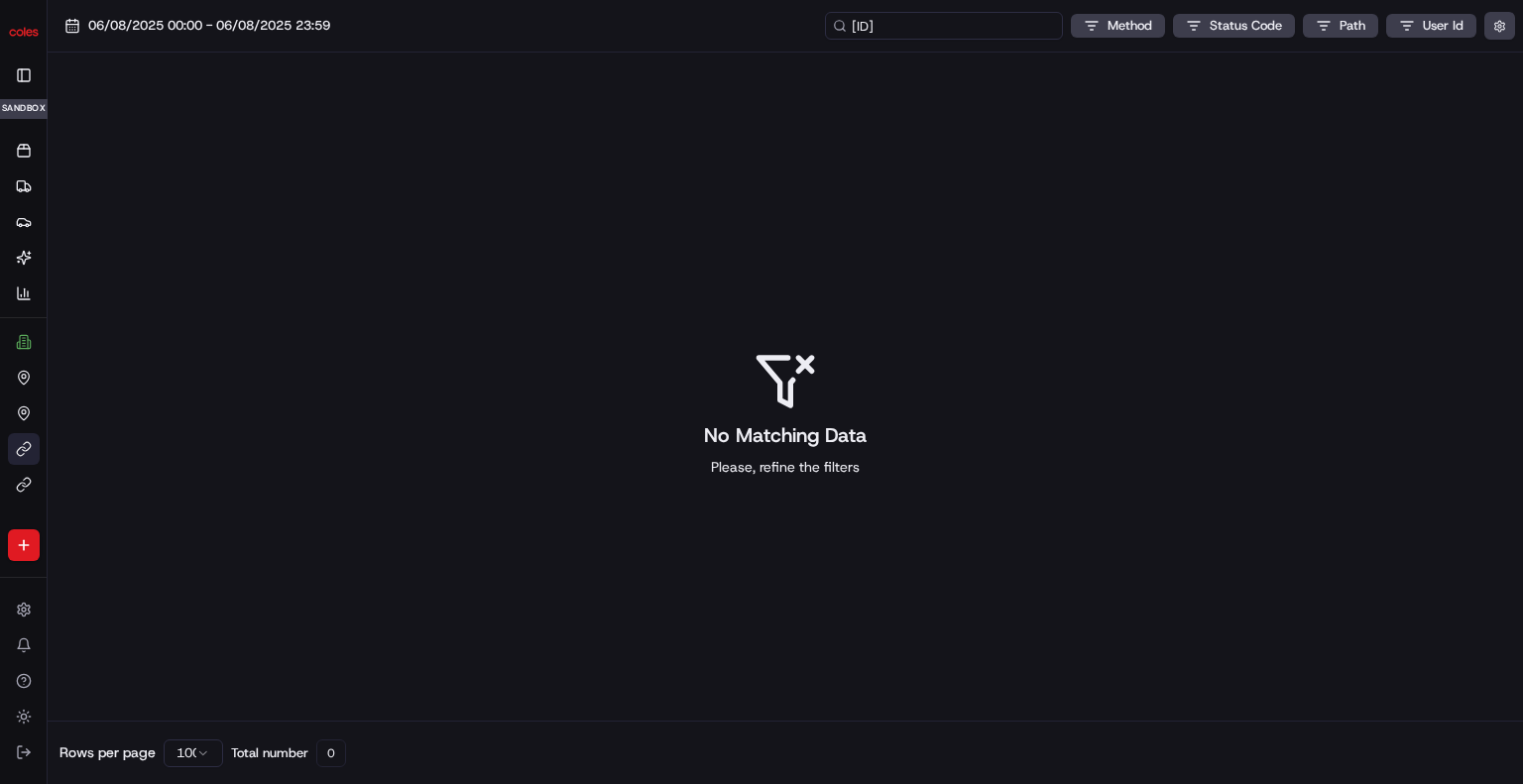 click on "[ID]" at bounding box center (944, 26) 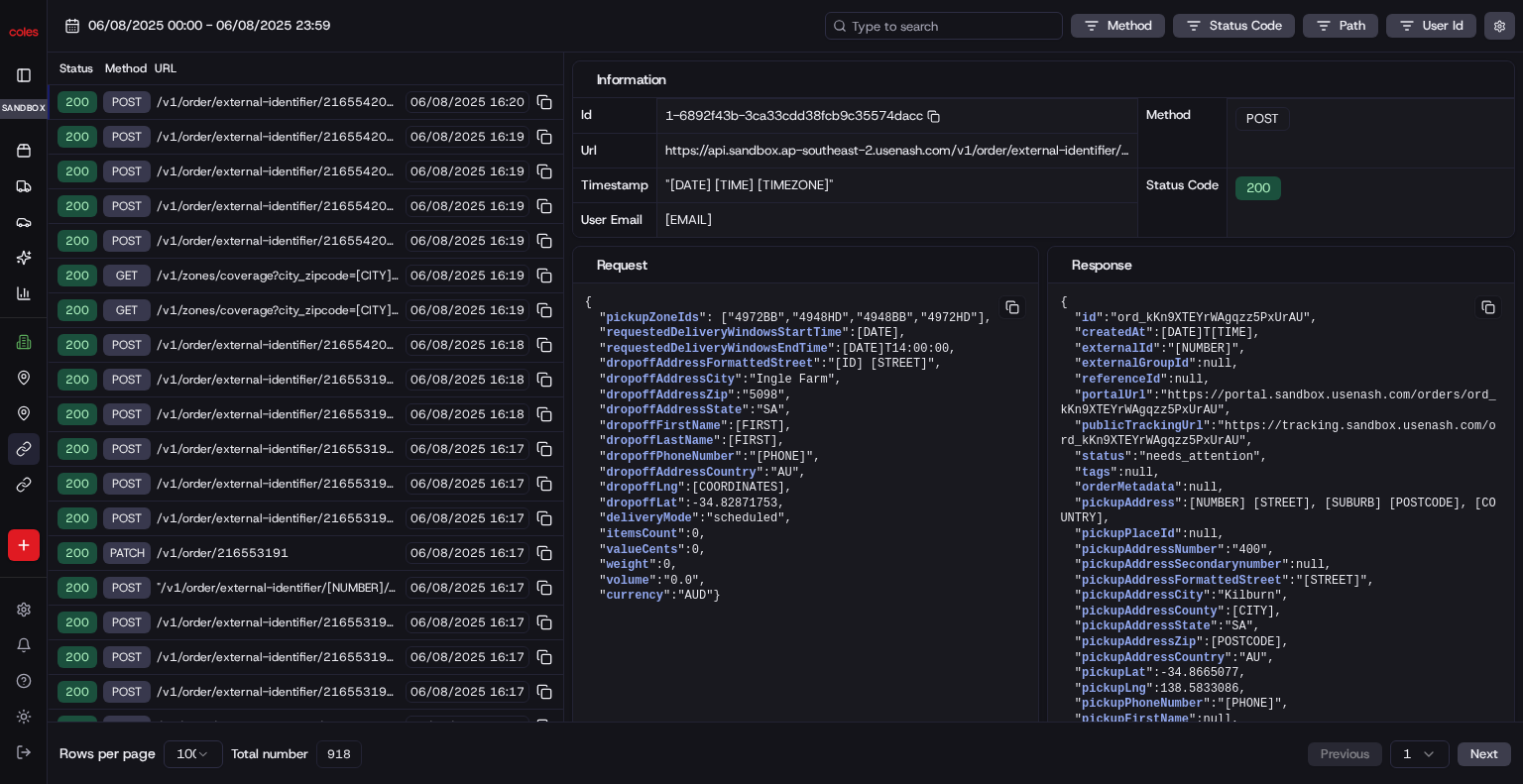 click at bounding box center [944, 26] 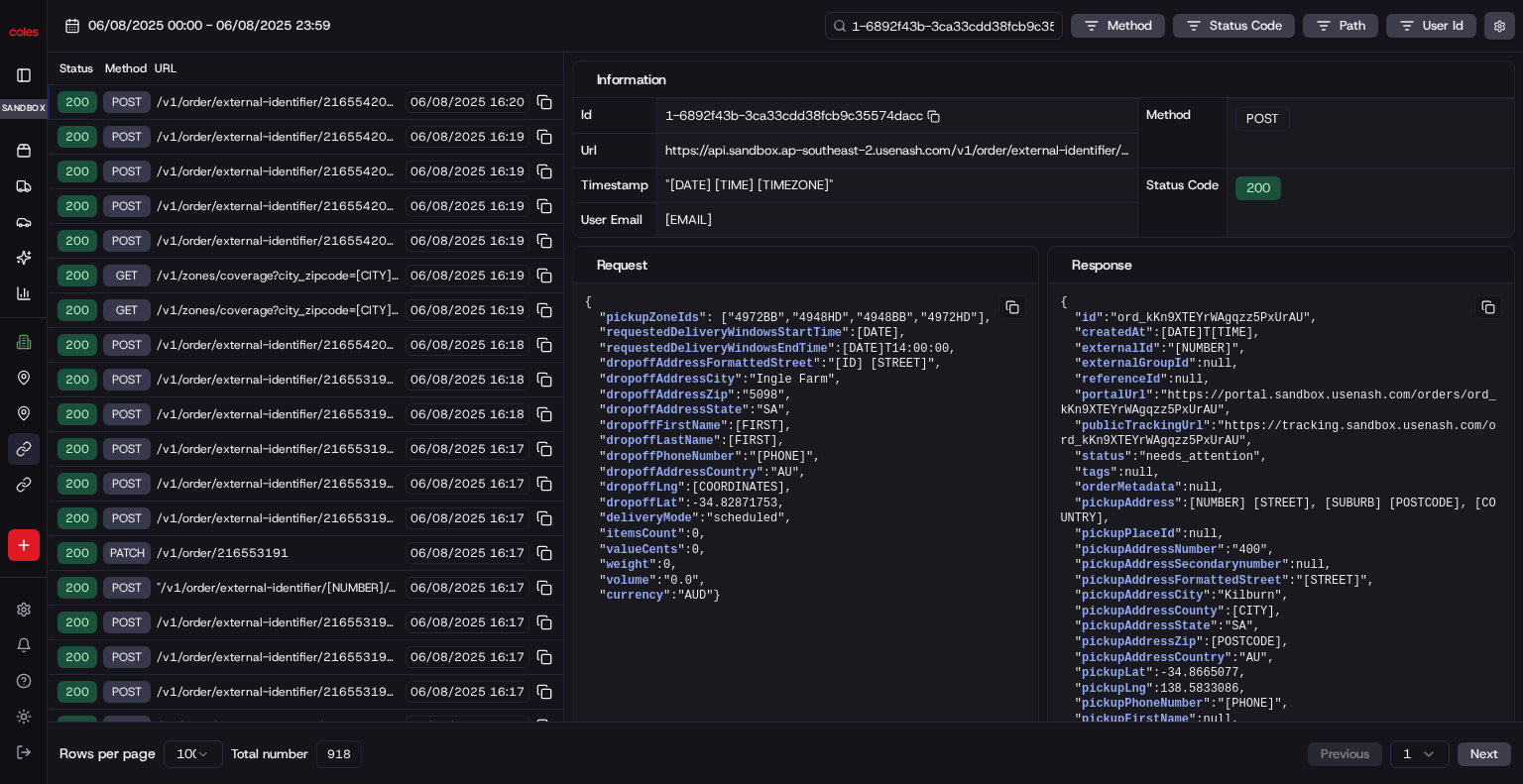 scroll, scrollTop: 0, scrollLeft: 63, axis: horizontal 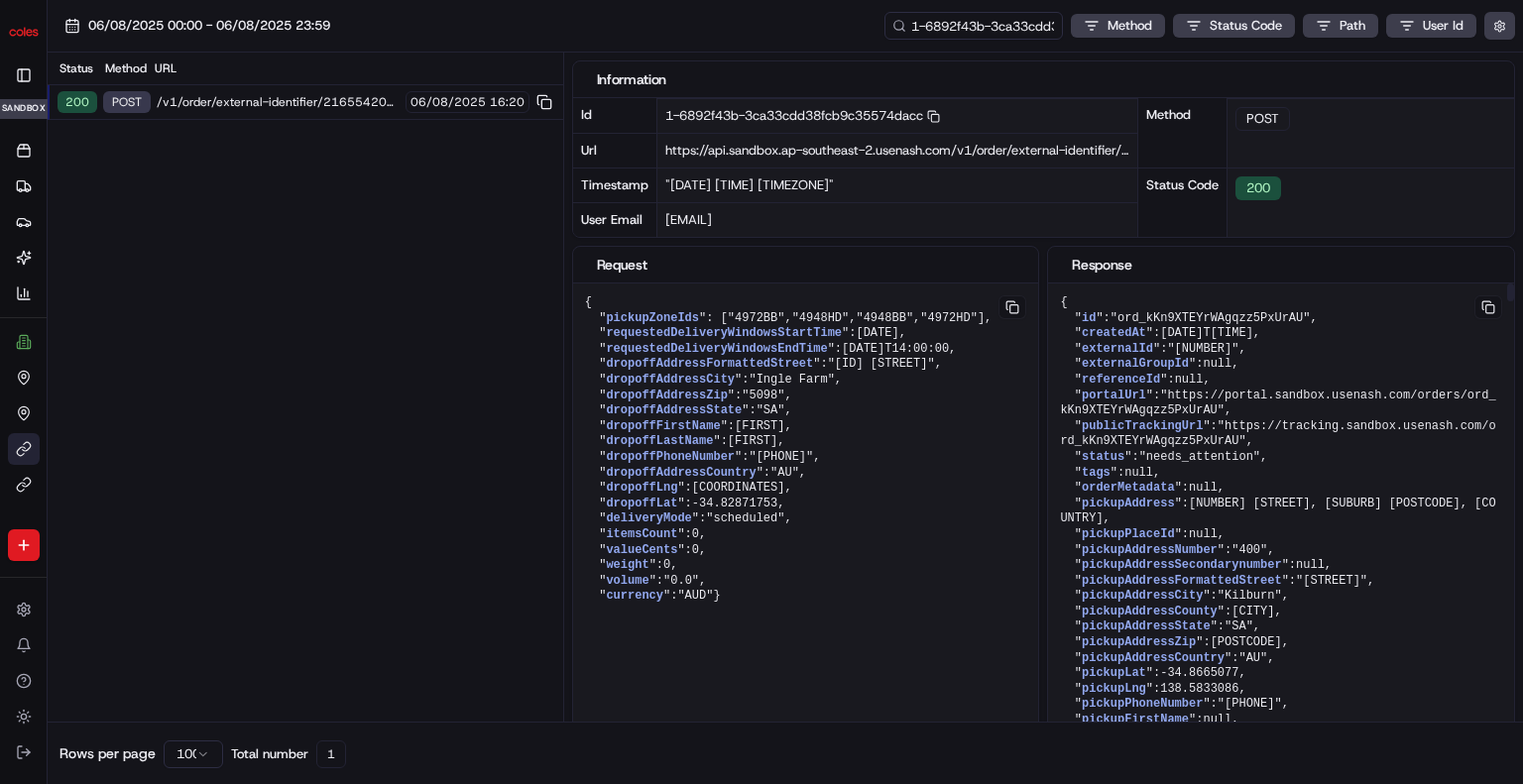 click at bounding box center [1012, 307] 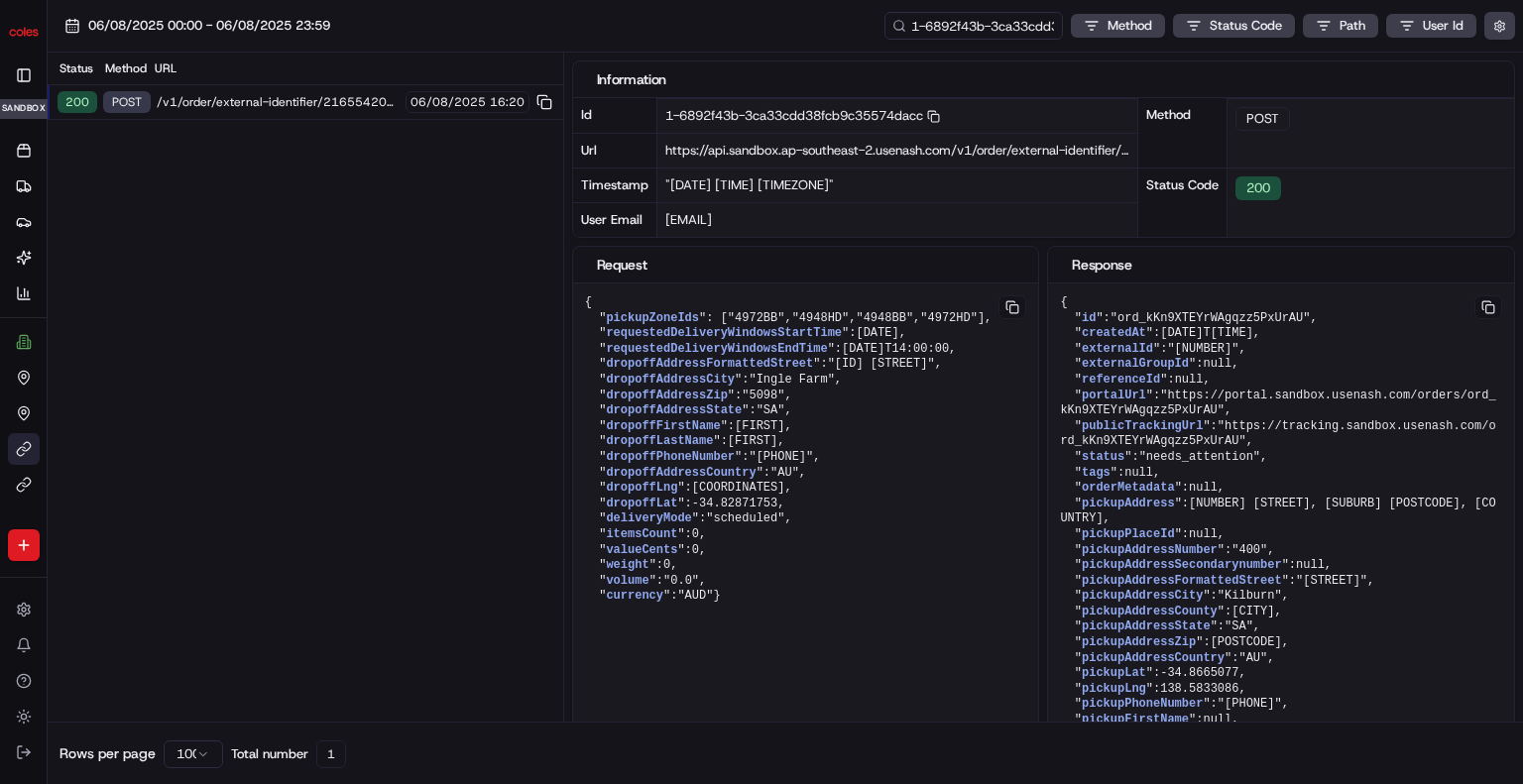 type 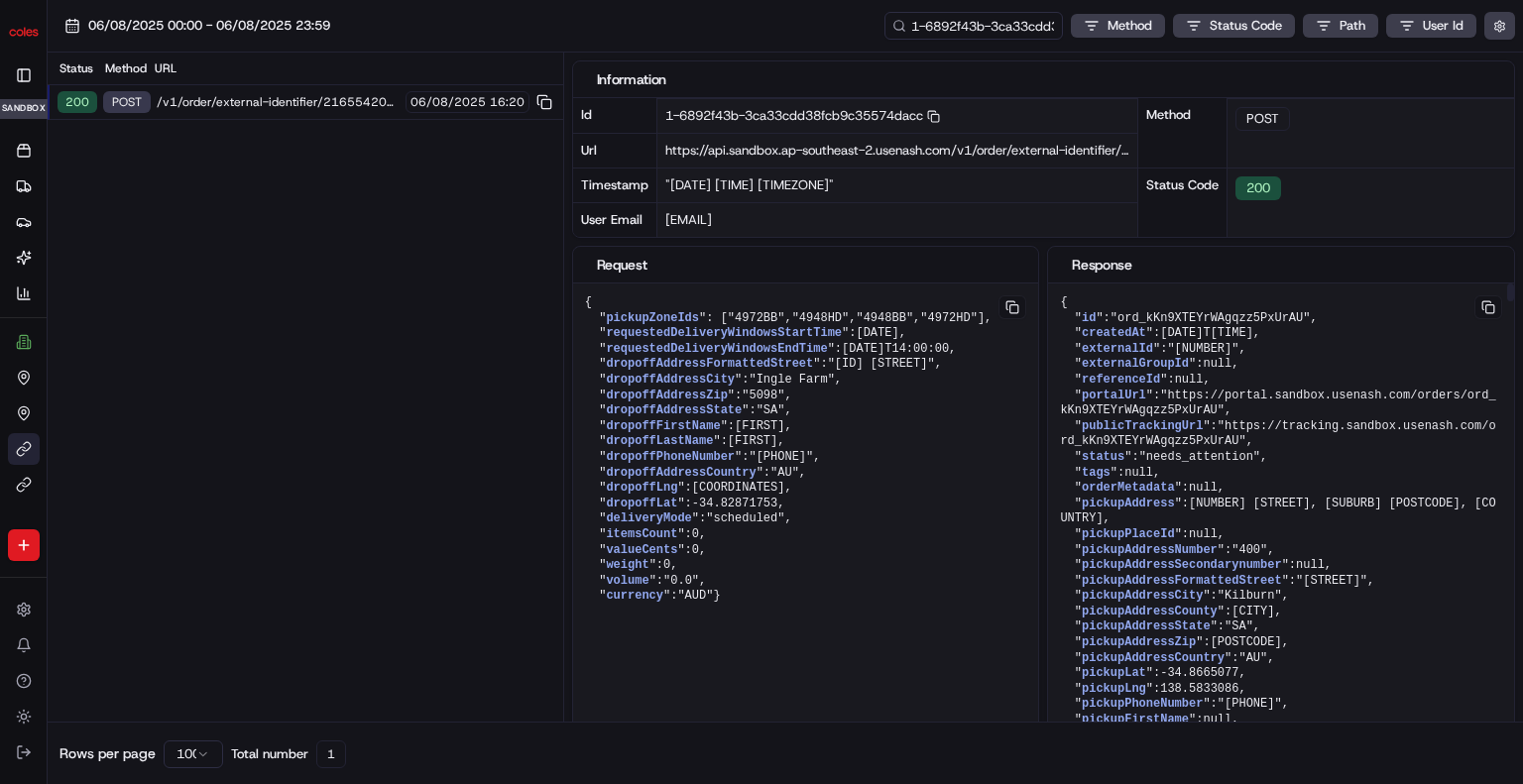 click on "{
" id ":  "ord_kKn9XTEYrWAgqzz5PxUrAU" ,
" createdAt ":  "2025-08-06T06:18:55.372246" ,
" externalId ":  "216554206" ,
" externalGroupId ":  null ,
" referenceId ":  null ,
" portalUrl ":  "https://portal.sandbox.usenash.com/orders/ord_kKn9XTEYrWAgqzz5PxUrAU" ,
" publicTrackingUrl ":  "https://tracking.sandbox.usenash.com/ord_kKn9XTEYrWAgqzz5PxUrAU" ,
" status ":  "needs_attention" ,
" tags ":  null ,
" orderMetadata ":  null ,
" pickupAddress ":  "400 [STREET_NAME] Rd, [CITY] [STATE] [ZIP], [COUNTRY]" ,
" pickupPlaceId ":  null ,
" pickupAddressNumber ":  "400" ,
" pickupAddressSecondarynumber ":  null ,
" pickupAddressFormattedStreet ":  "[STREET_NAME] Rd" ,
" pickupAddressCity ":  "[CITY]" ,
" pickupAddressCounty ":  "[COUNTY]" ,
" pickupAddressState ":  "[STATE]" ,
" pickupAddressZip ":  "[ZIP]" ,
" pickupAddressCountry ":  "[COUNTRY]" ,
" pickupLat ":  -34.8665077 ,
" pickupLng ":  138.5833086 ,
" pickupPhoneNumber ":  "+61883603800" ,
" pickupFirstName ":  null ,
"" at bounding box center [806, 450] 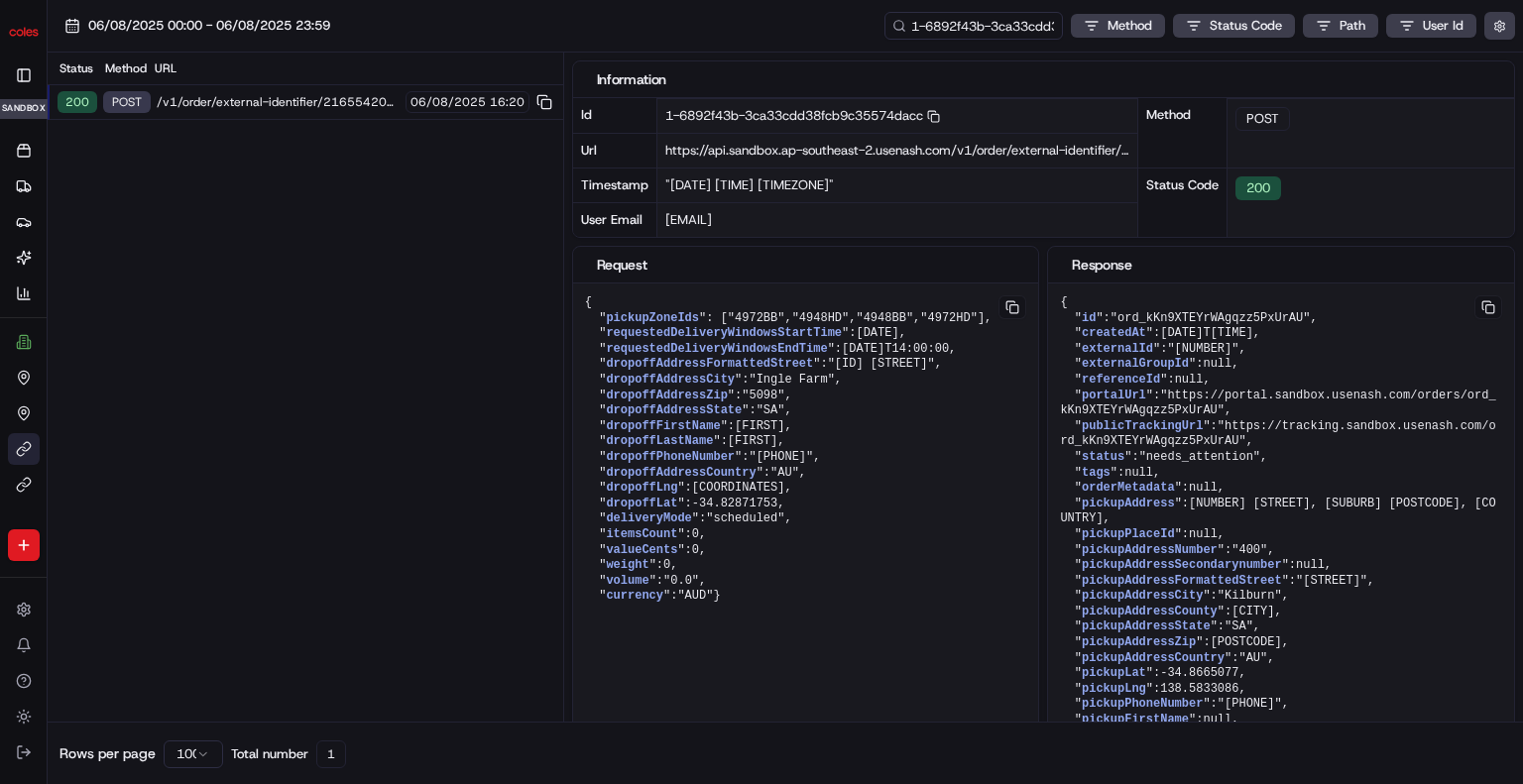click on "{
" pickupZoneIds ": [
"[ID]" ,
"[ID]" ,
"[ID]" ,
"[ID]"
],
" requestedDeliveryWindowsStartTime ":  "[DATE]T[TIME]" ,
" requestedDeliveryWindowsEndTime ":  "[DATE]T[TIME]" ,
" dropoffAddressFormattedStreet ":  "[ID] [STREET]" ,
" dropoffAddressCity ":  "[CITY]" ,
" dropoffAddressZip ":  "[ZIP]" ,
" dropoffAddressState ":  "[STATE]" ,
" dropoffFirstName ":  "[FIRST]" ,
" dropoffLastName ":  "[LAST]" ,
" dropoffPhoneNumber ":  "[PHONE]" ,
" dropoffAddressCountry ":  "[COUNTRY]" ,
" dropoffLng ":  [LONG] ,
" dropoffLat ":  [LAT] ,
" deliveryMode ":  "scheduled" ,
" itemsCount ":  0 ,
" valueCents ":  0 ,
" weight ":  0 ,
" volume ":  "0.0" ,
" currency ":  "AUD"
}" at bounding box center [806, 450] 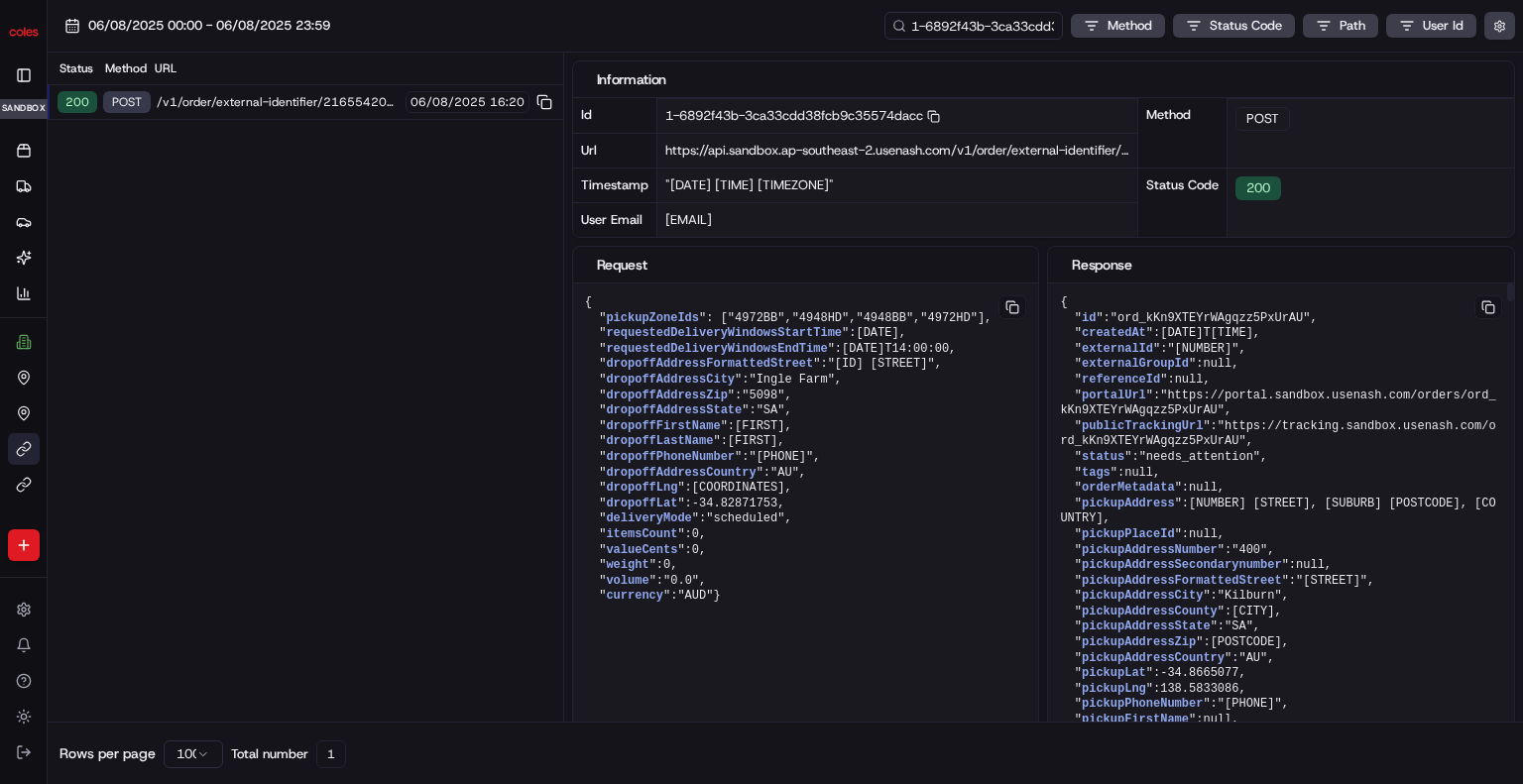 click on ""[STREET]"" at bounding box center (1332, 581) 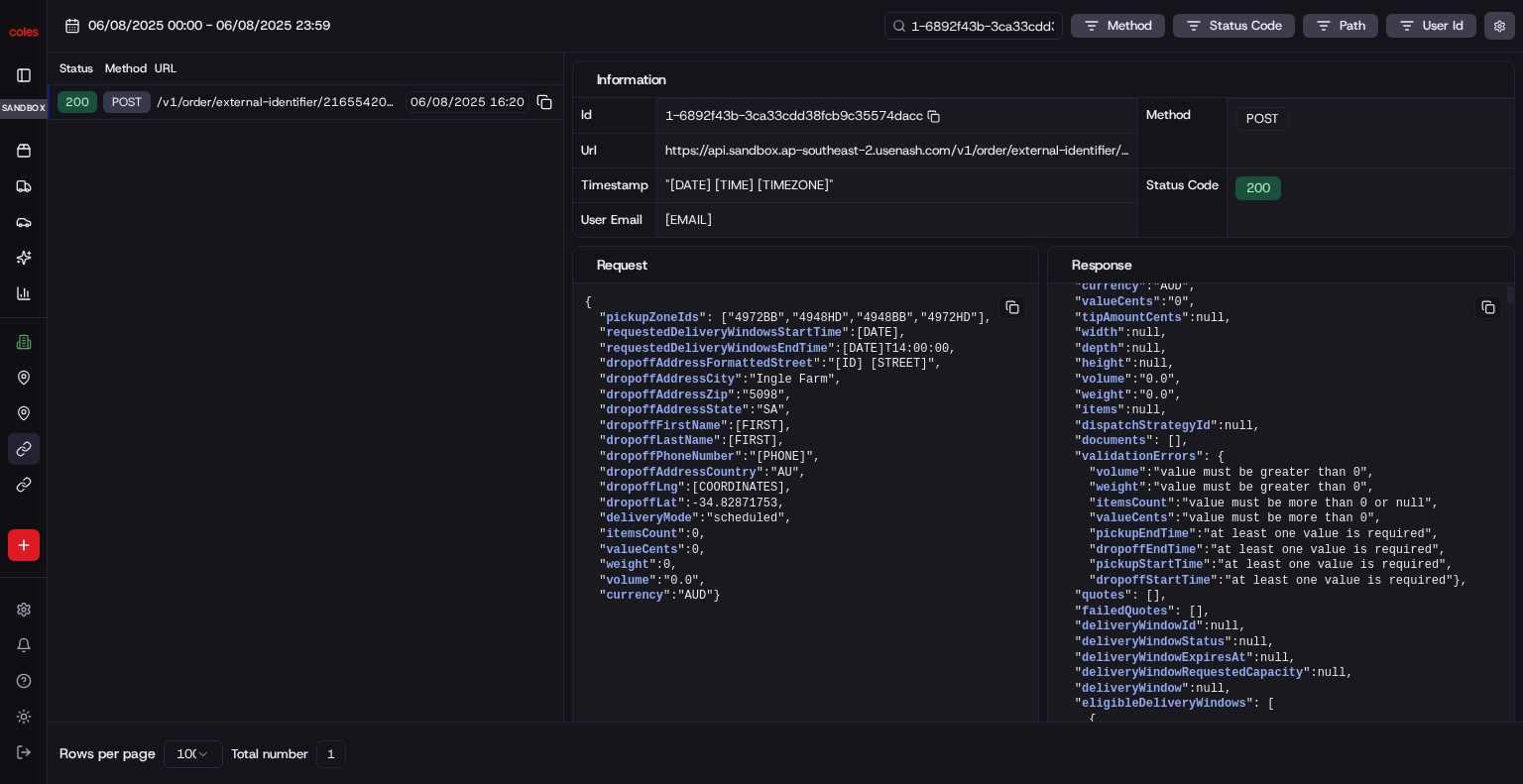 scroll, scrollTop: 991, scrollLeft: 0, axis: vertical 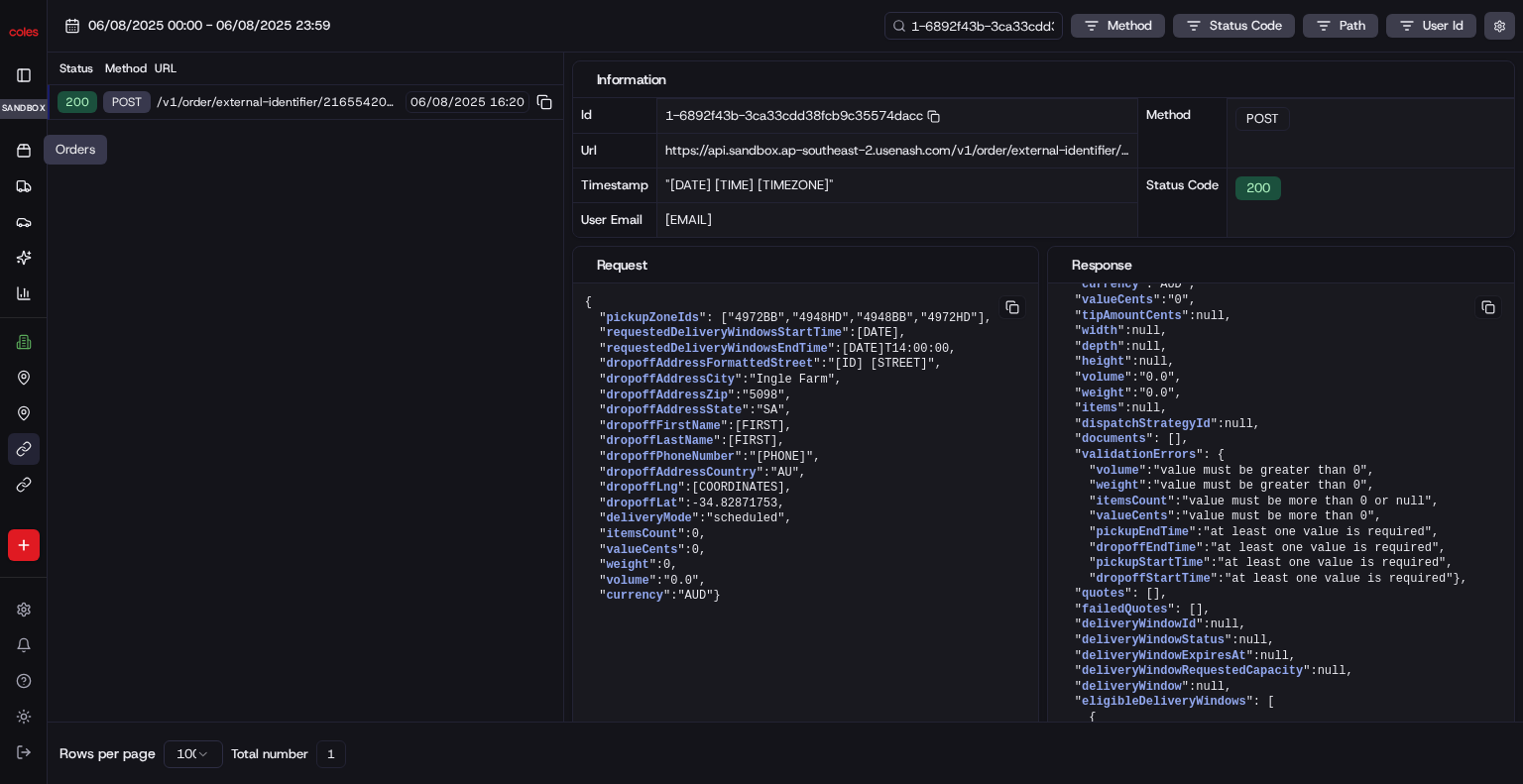 click 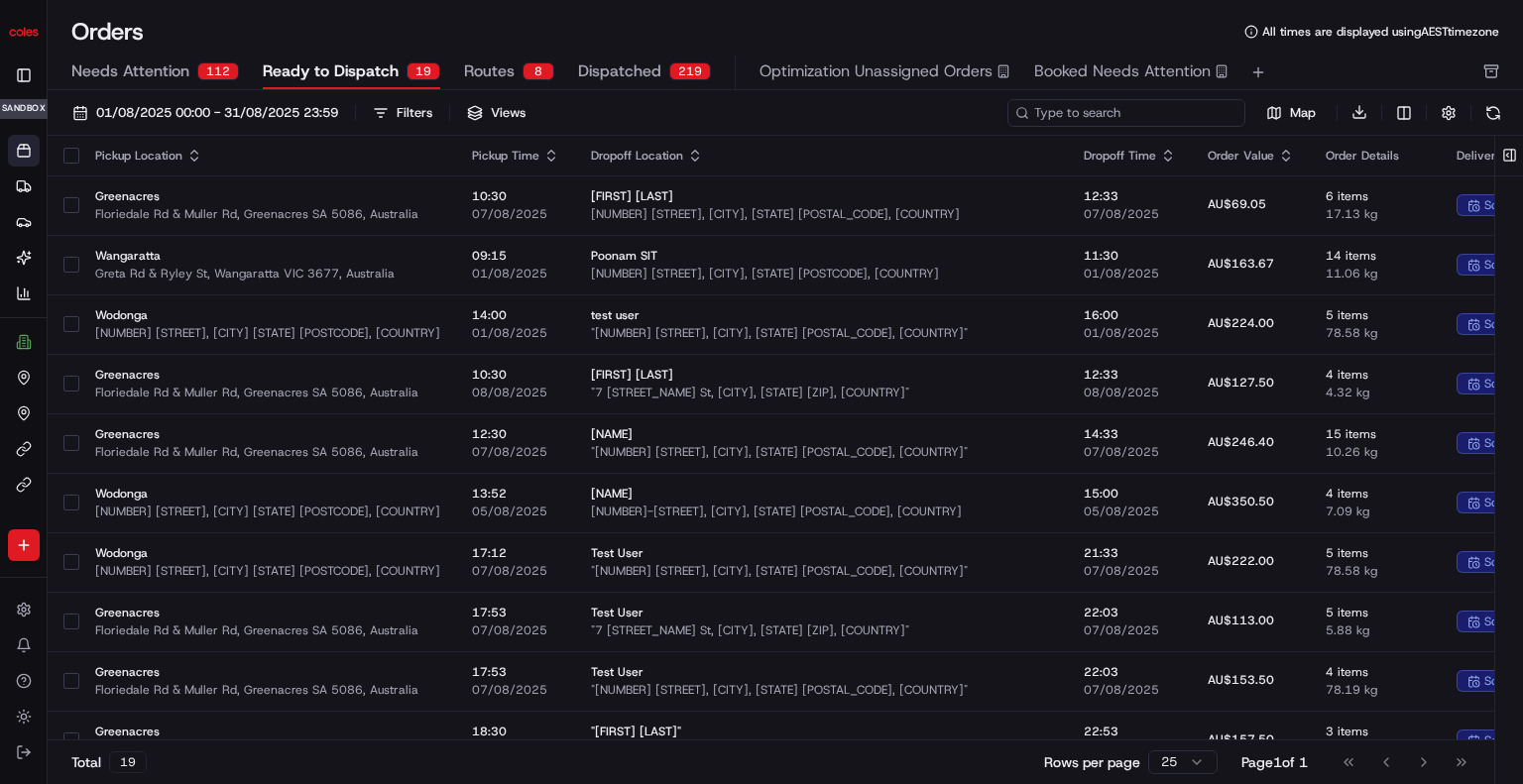 click at bounding box center (1126, 113) 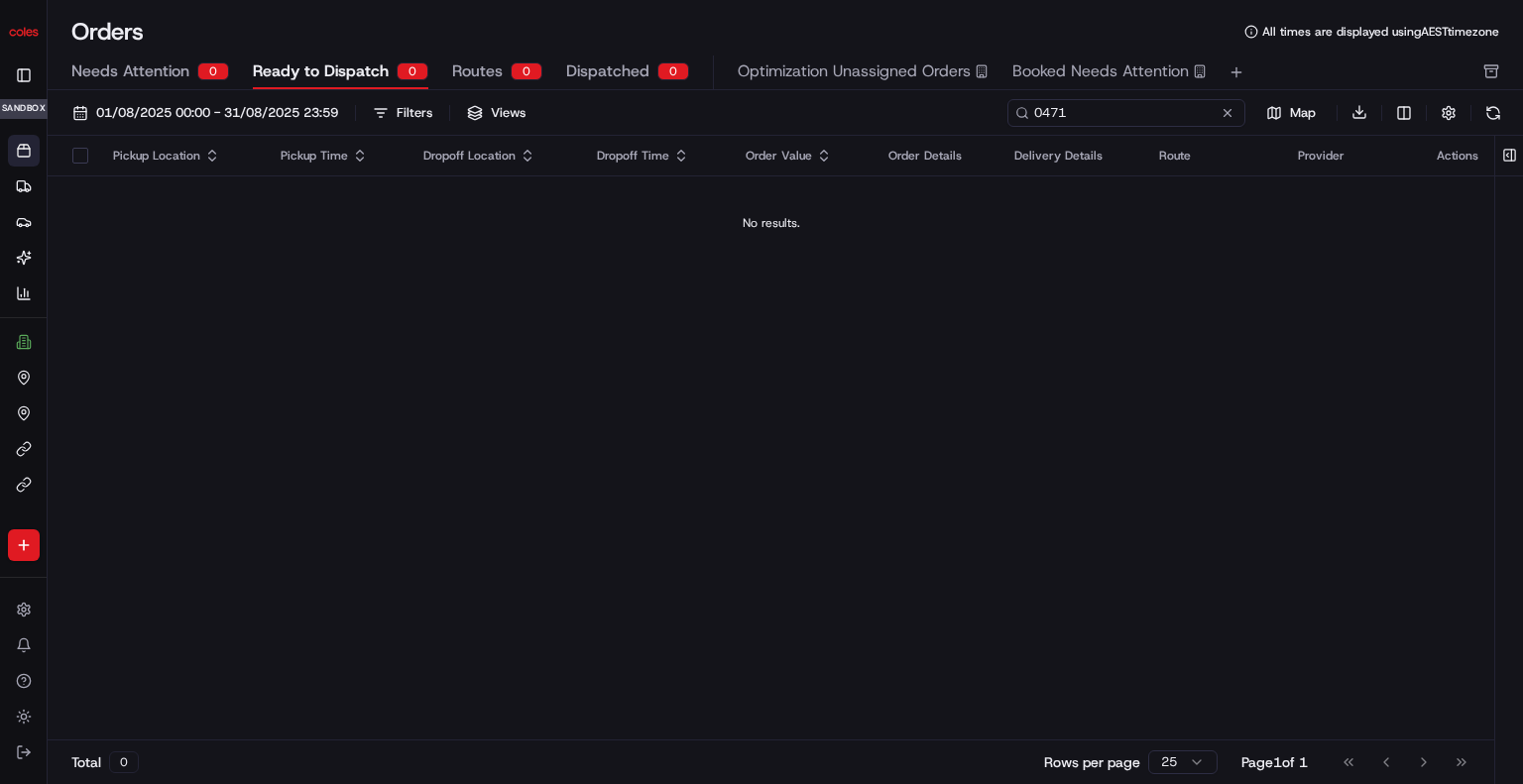 type on "0471" 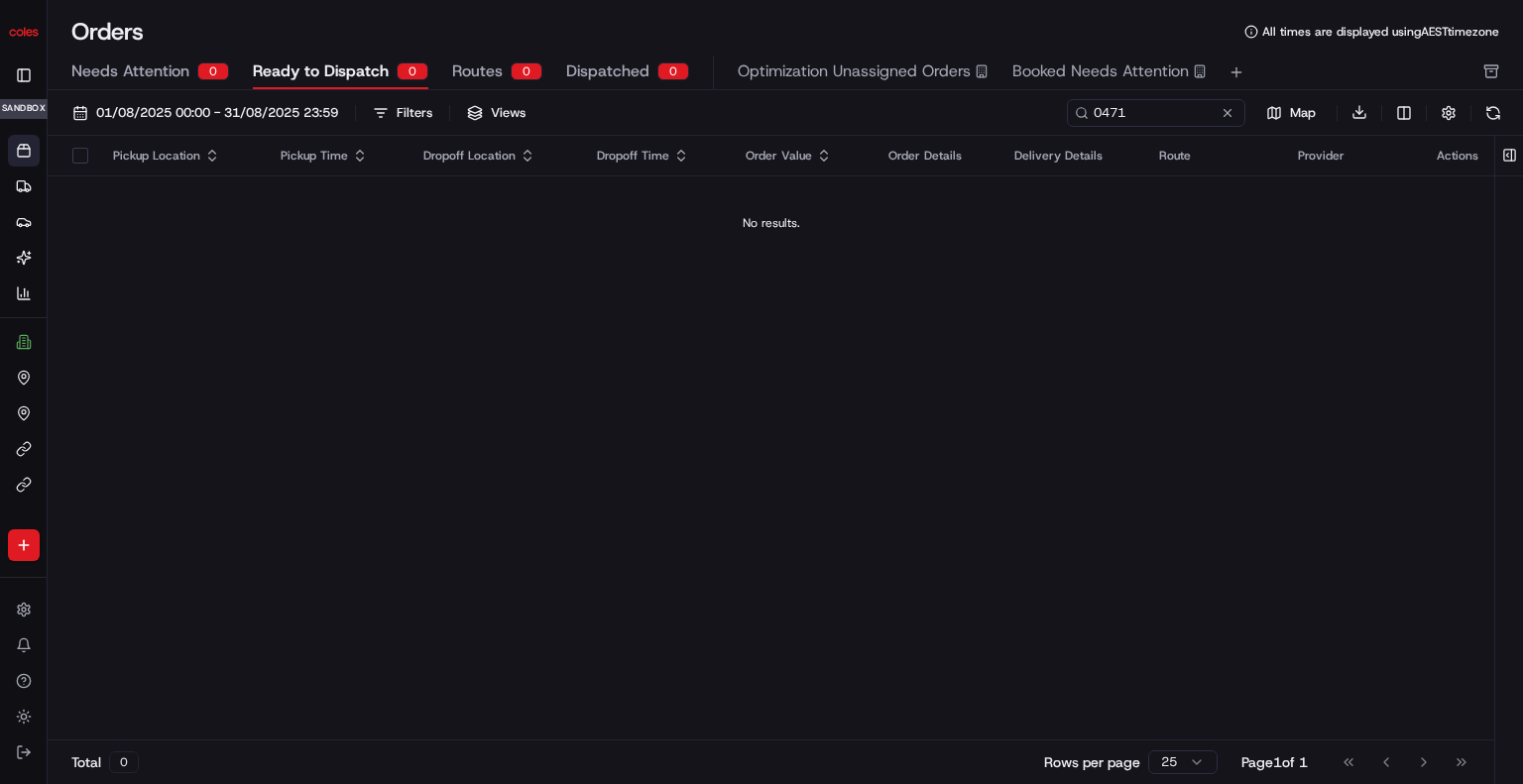 click on "Pickup Location Pickup Time Dropoff Location Dropoff Time Order Value Order Details Delivery Details Route Provider Actions No results." at bounding box center [770, 438] 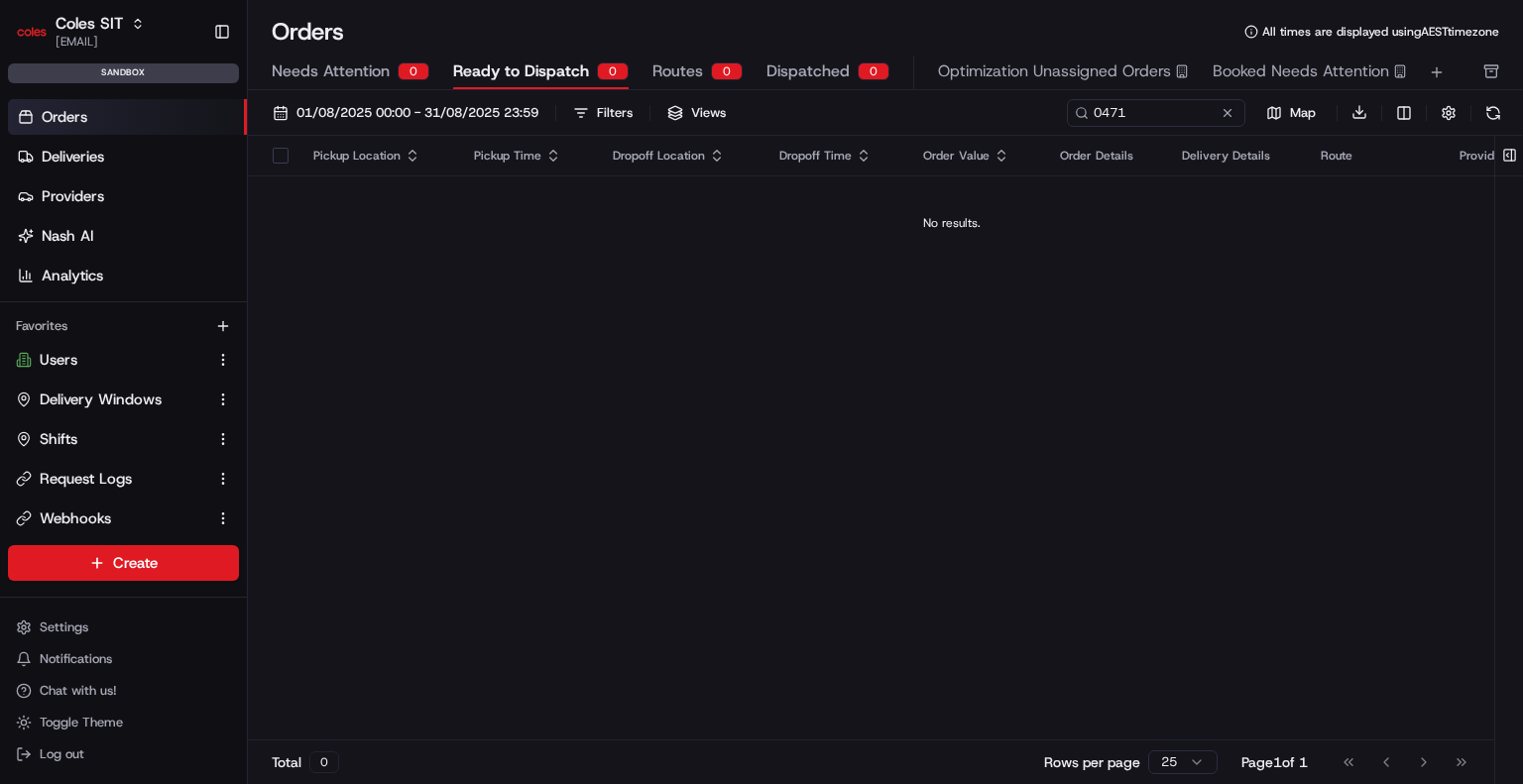 click on "Shifts" at bounding box center (59, 439) 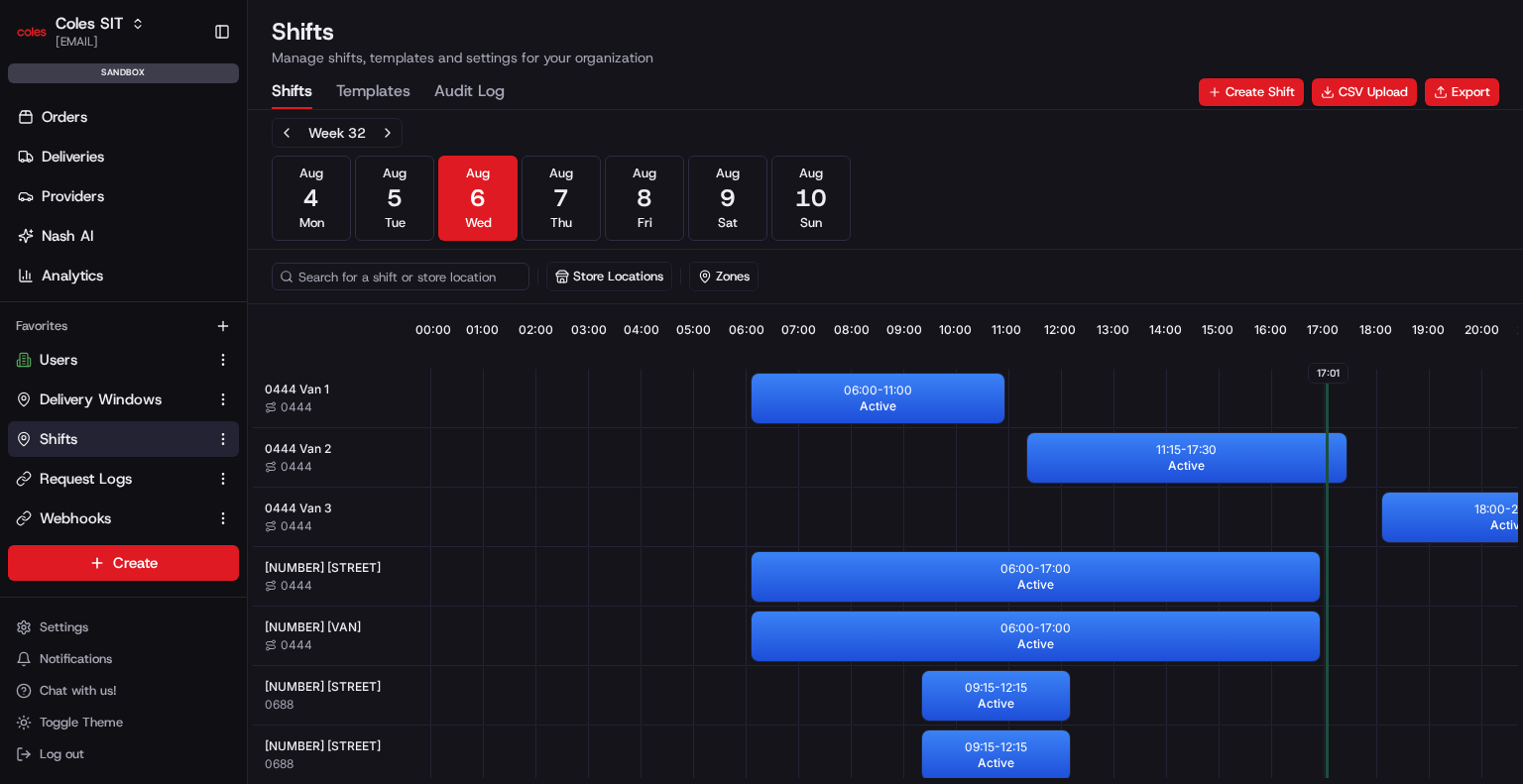 click on "[DATE]" at bounding box center (561, 198) 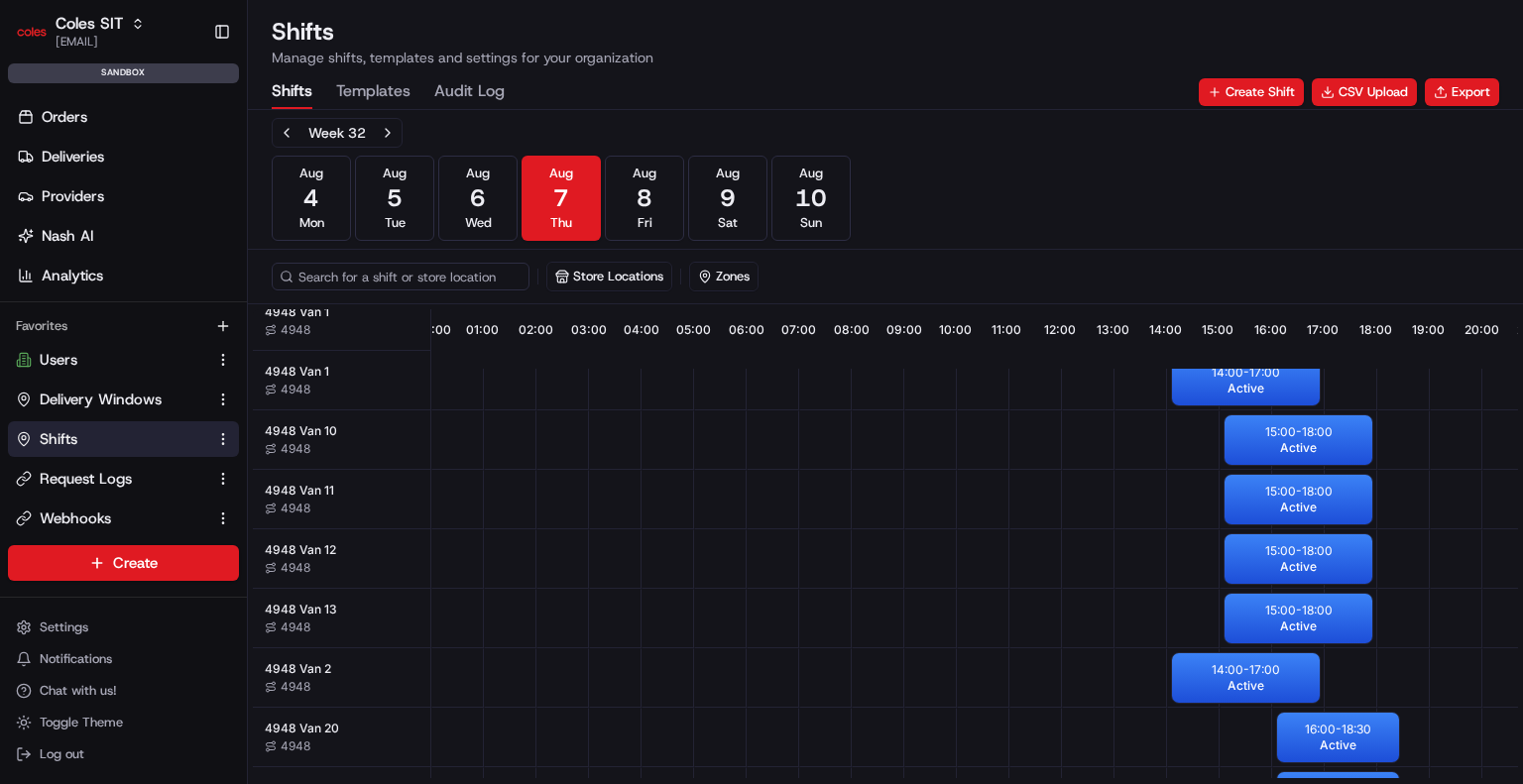 scroll, scrollTop: 38, scrollLeft: 0, axis: vertical 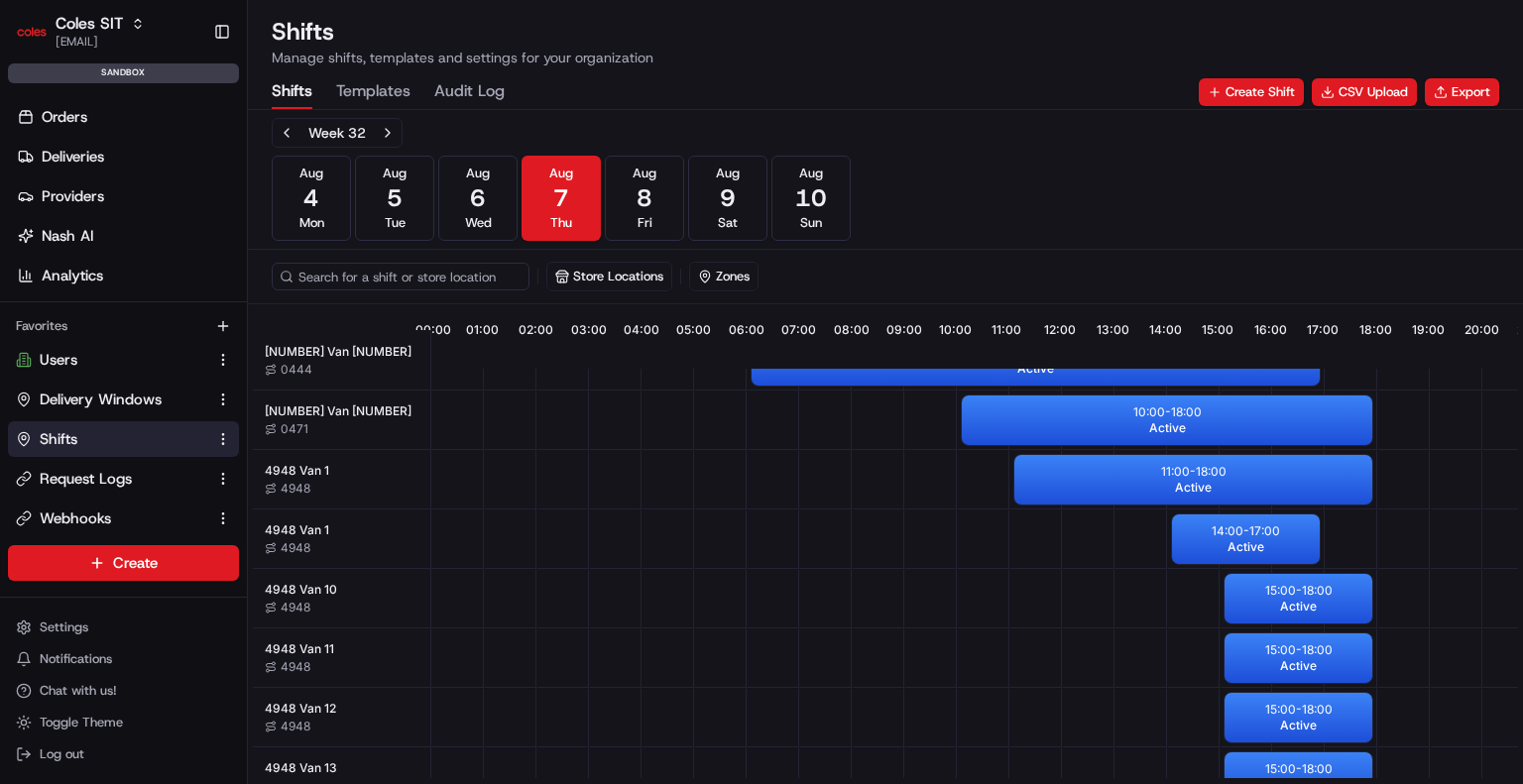 type 